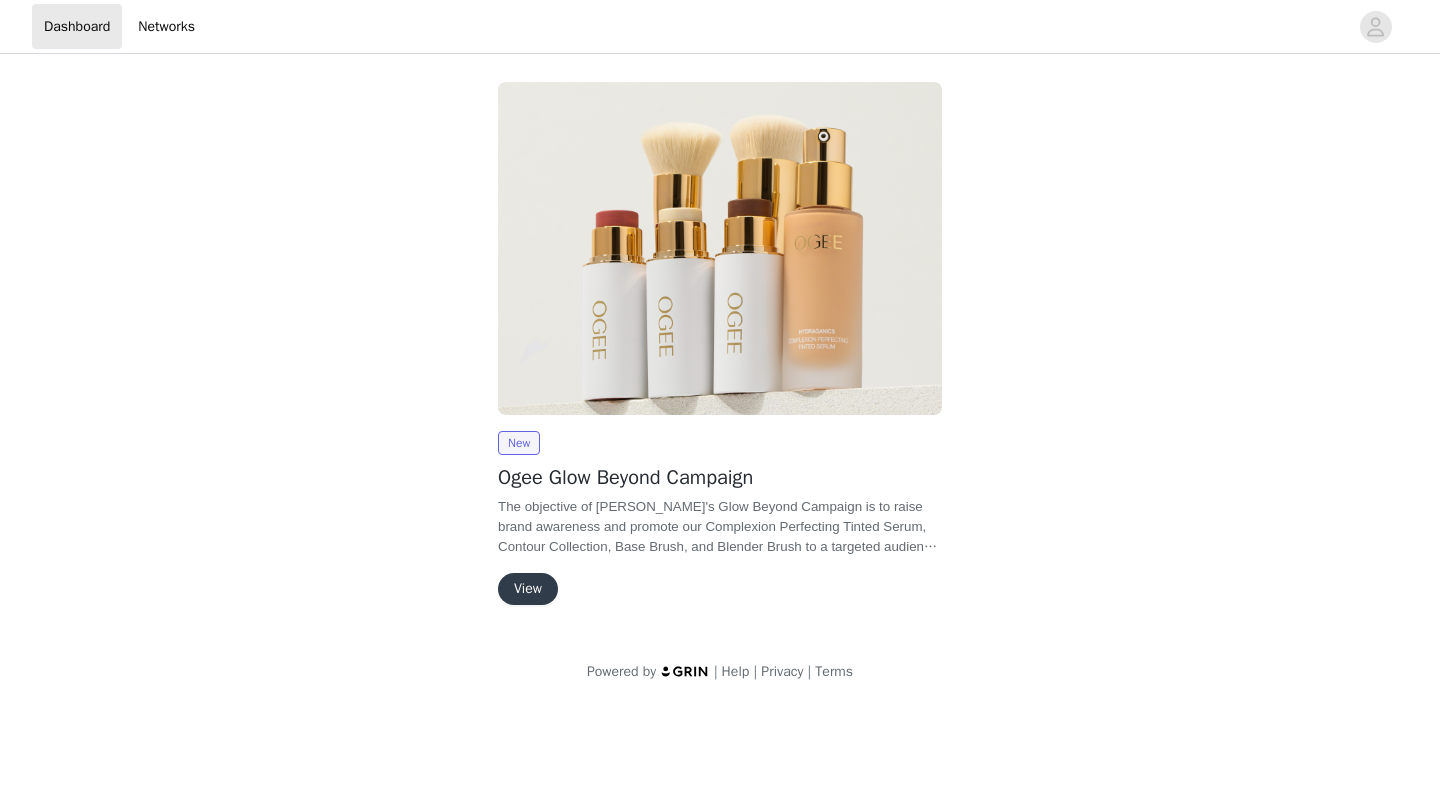scroll, scrollTop: 0, scrollLeft: 0, axis: both 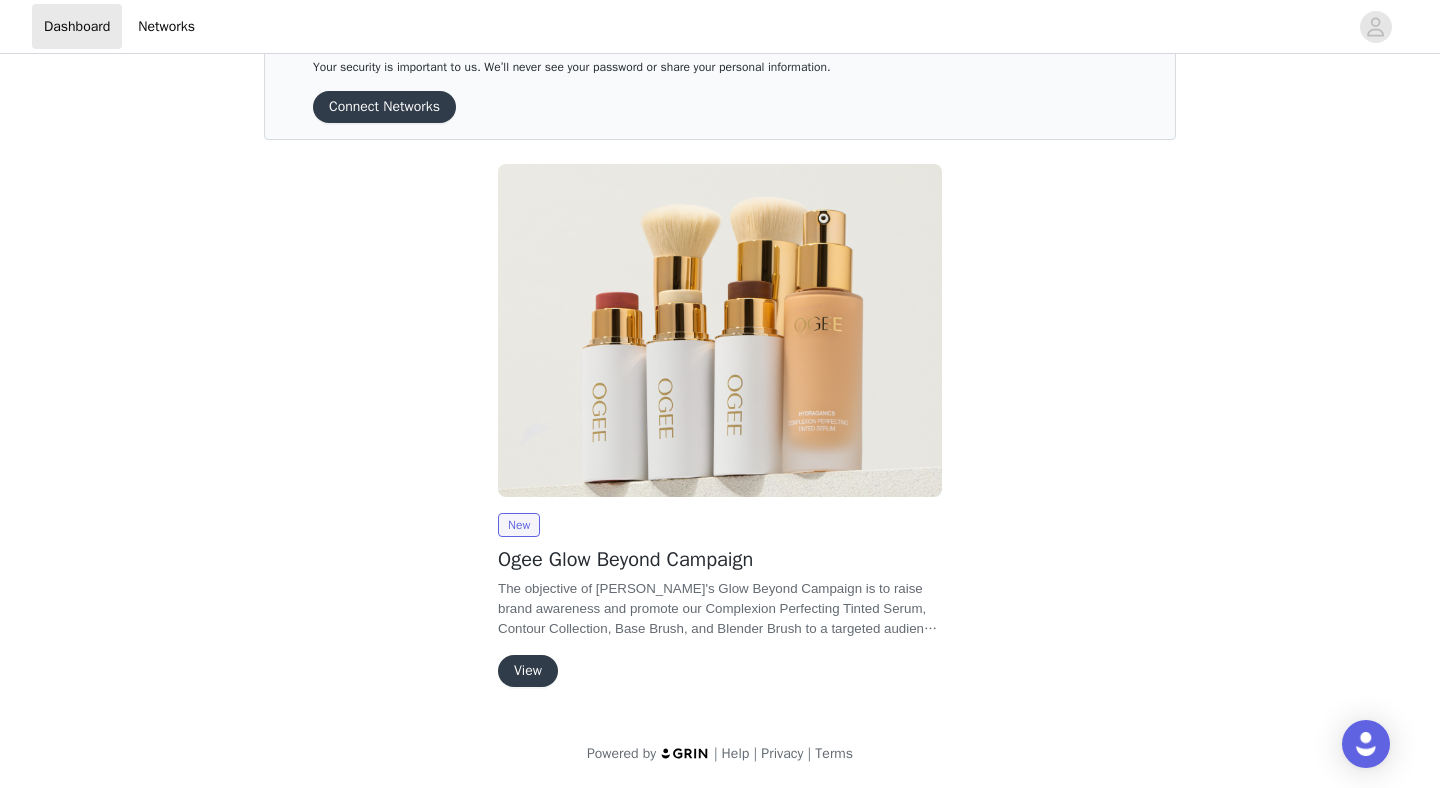 click on "View" at bounding box center [528, 671] 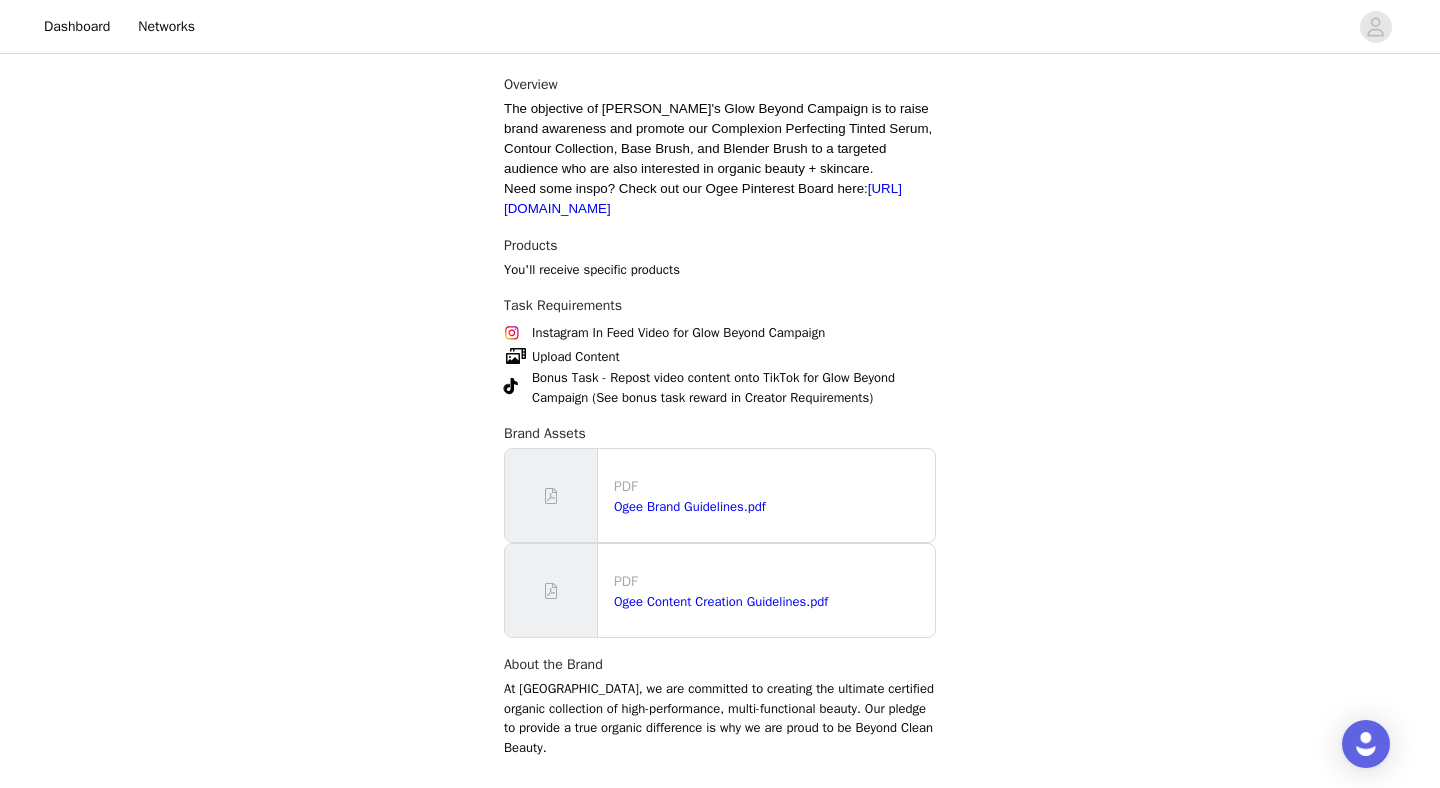 scroll, scrollTop: 698, scrollLeft: 0, axis: vertical 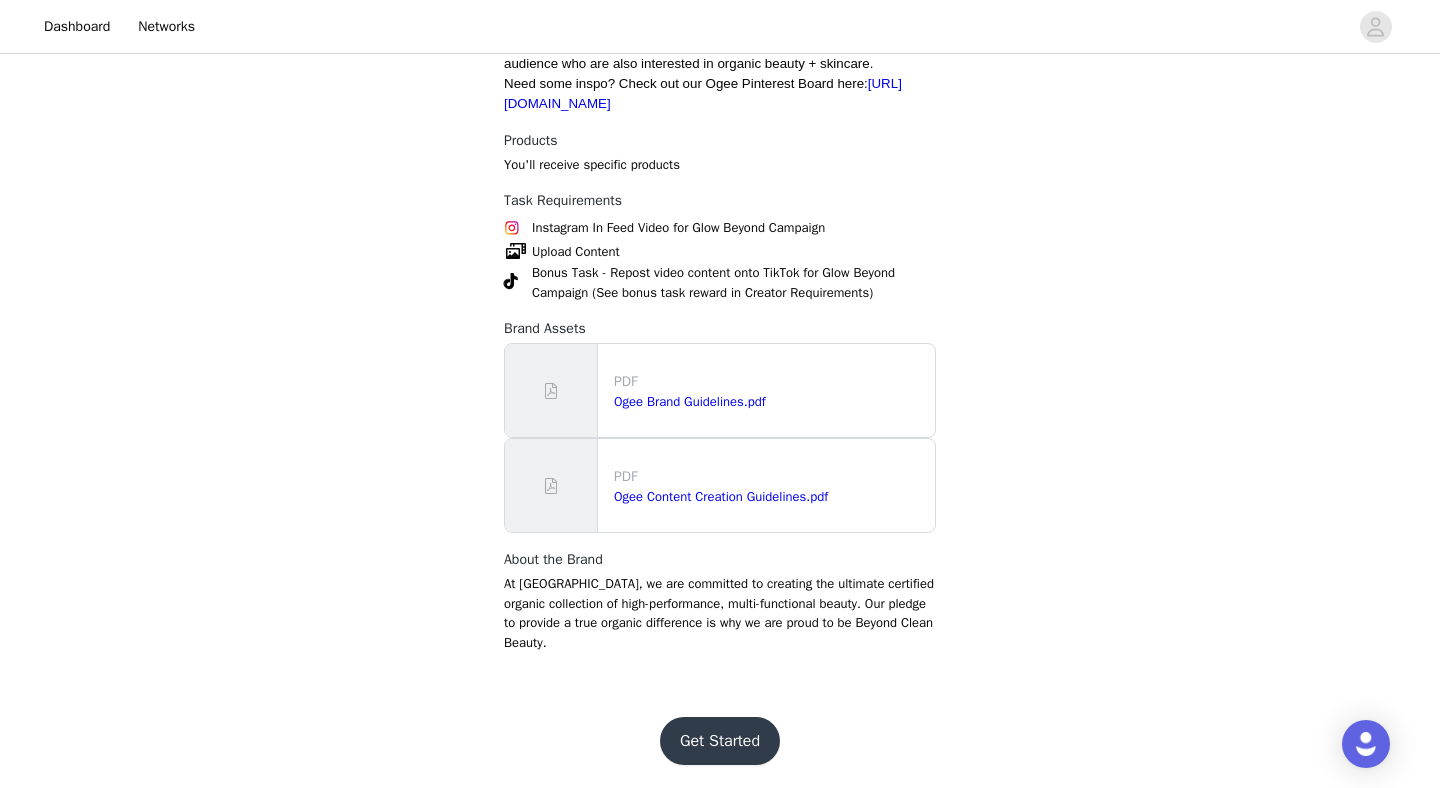 click on "Get Started" at bounding box center [720, 741] 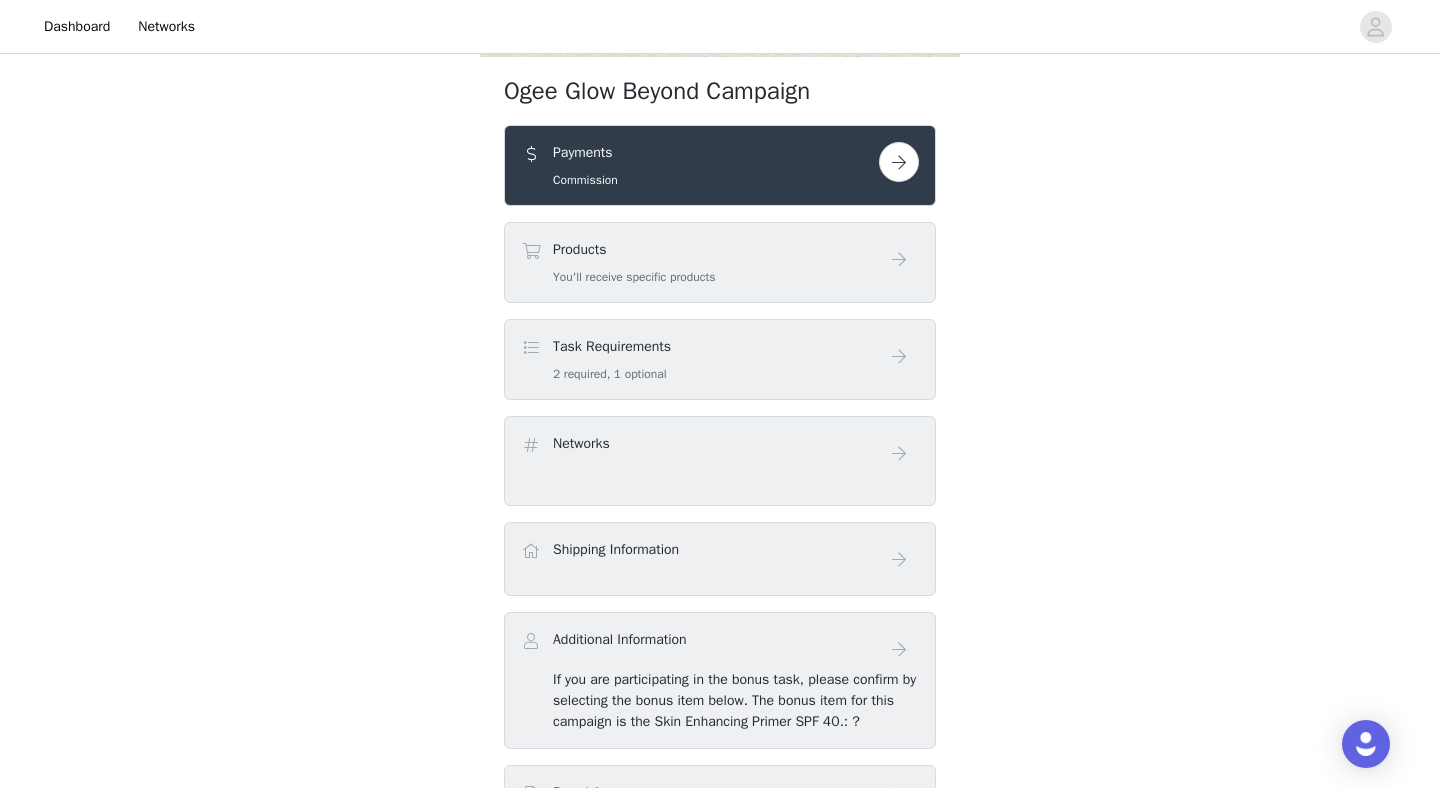 scroll, scrollTop: 487, scrollLeft: 0, axis: vertical 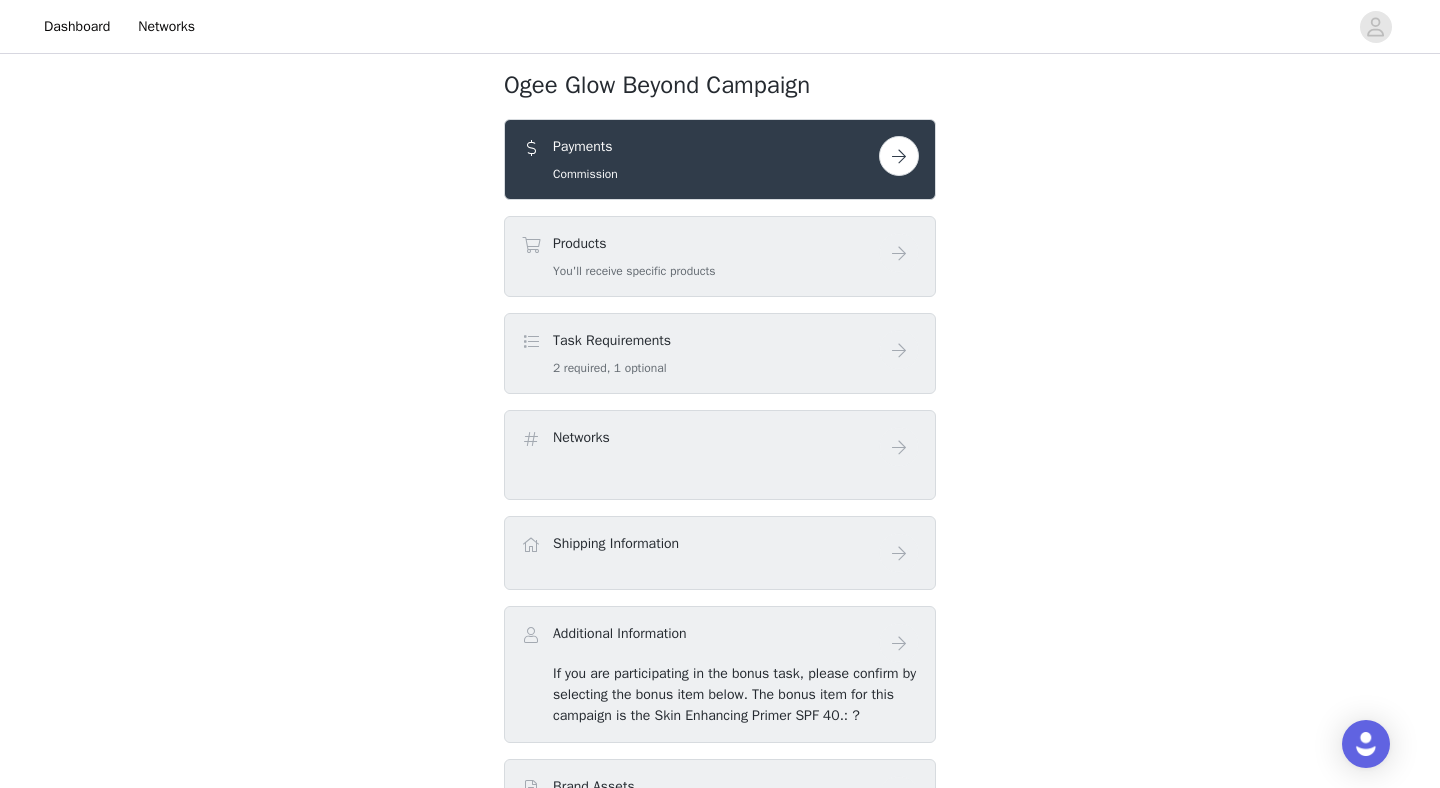 click at bounding box center (899, 156) 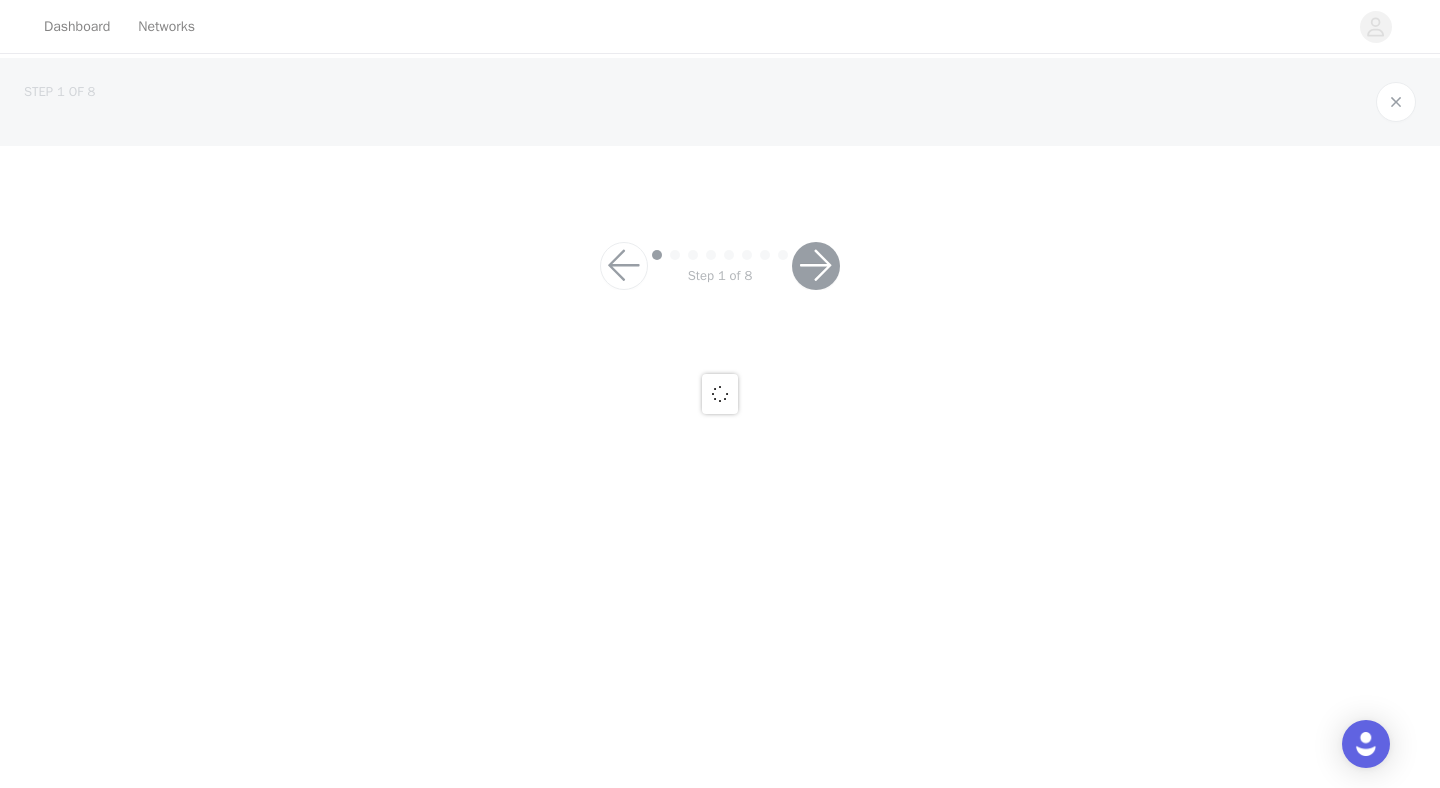 scroll, scrollTop: 0, scrollLeft: 0, axis: both 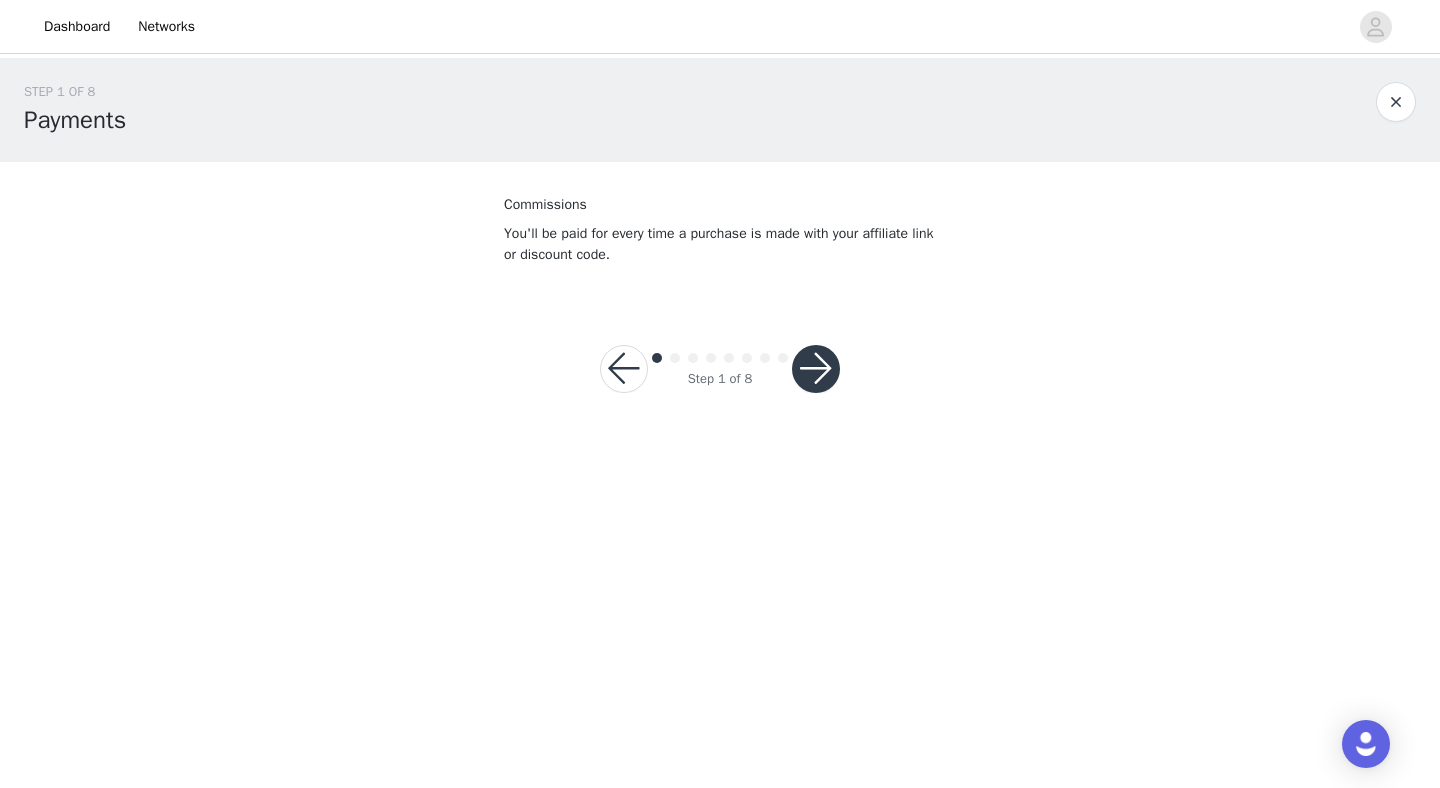 click at bounding box center [816, 369] 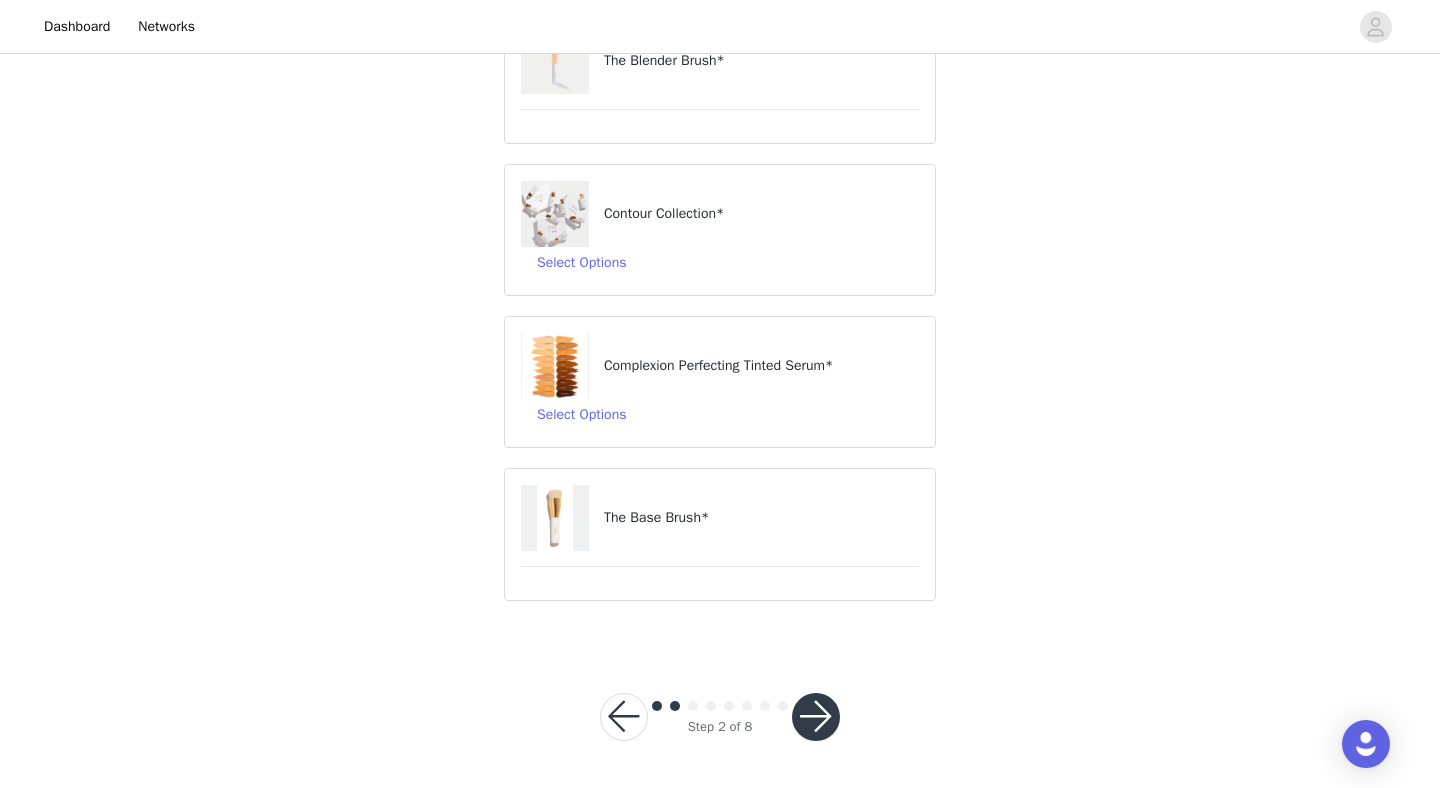scroll, scrollTop: 0, scrollLeft: 0, axis: both 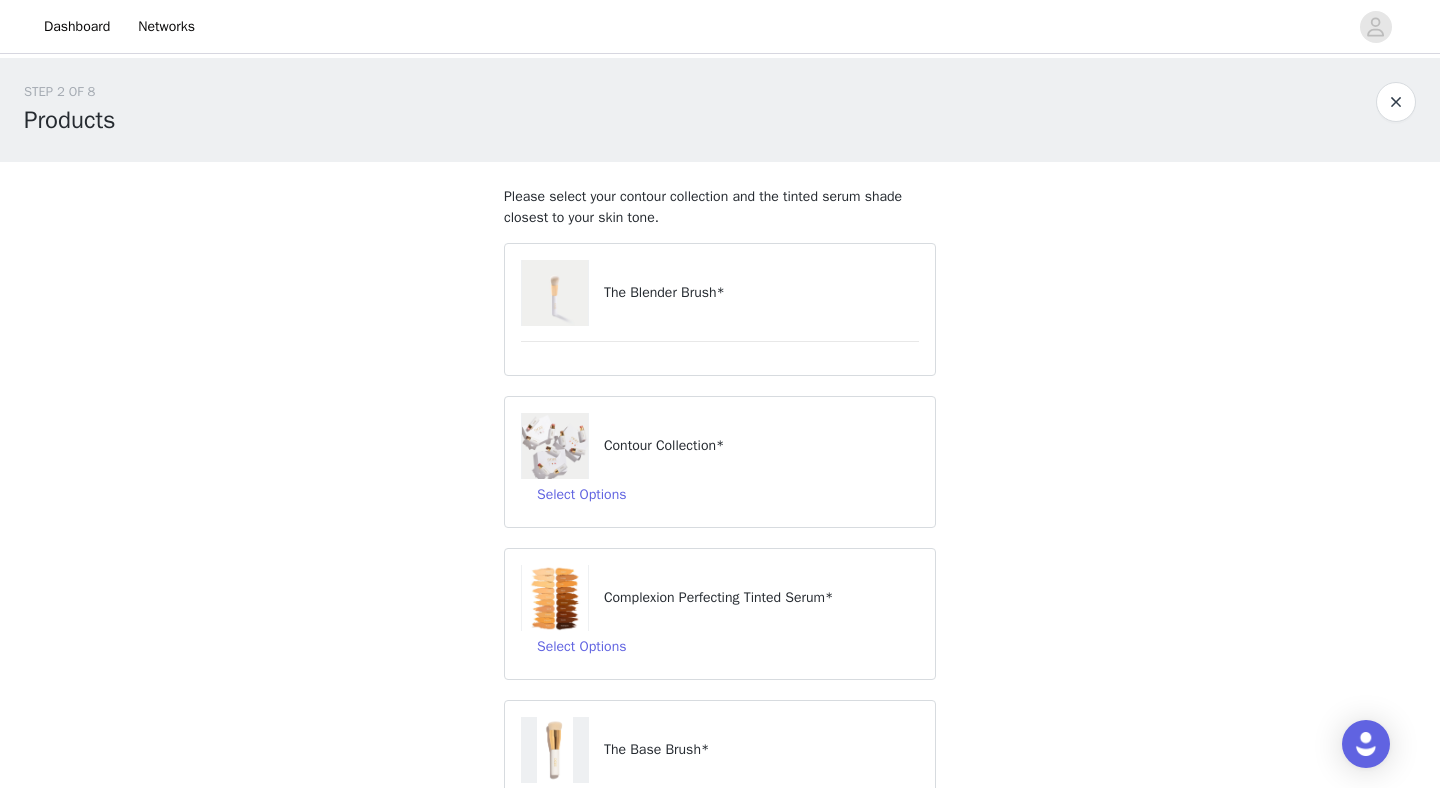 click on "The Blender Brush*" at bounding box center (761, 292) 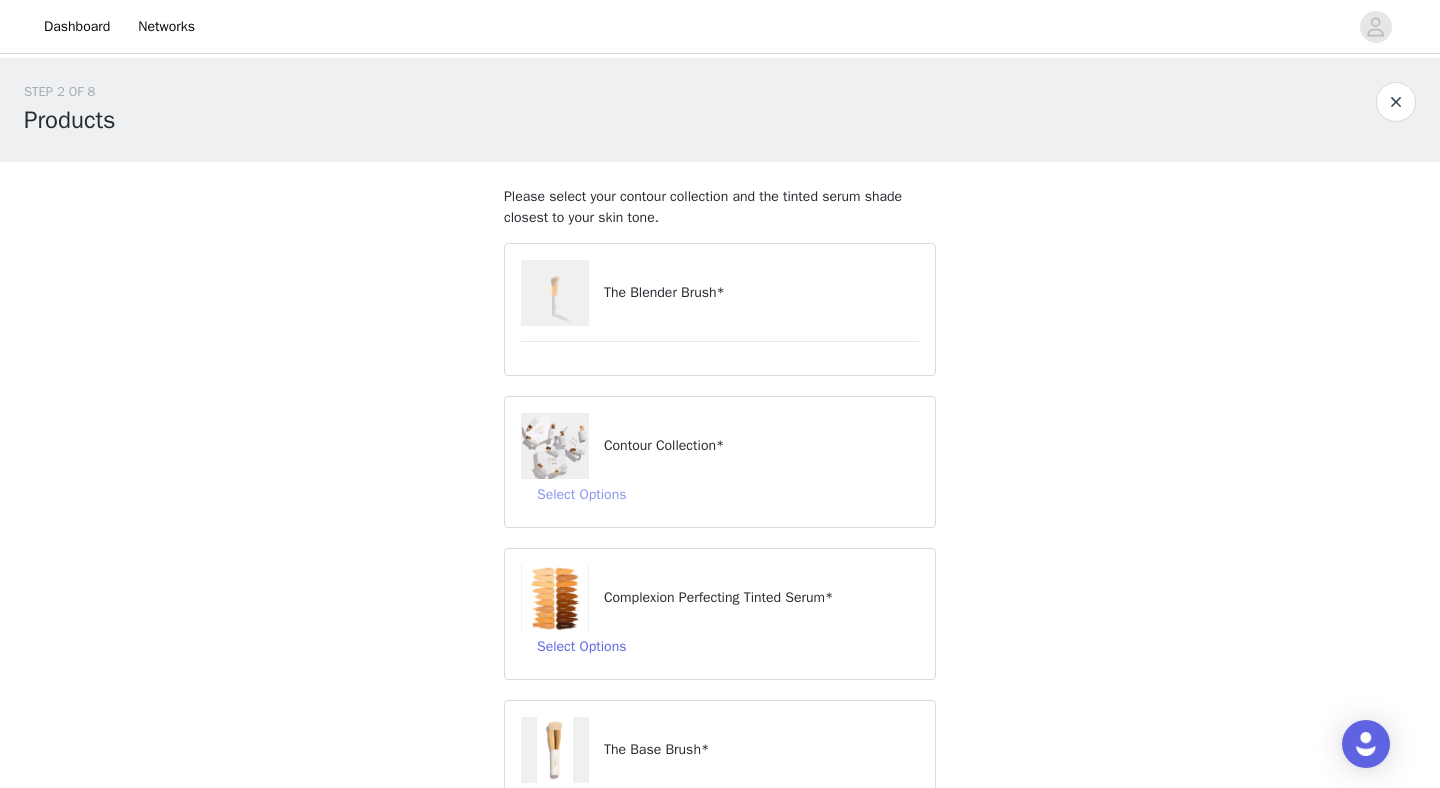 click on "Select Options" at bounding box center [581, 495] 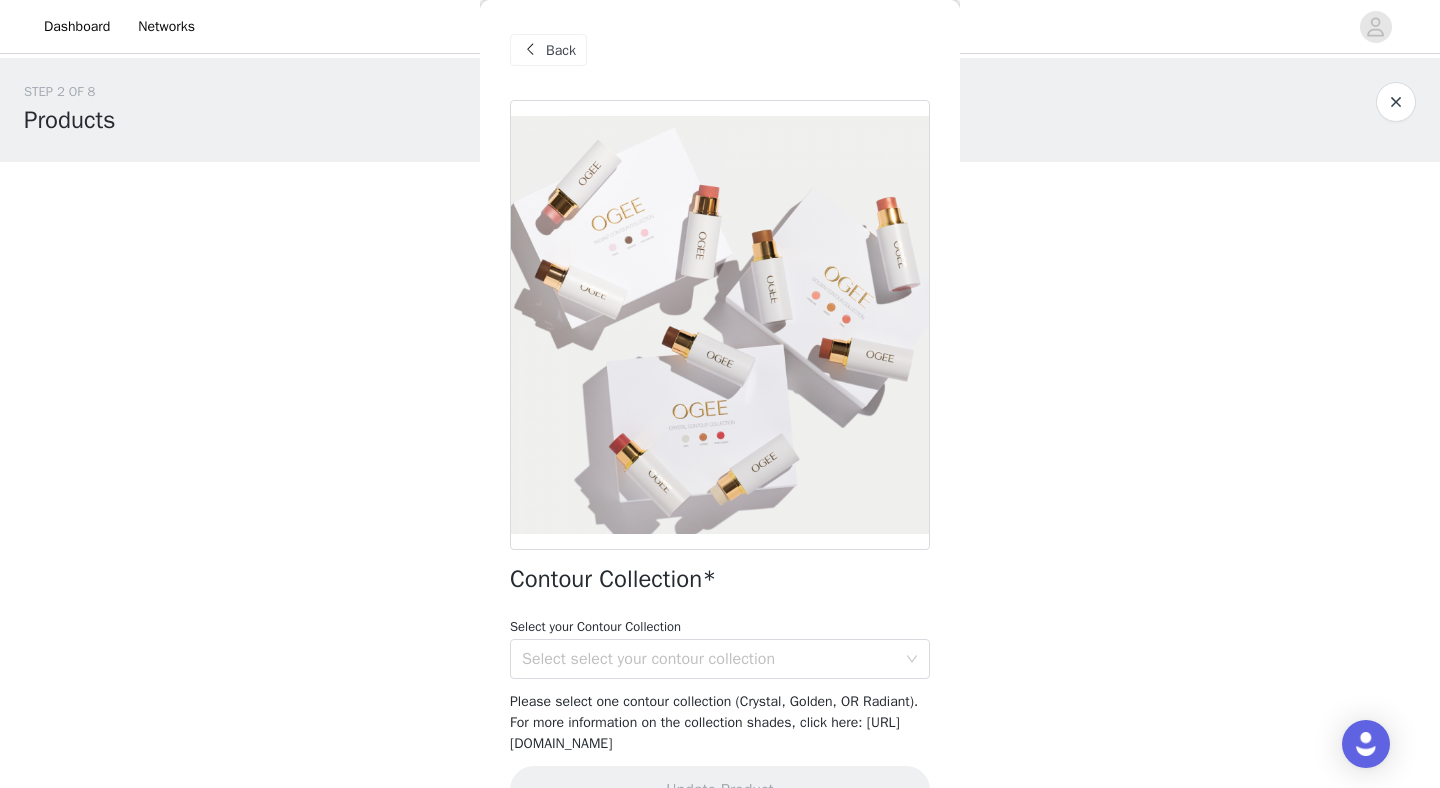 scroll, scrollTop: 70, scrollLeft: 0, axis: vertical 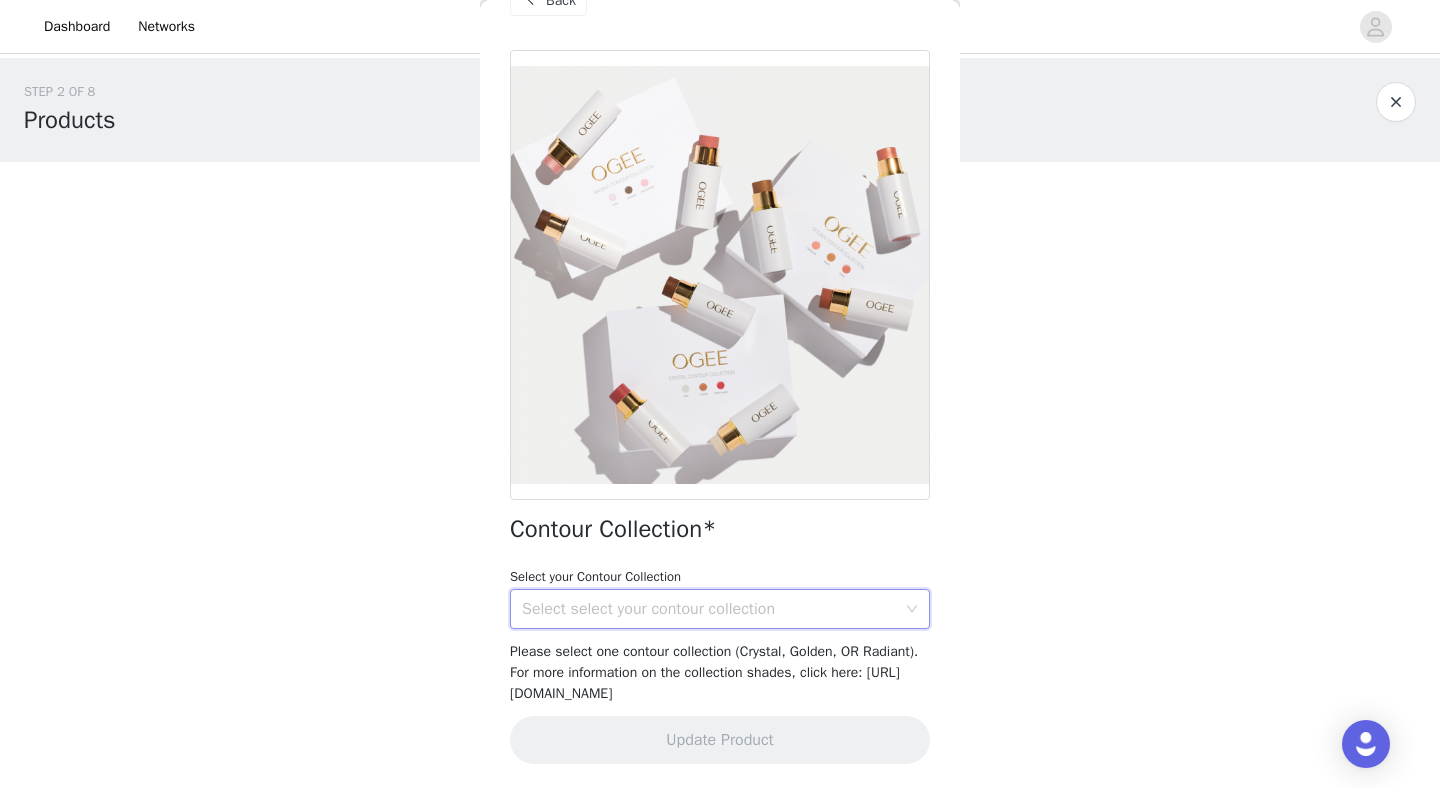 click on "Select select your contour collection" at bounding box center (713, 609) 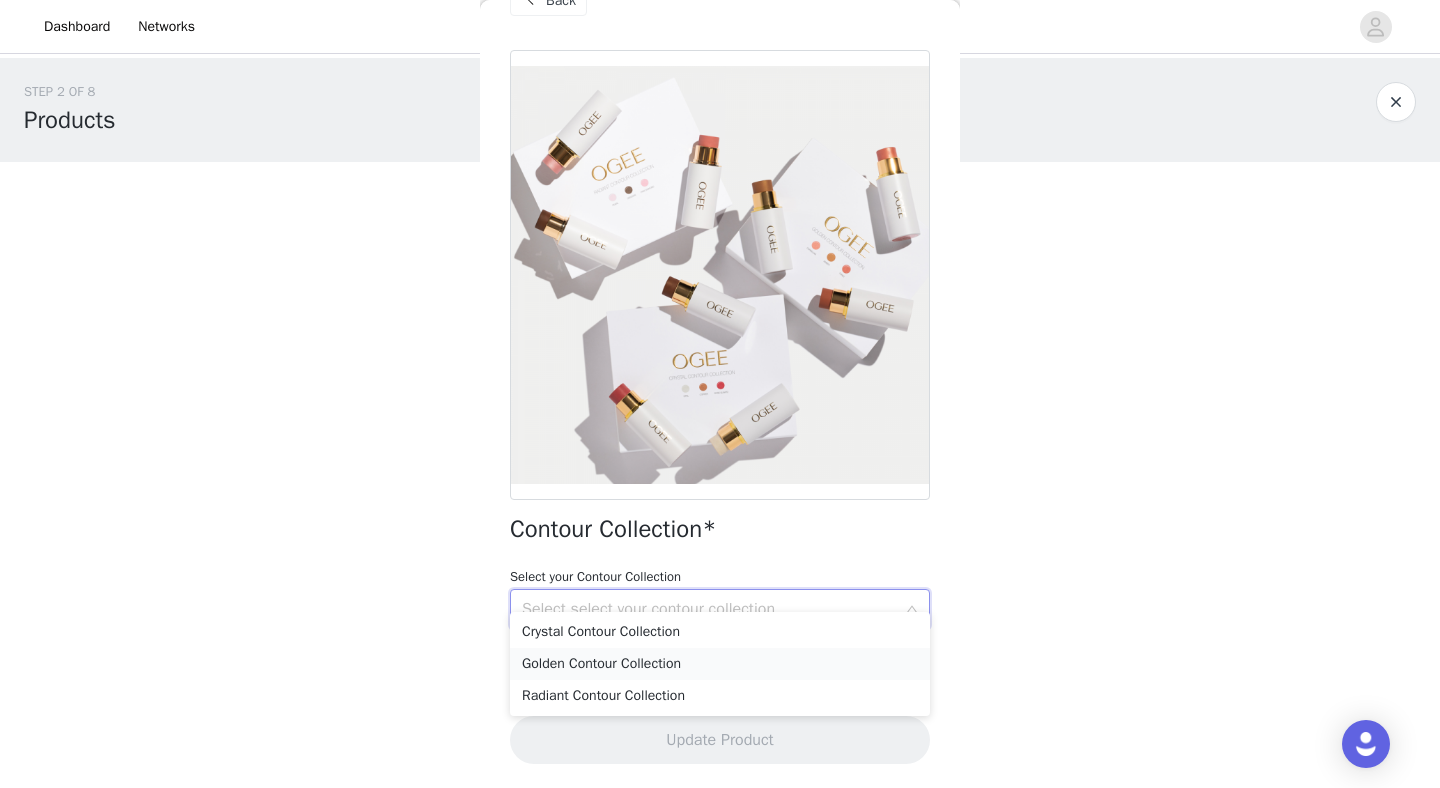 click on "Golden Contour Collection" at bounding box center (720, 664) 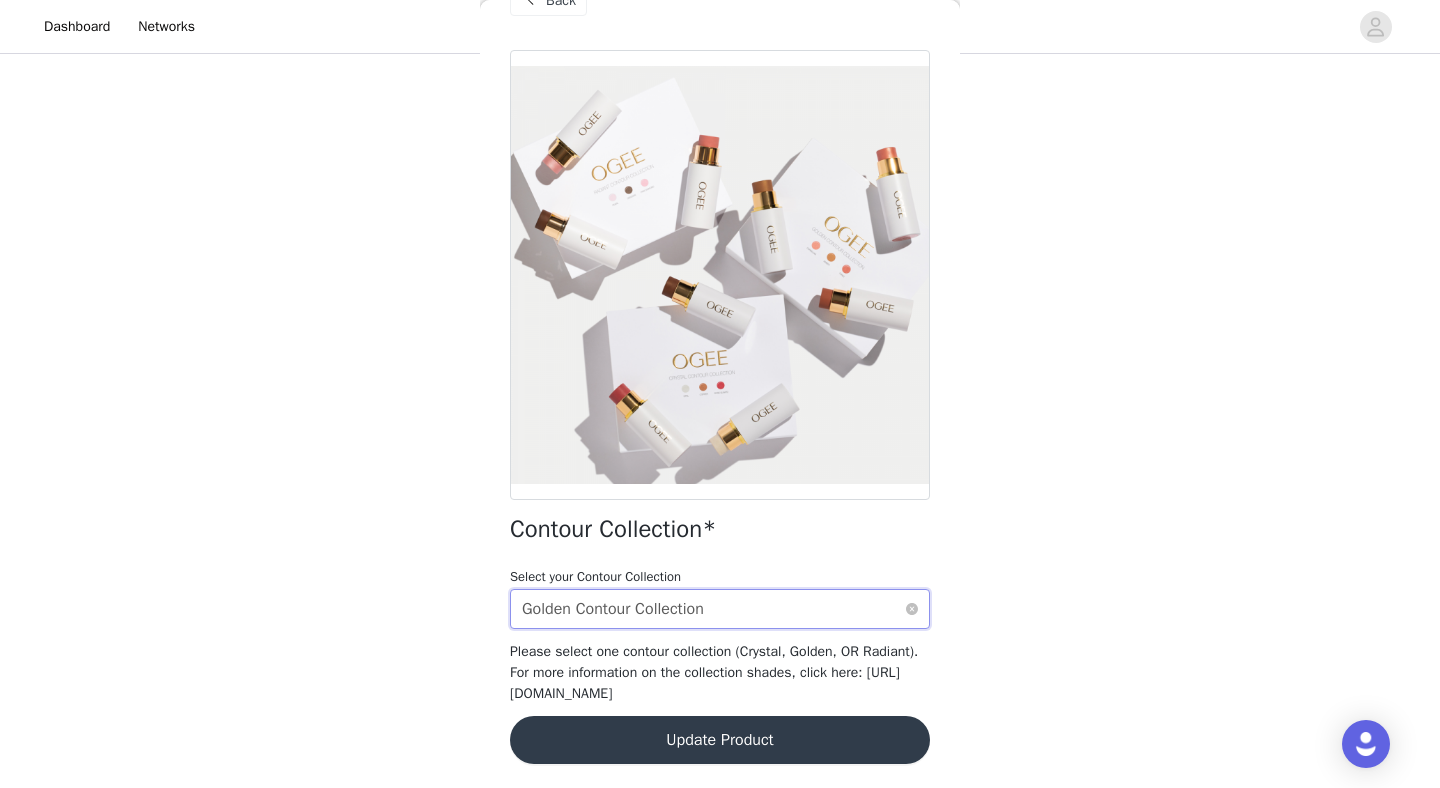 scroll, scrollTop: 182, scrollLeft: 0, axis: vertical 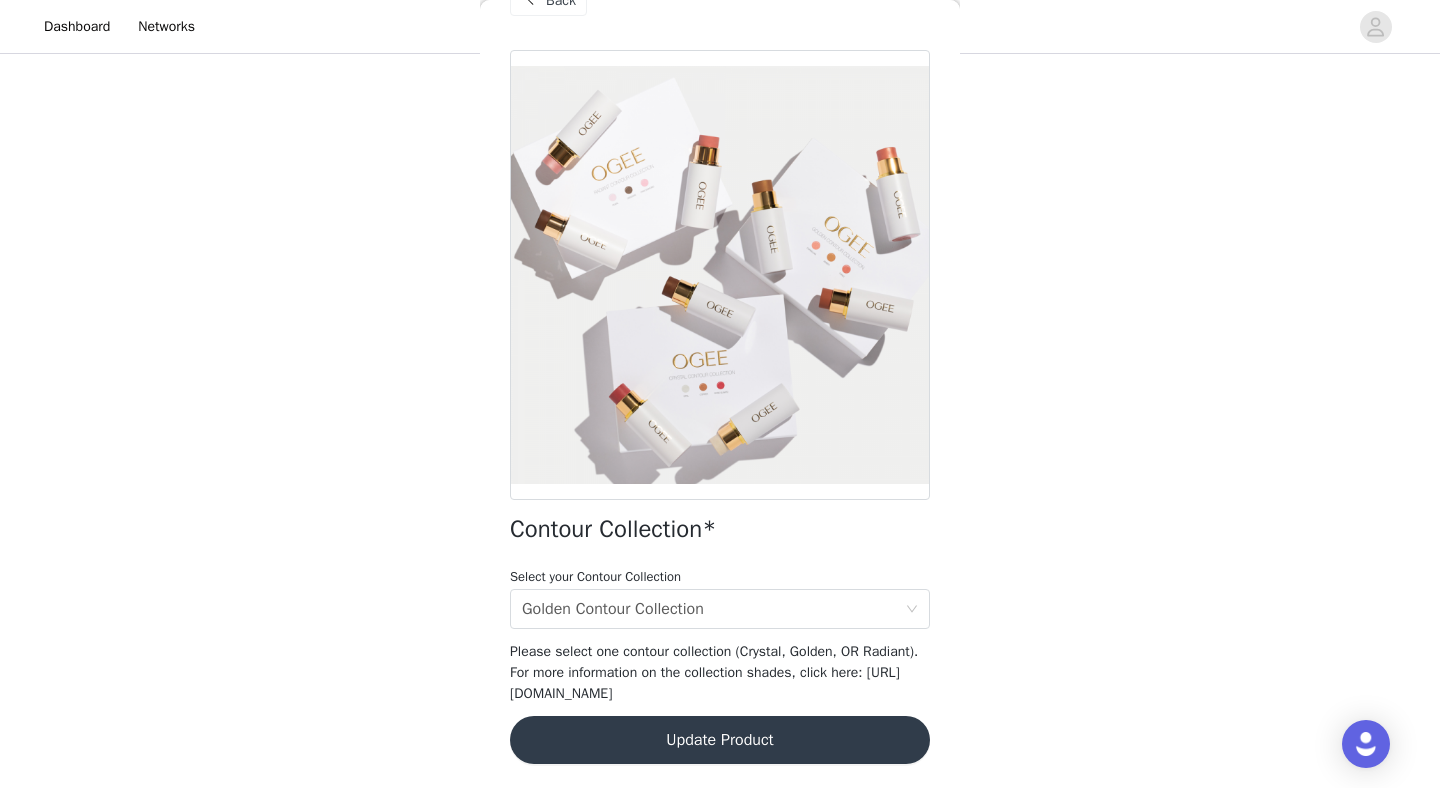 drag, startPoint x: 599, startPoint y: 707, endPoint x: 549, endPoint y: 695, distance: 51.41984 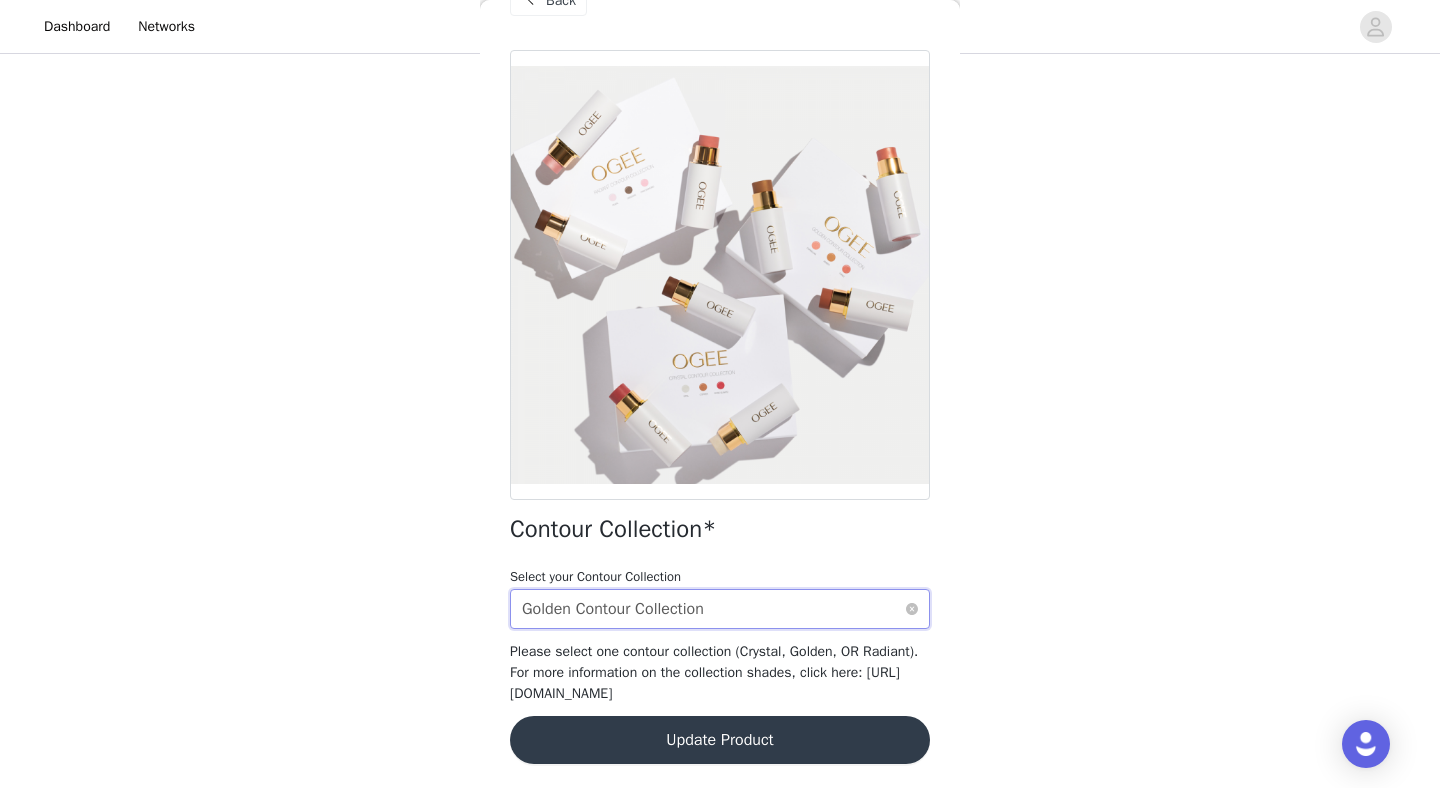 click on "Select select your contour collection Golden Contour Collection" at bounding box center [713, 609] 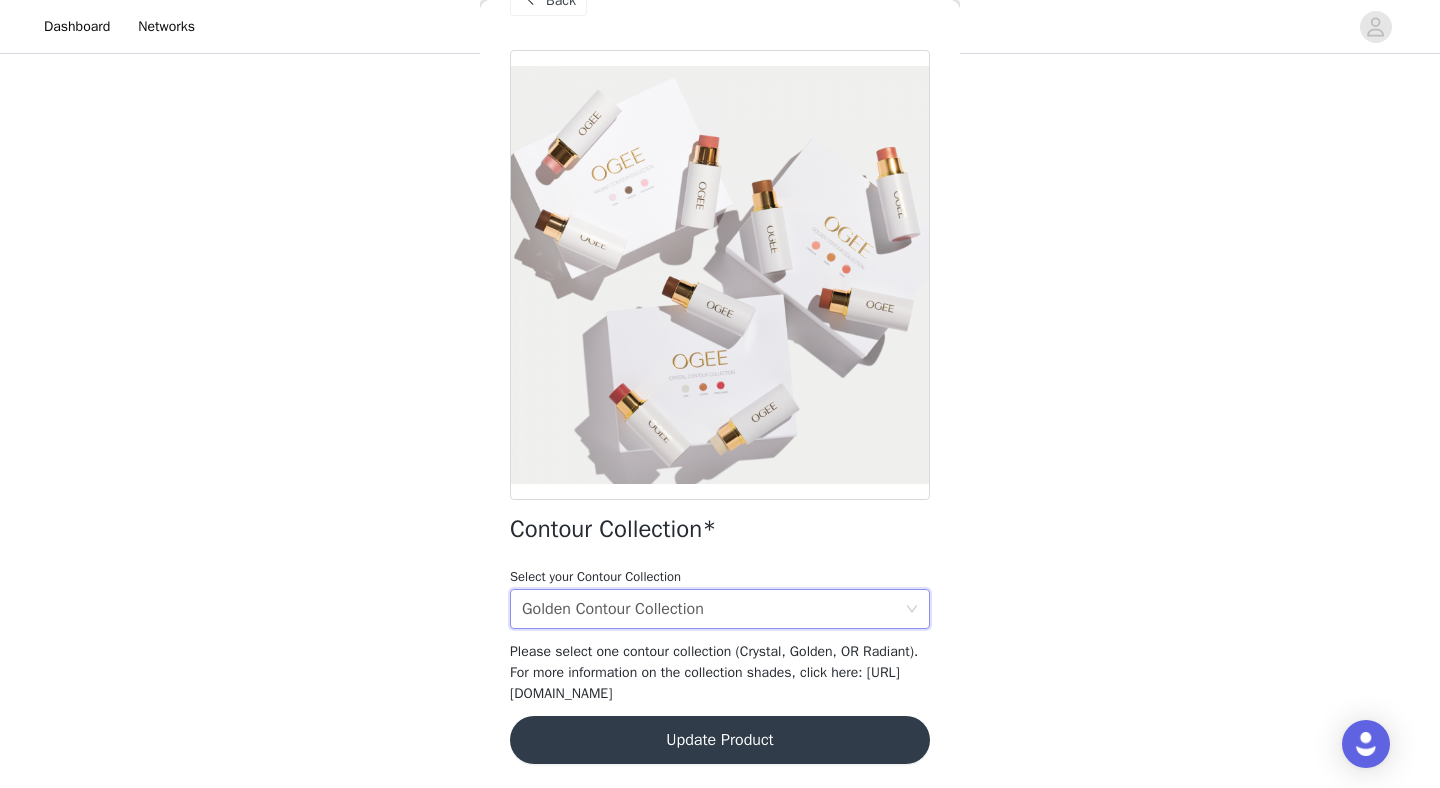 click on "Contour Collection*               Select your Contour Collection   Select select your contour collection Golden Contour Collection   Please select one contour collection (Crystal, Golden, OR Radiant). For more information on the collection shades, click here: [URL][DOMAIN_NAME]   Update Product" at bounding box center [720, 419] 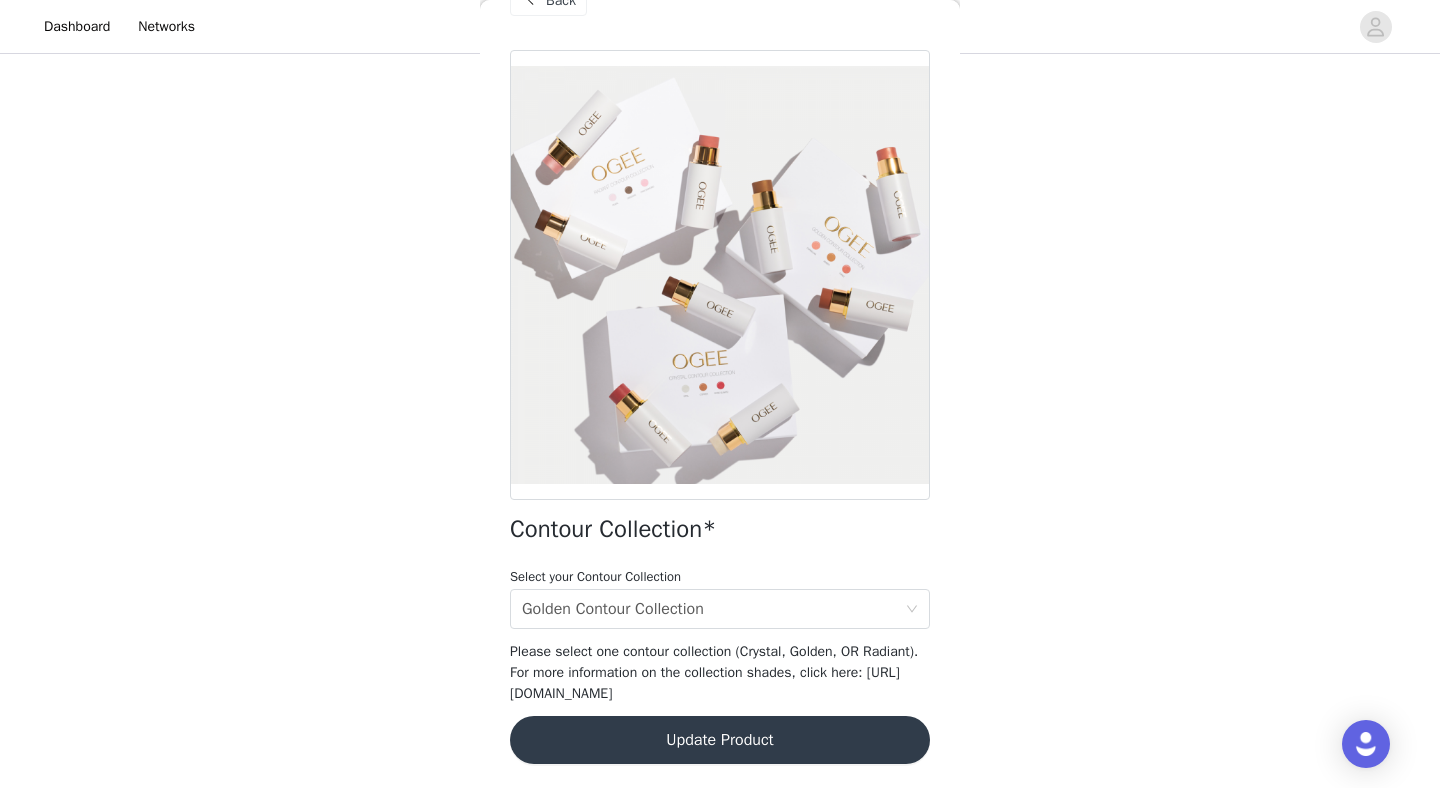 click on "Select your Contour Collection" at bounding box center (720, 577) 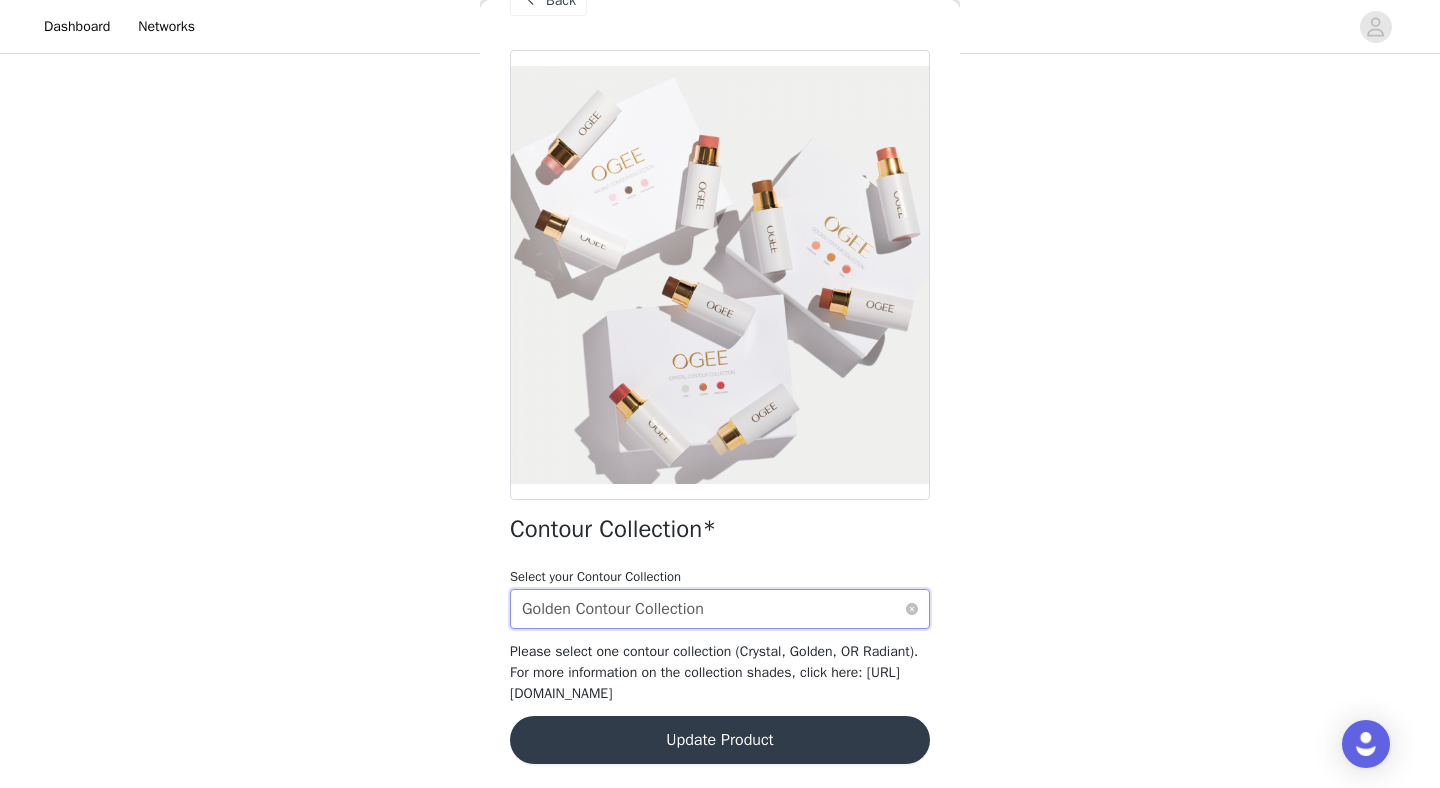 click on "Select select your contour collection Golden Contour Collection" at bounding box center [713, 609] 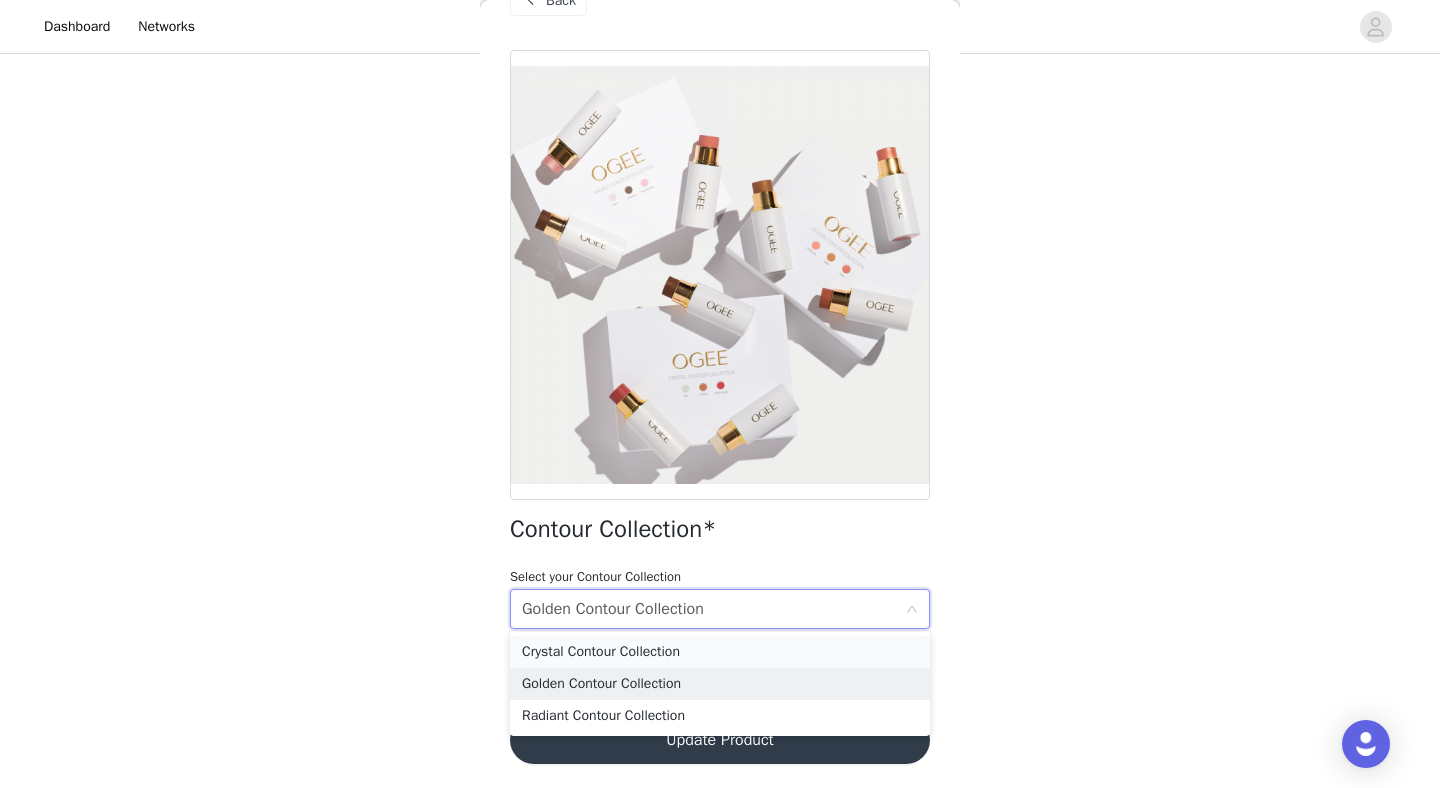 click on "Crystal Contour Collection" at bounding box center (720, 652) 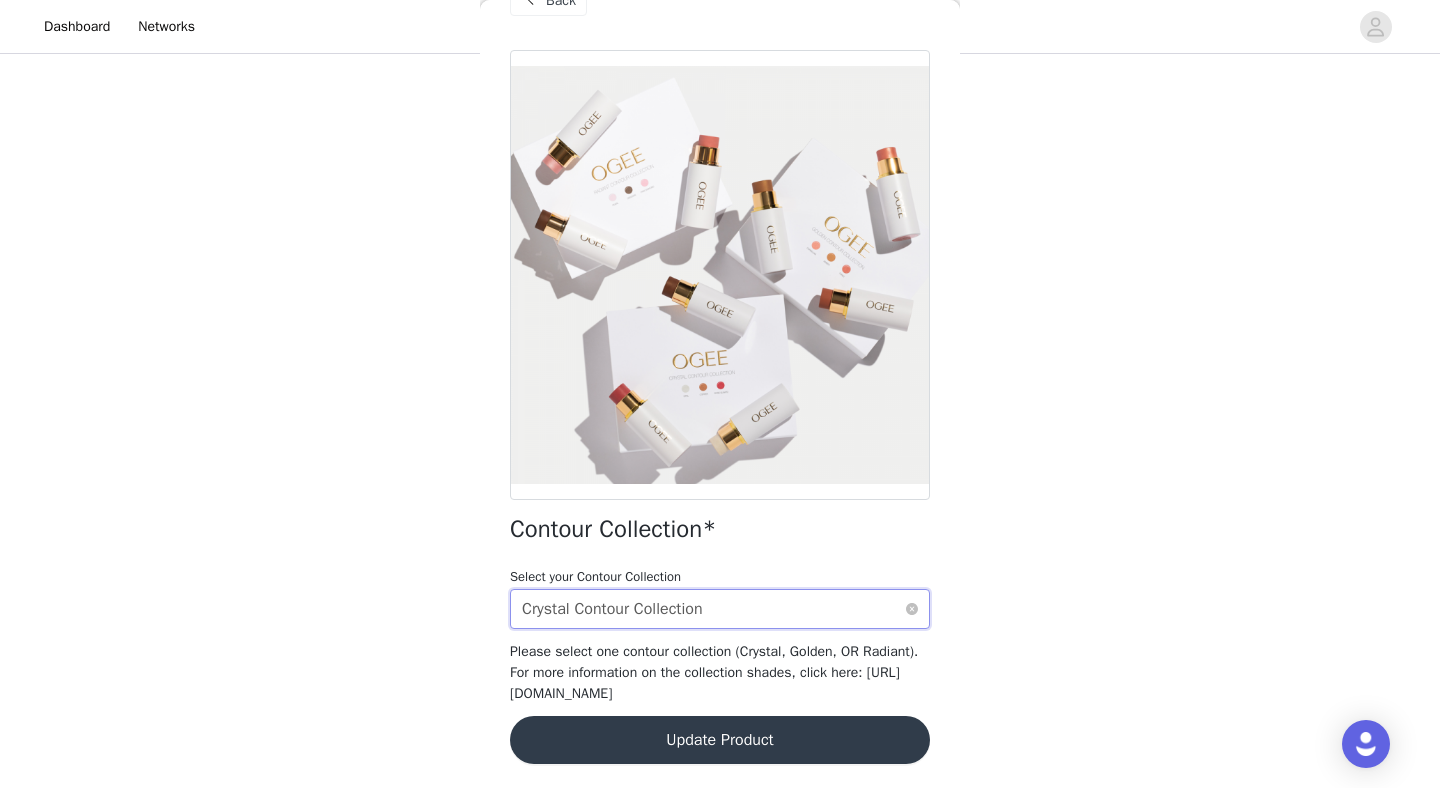 click on "Select select your contour collection Crystal Contour Collection" at bounding box center [713, 609] 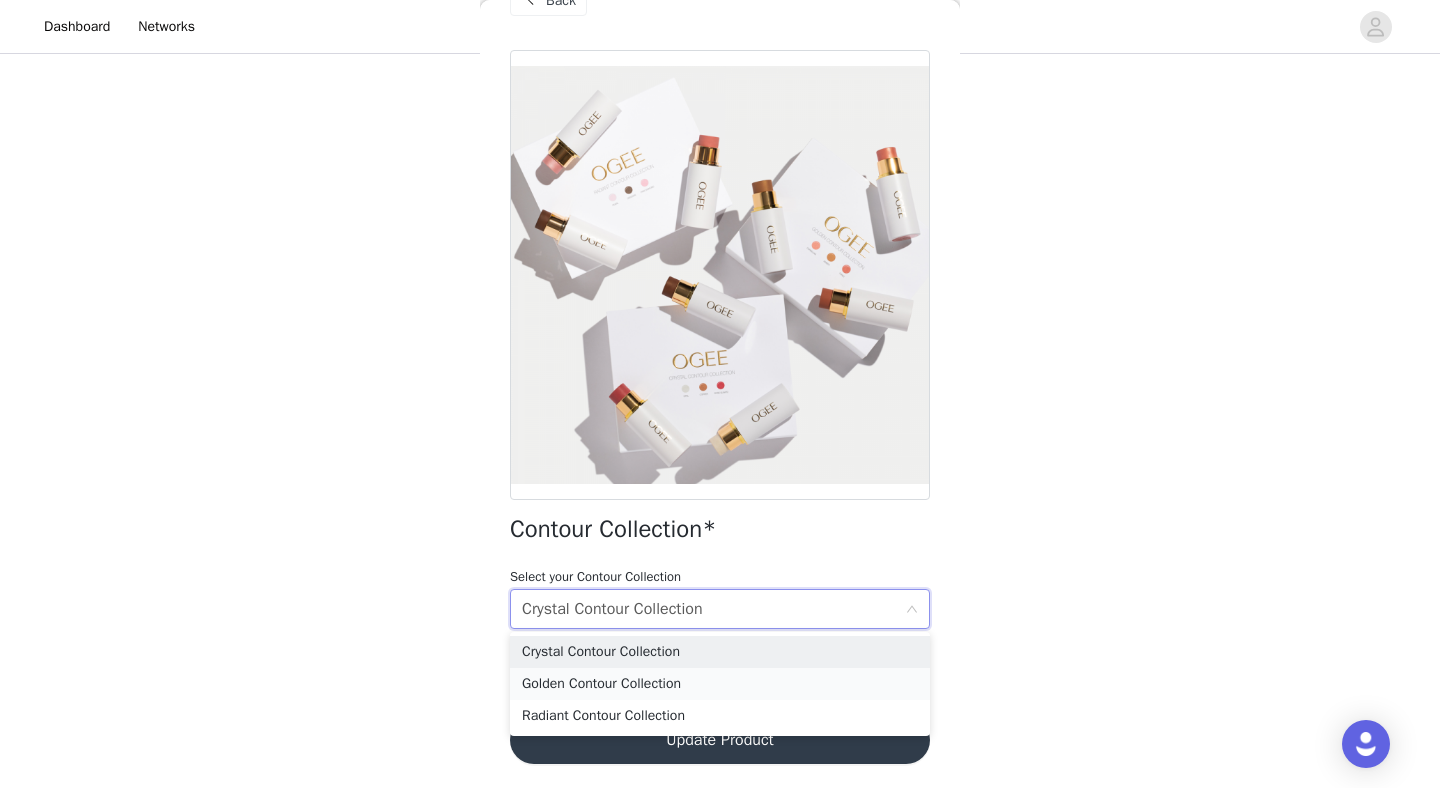 click on "Golden Contour Collection" at bounding box center [720, 684] 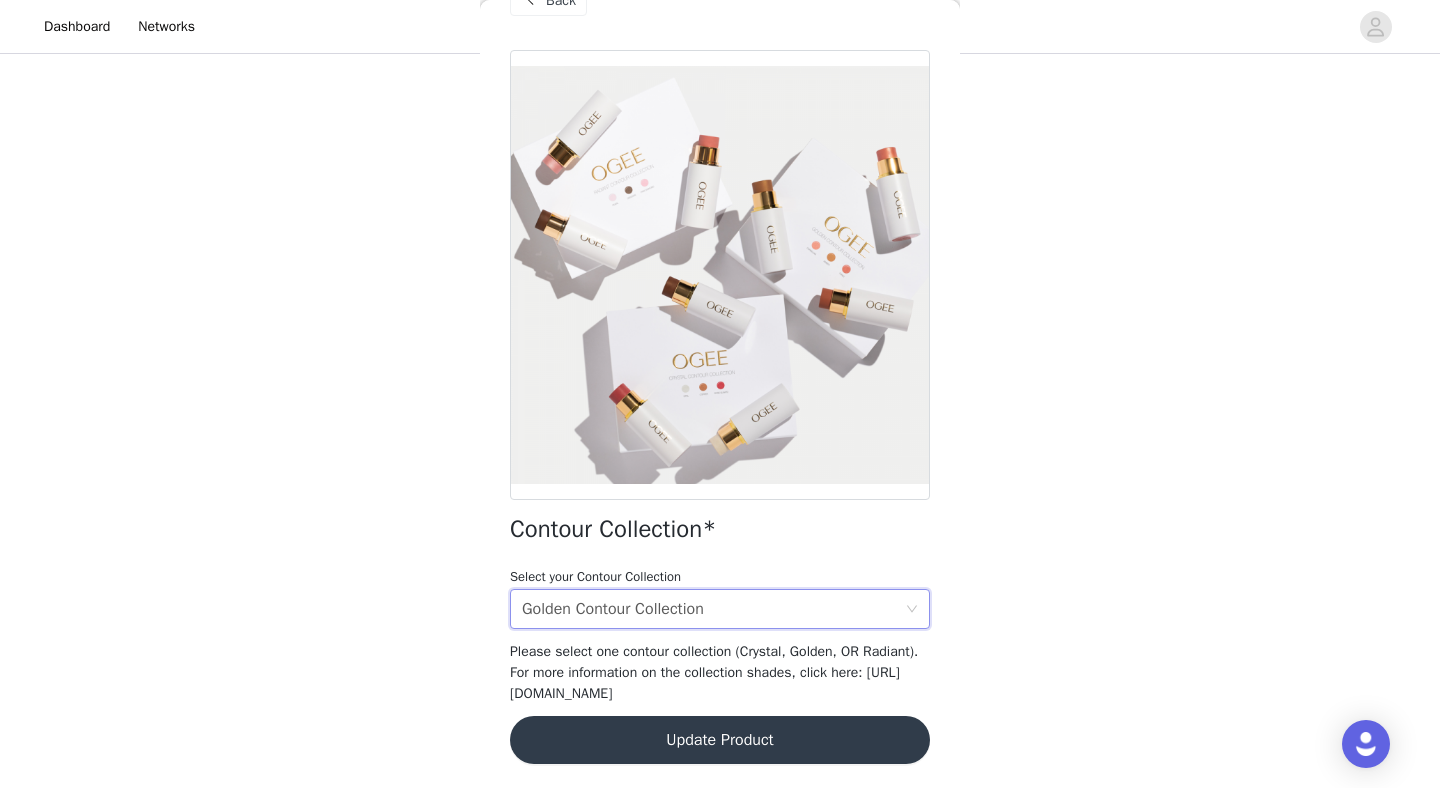 click on "Update Product" at bounding box center (720, 740) 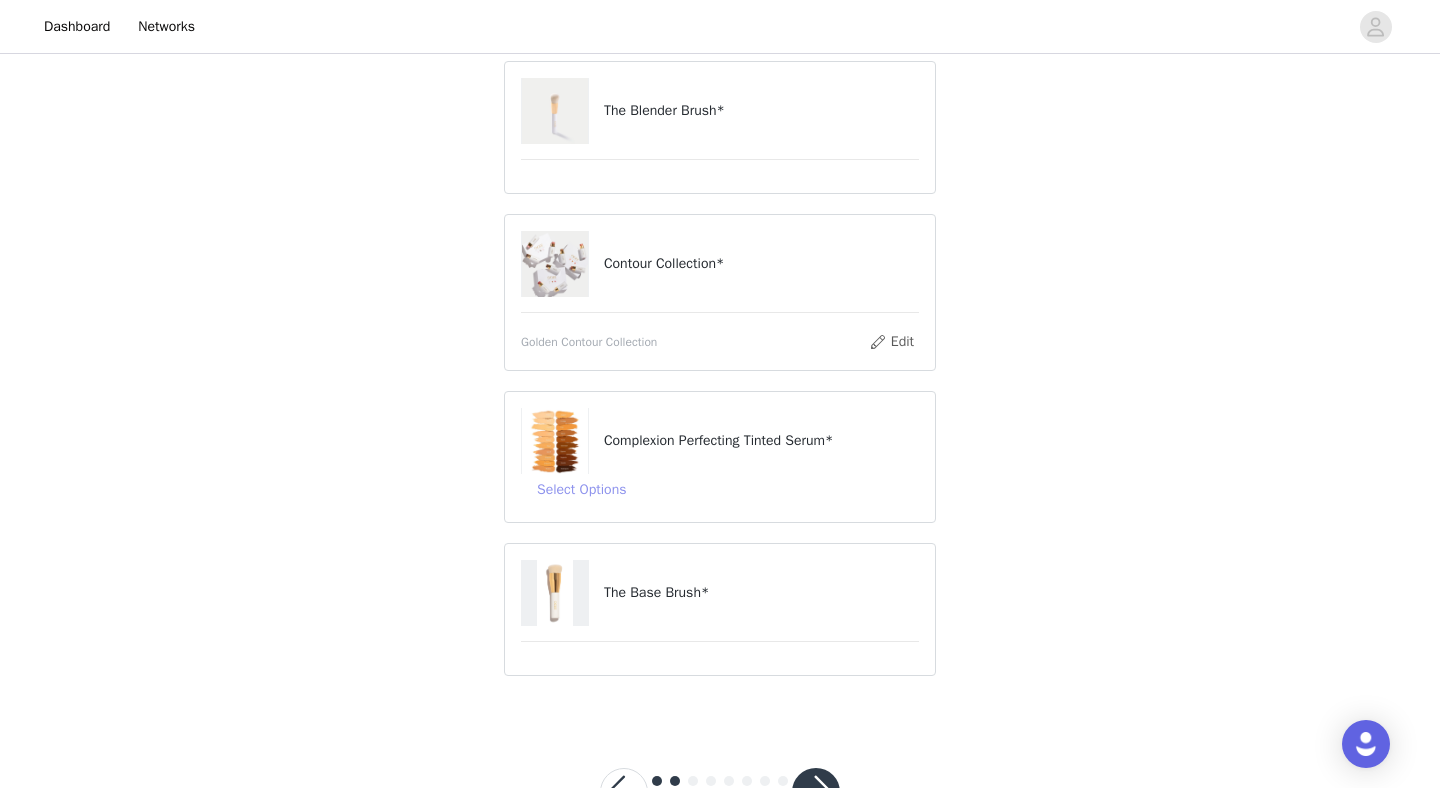 click on "Select Options" at bounding box center (581, 490) 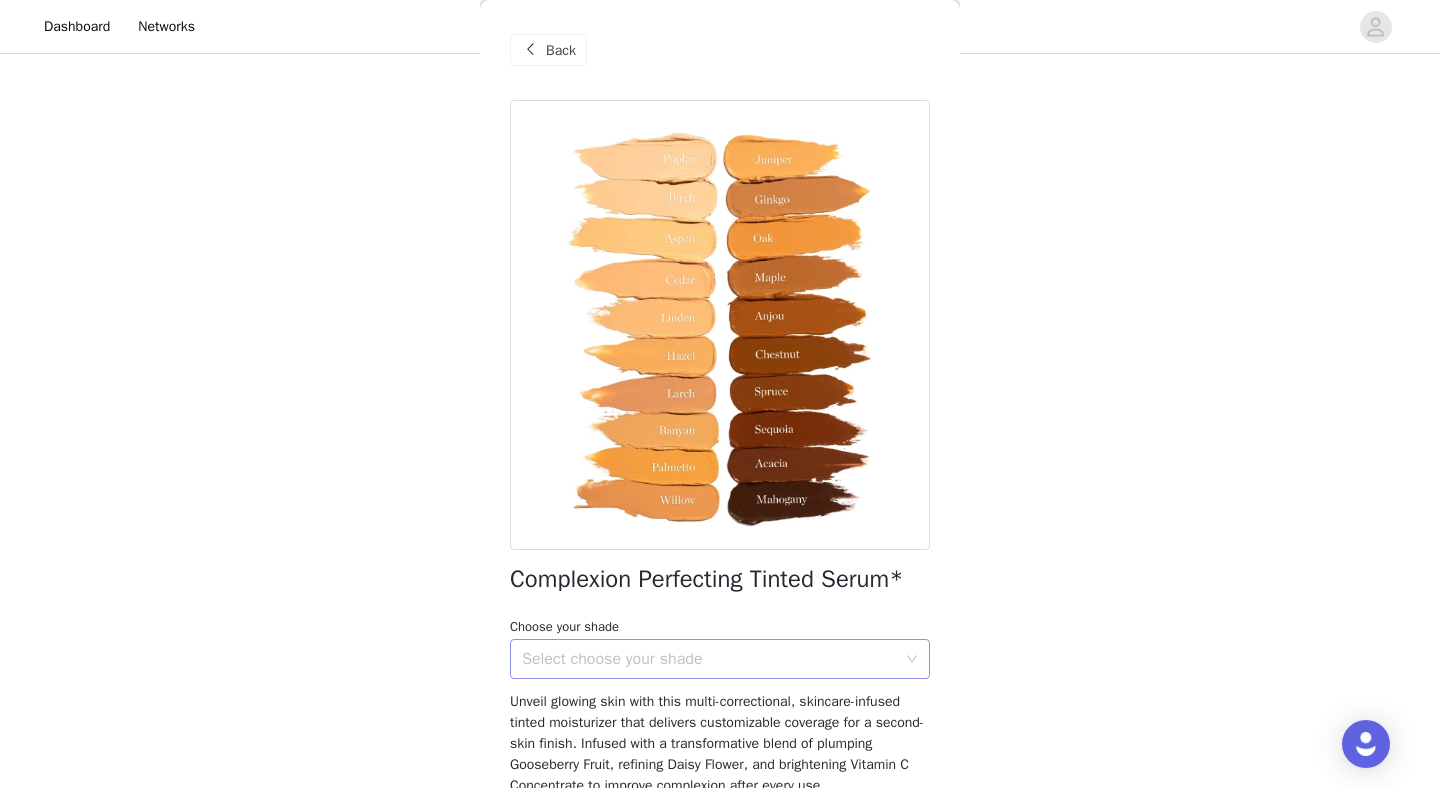 click on "Select choose your shade" at bounding box center (709, 659) 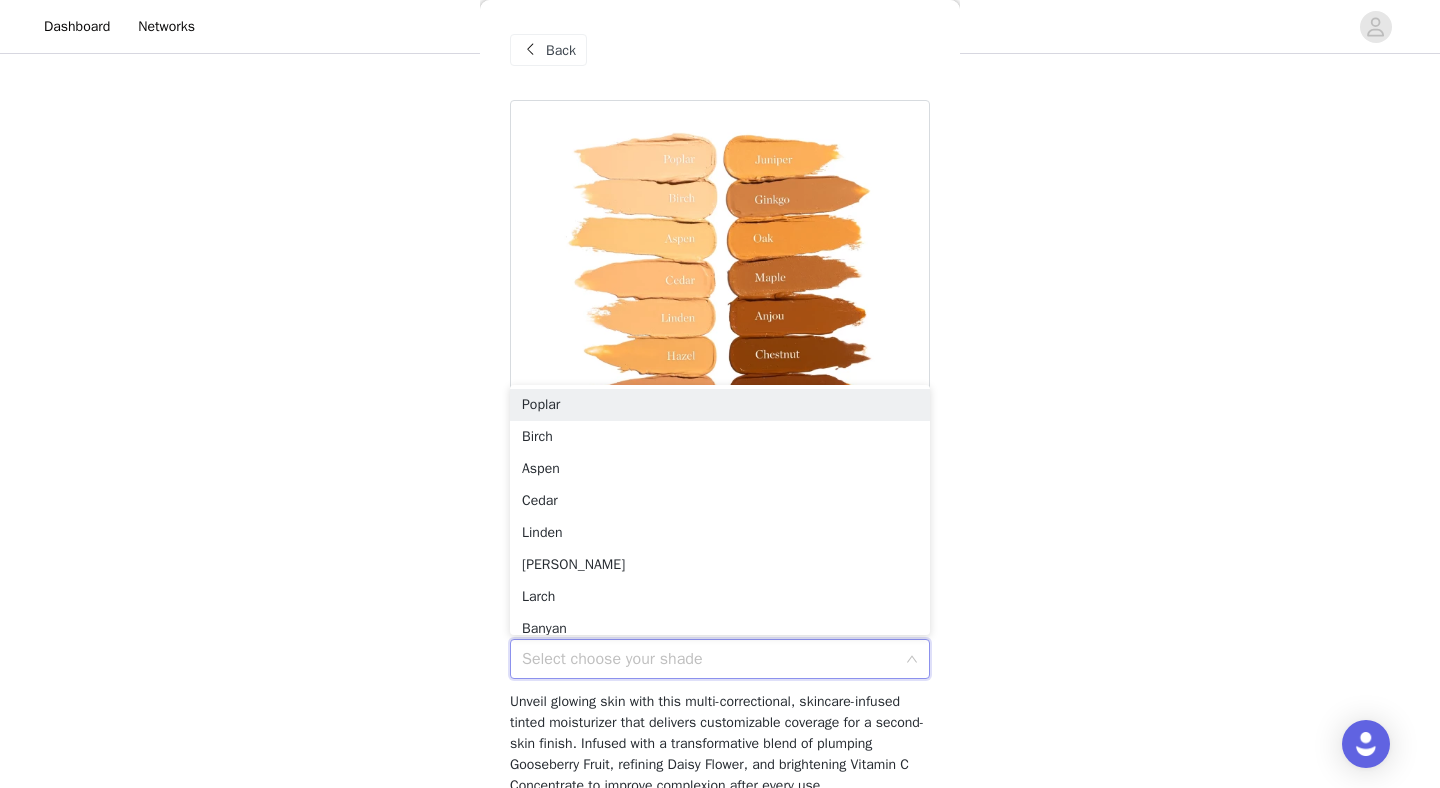 click on "Select choose your shade" at bounding box center [709, 659] 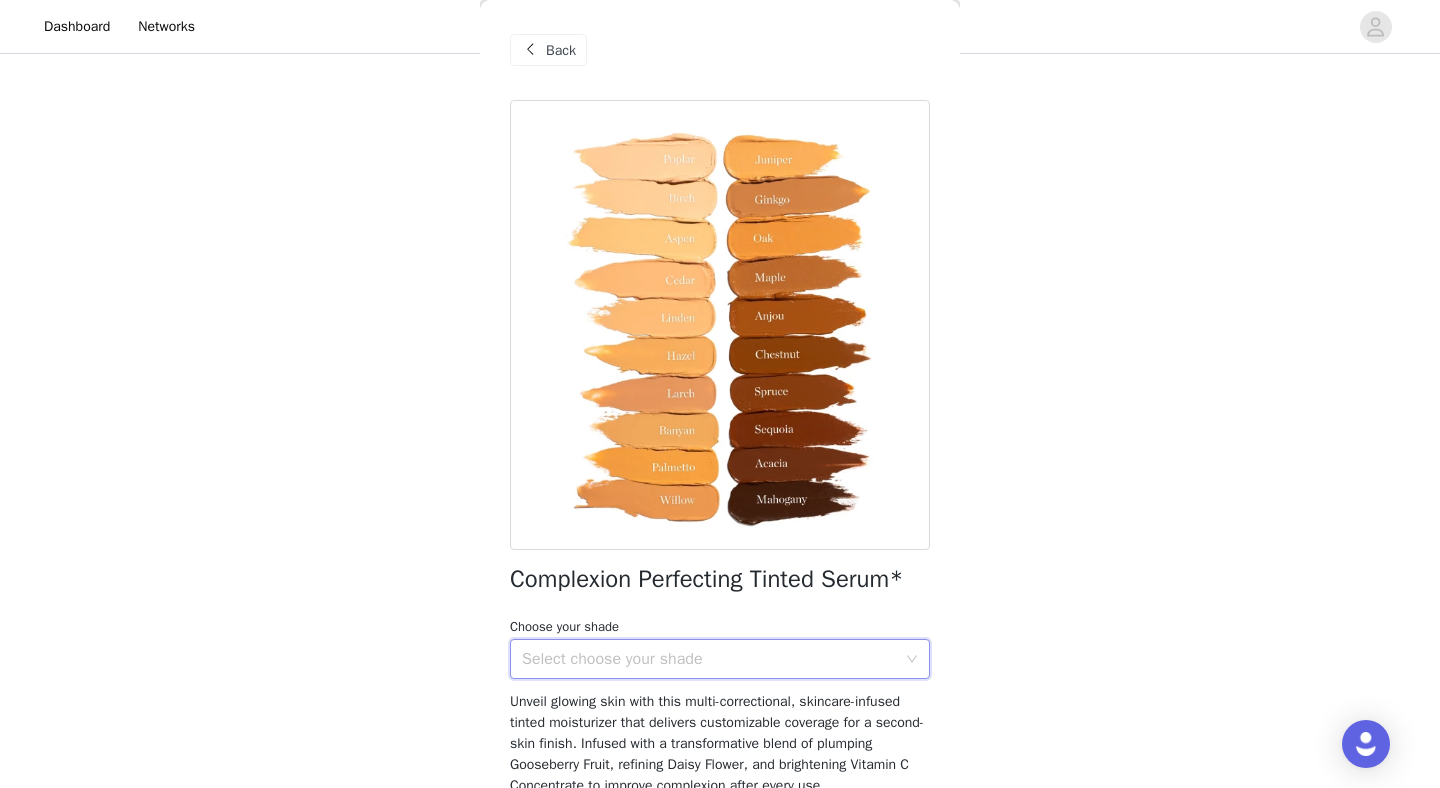 scroll, scrollTop: 112, scrollLeft: 0, axis: vertical 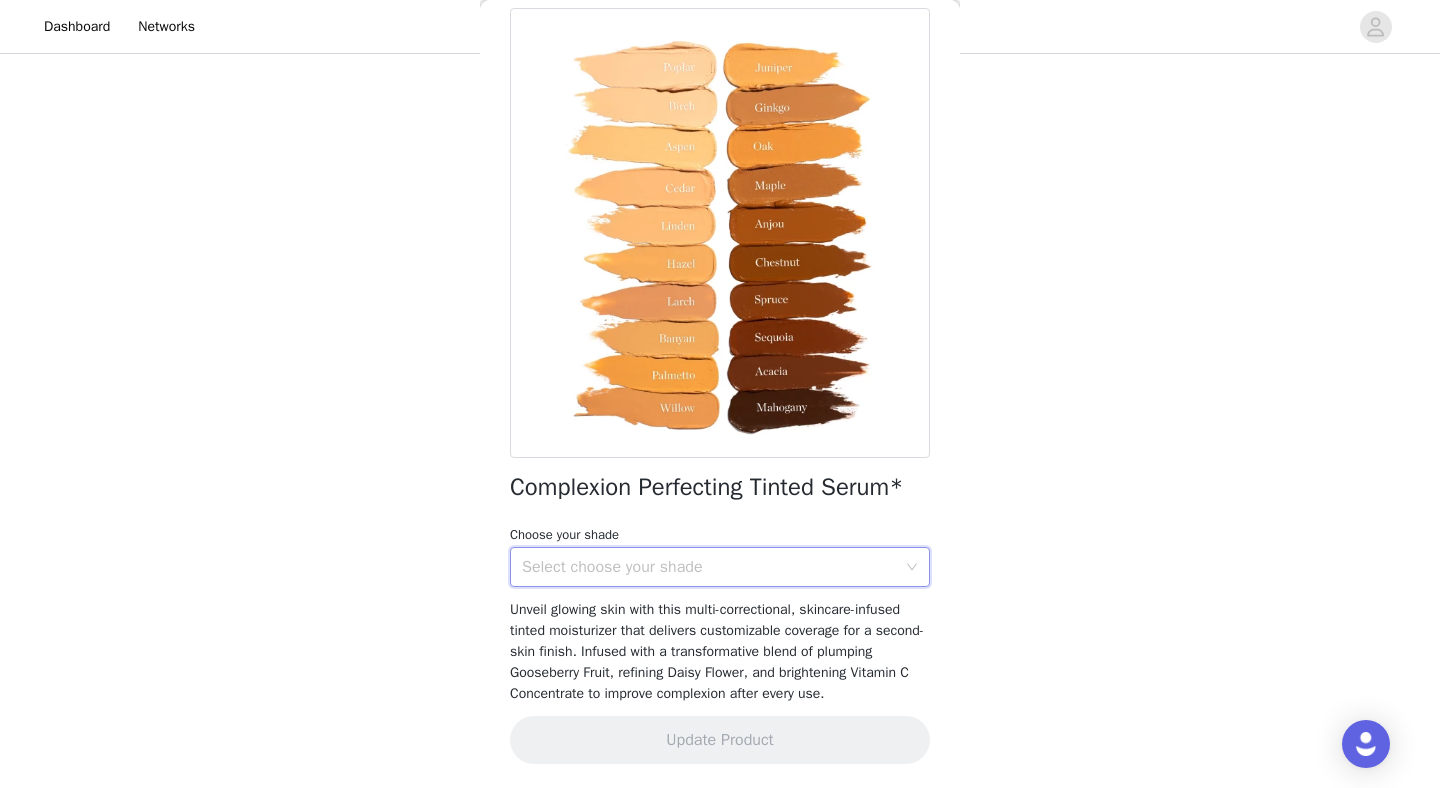 click on "Select choose your shade" at bounding box center (709, 567) 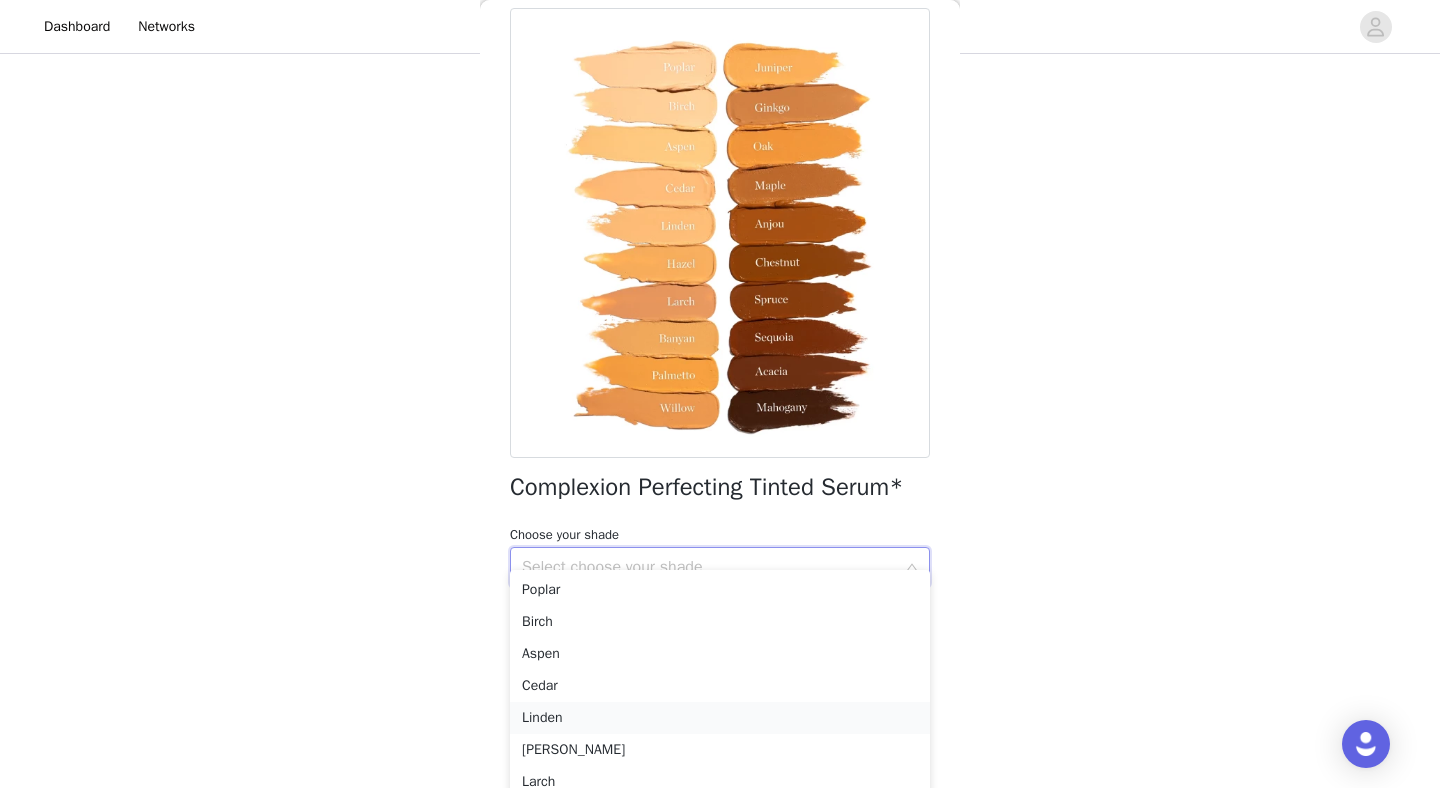 click on "Linden" at bounding box center [720, 718] 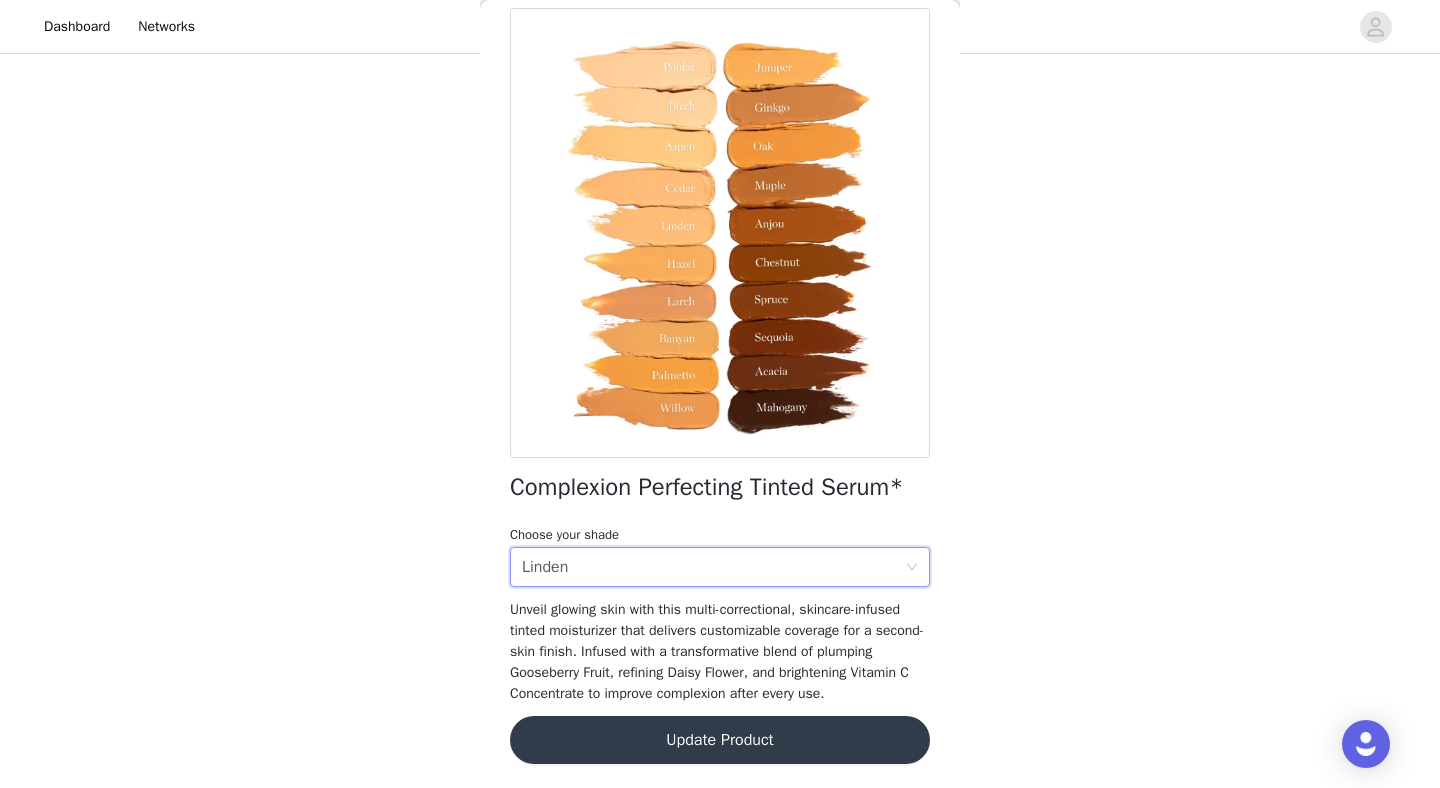 click on "Update Product" at bounding box center (720, 740) 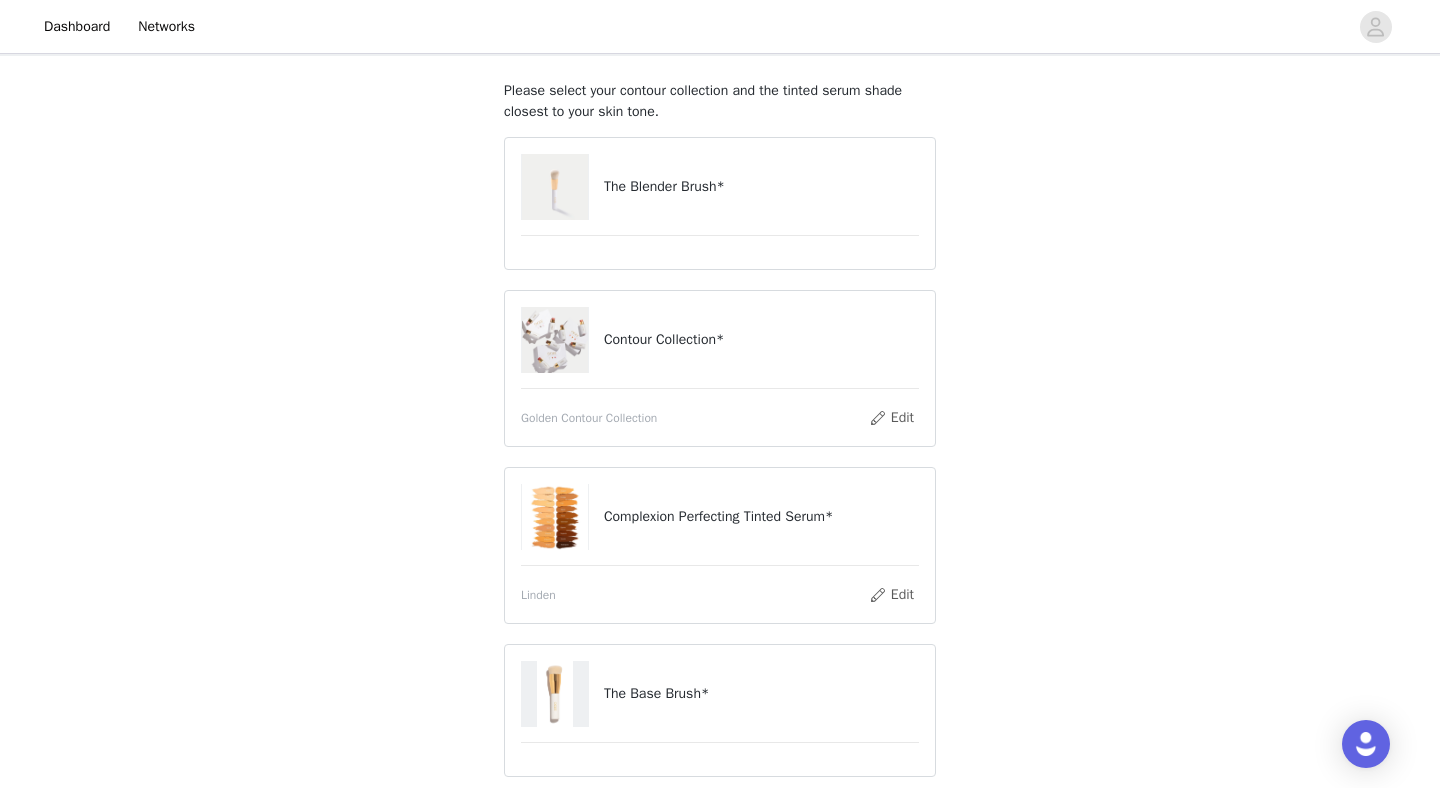 scroll, scrollTop: 40, scrollLeft: 0, axis: vertical 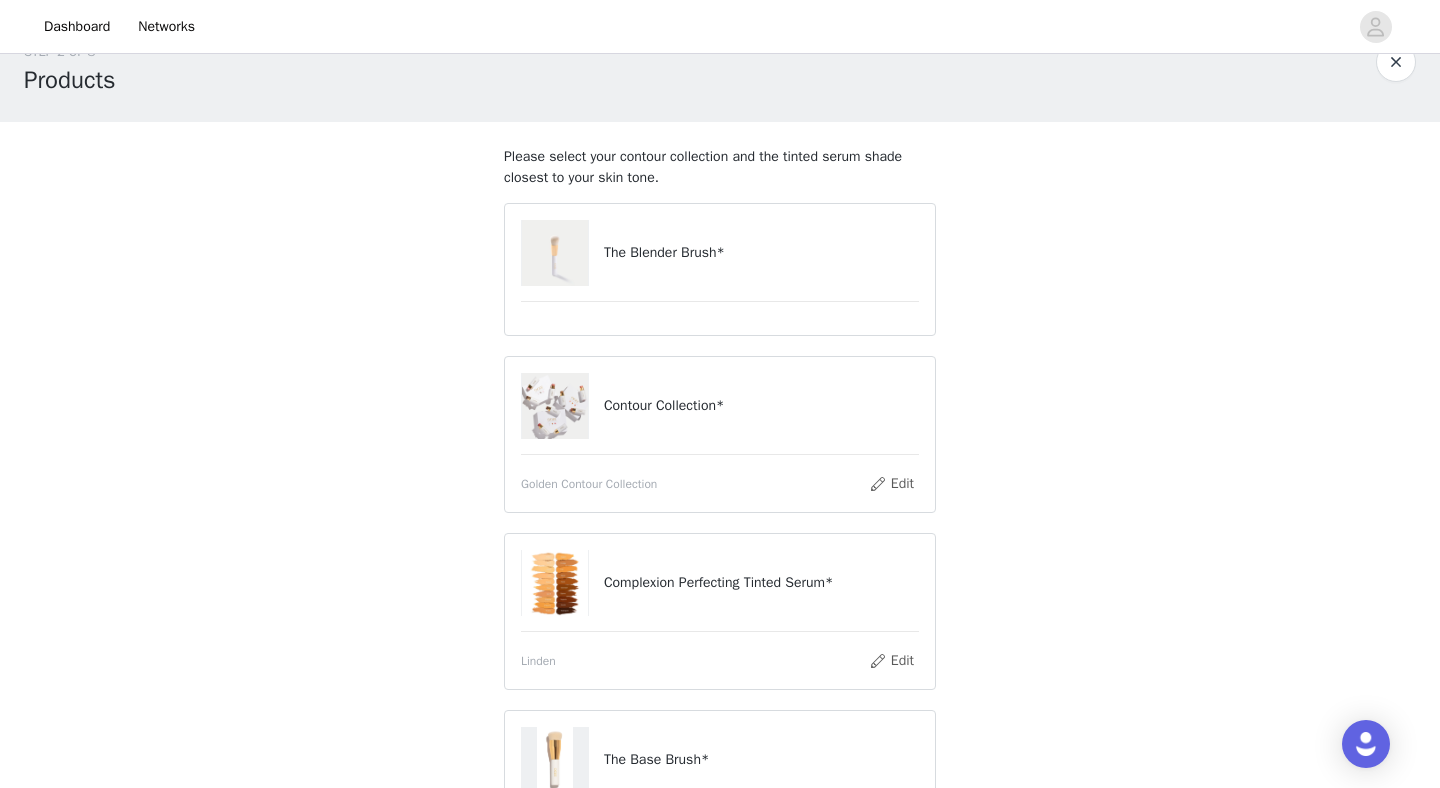 click at bounding box center (555, 406) 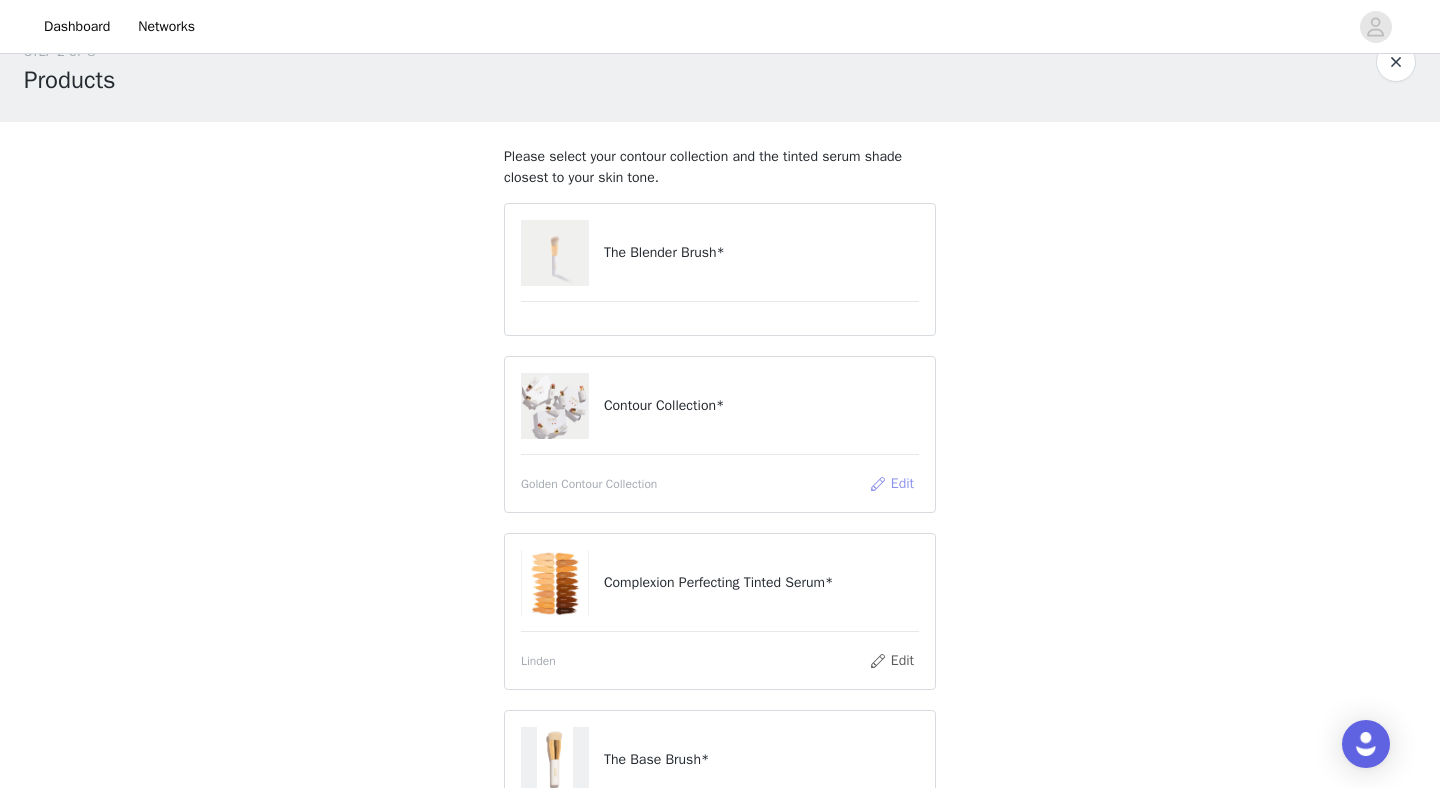click on "Edit" at bounding box center [891, 484] 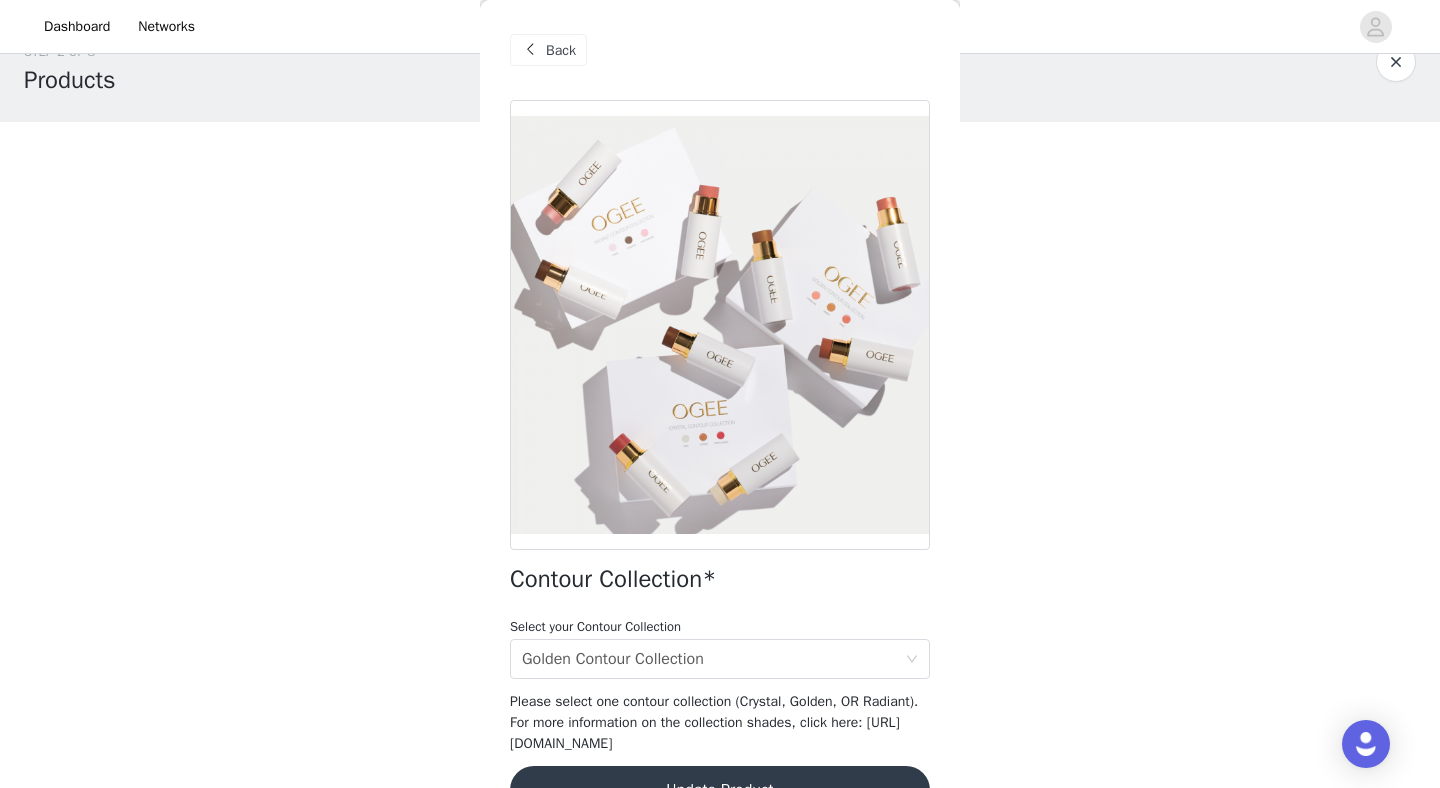 click at bounding box center [1396, 62] 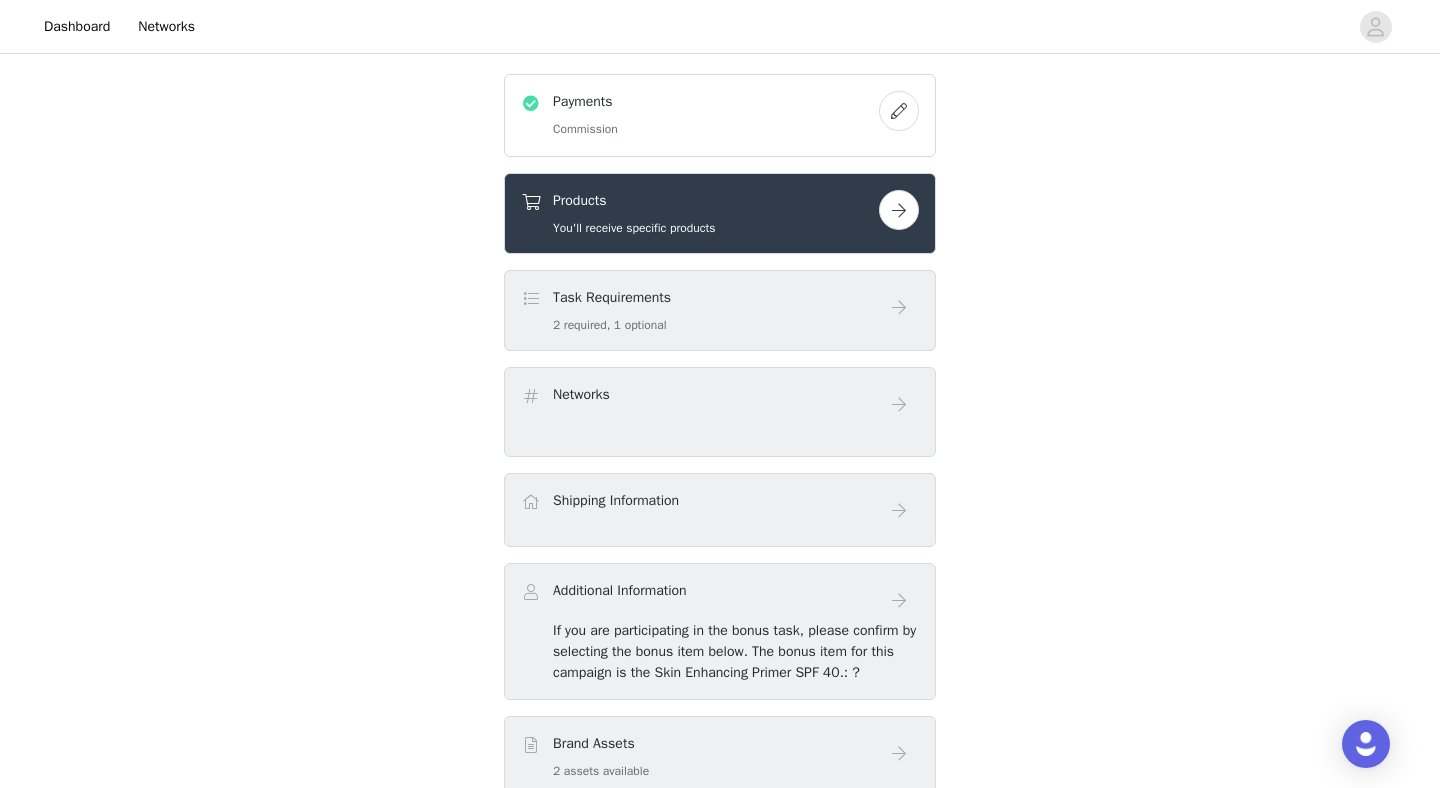 scroll, scrollTop: 531, scrollLeft: 0, axis: vertical 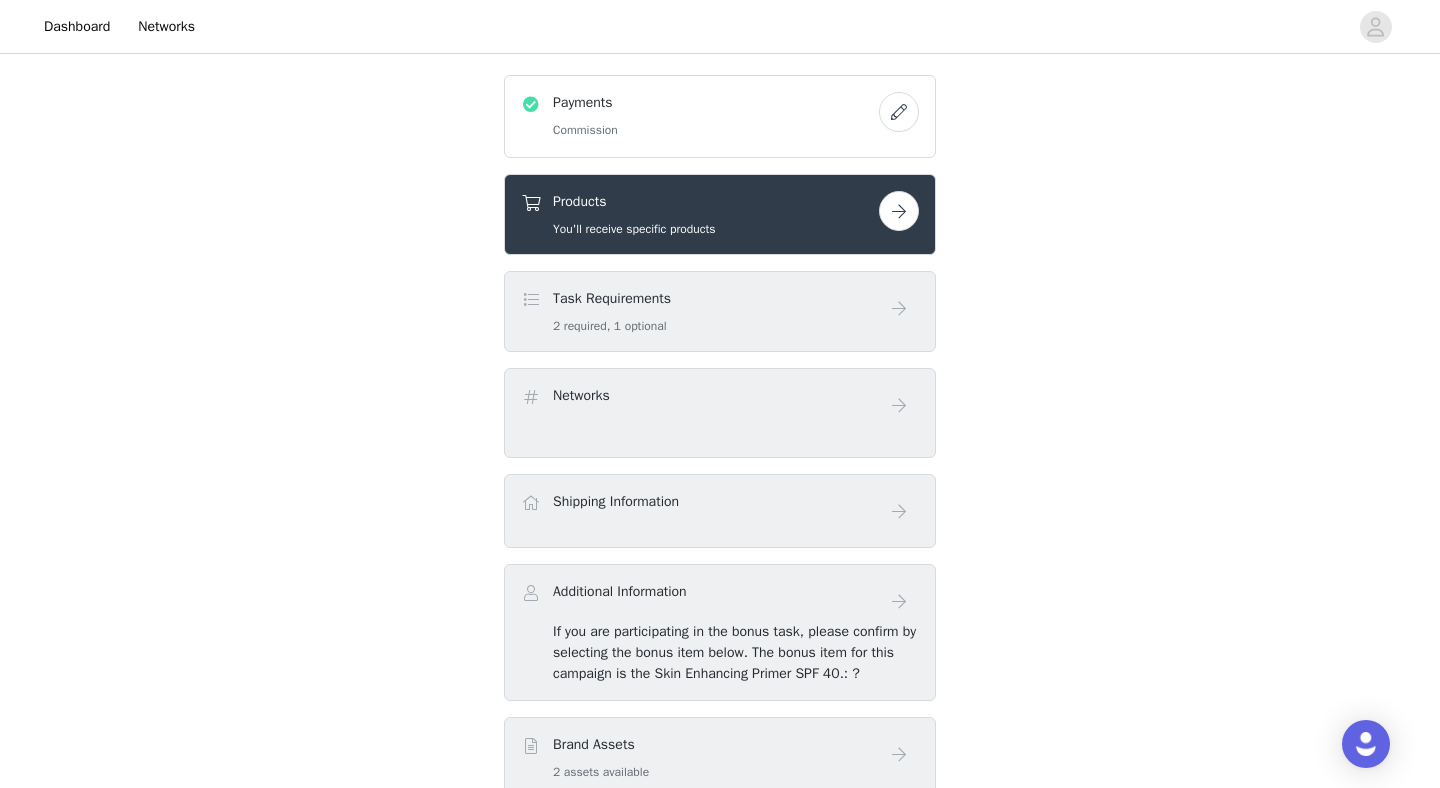 click on "Task Requirements   2 required, 1 optional" at bounding box center (700, 311) 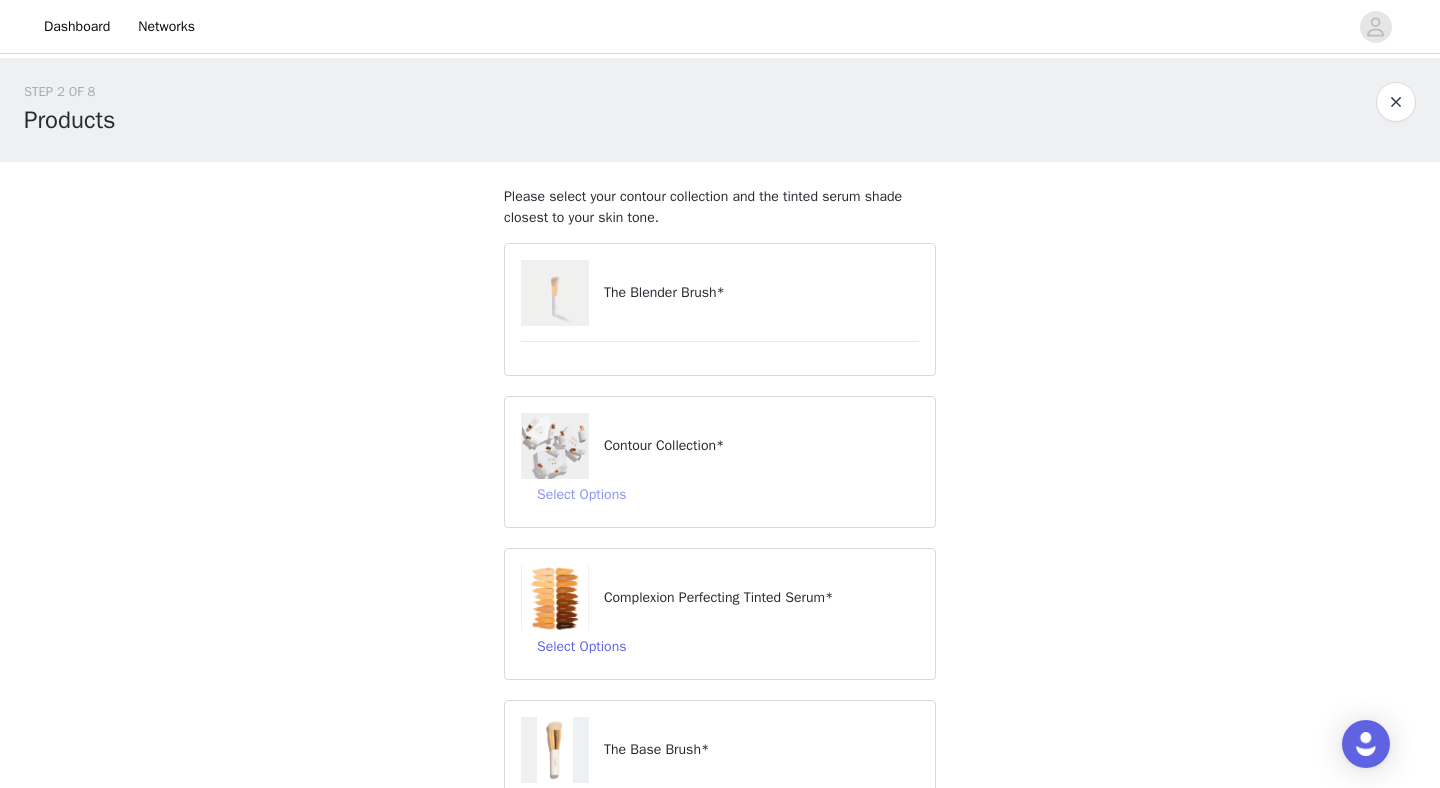 click on "Select Options" at bounding box center (581, 495) 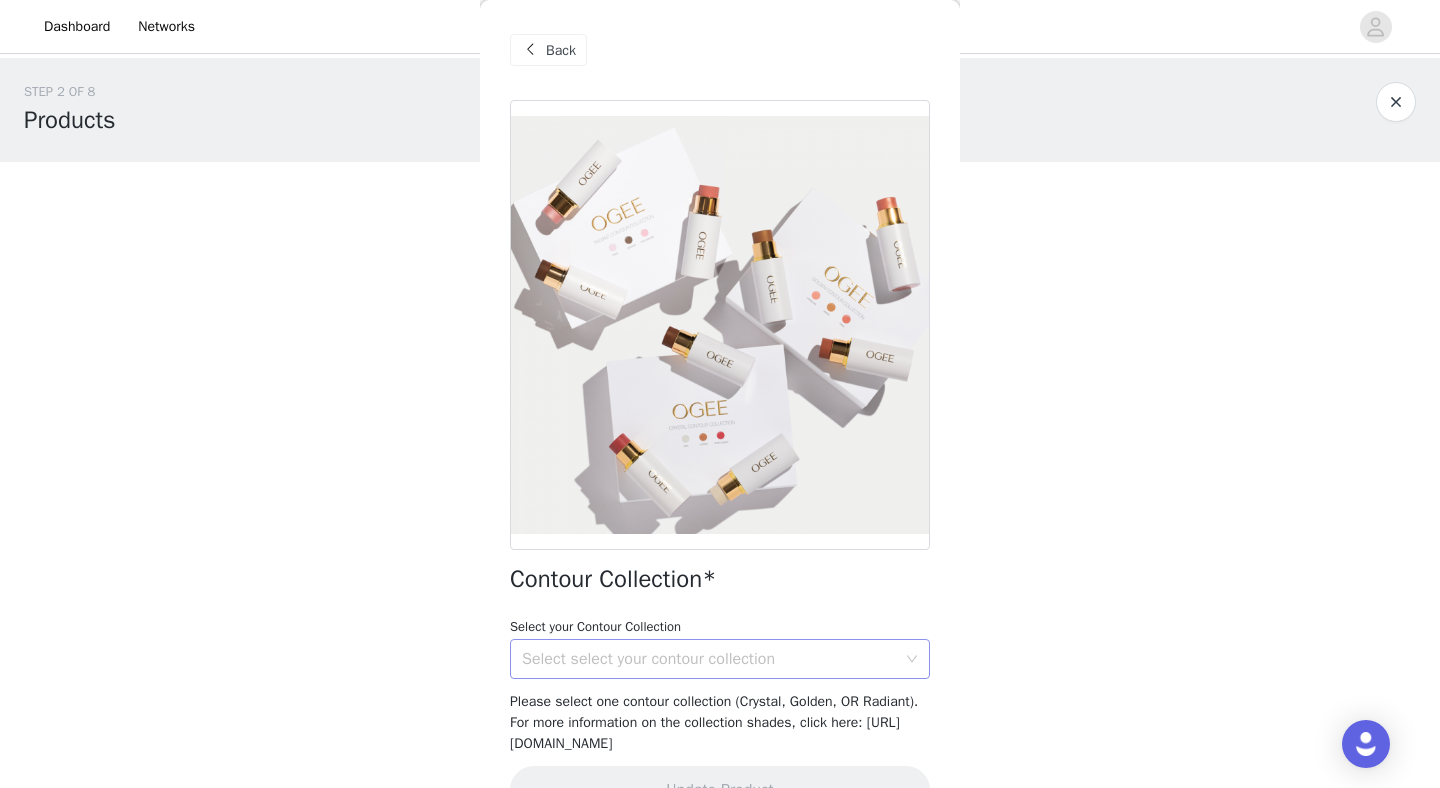 click on "Select select your contour collection" at bounding box center (713, 659) 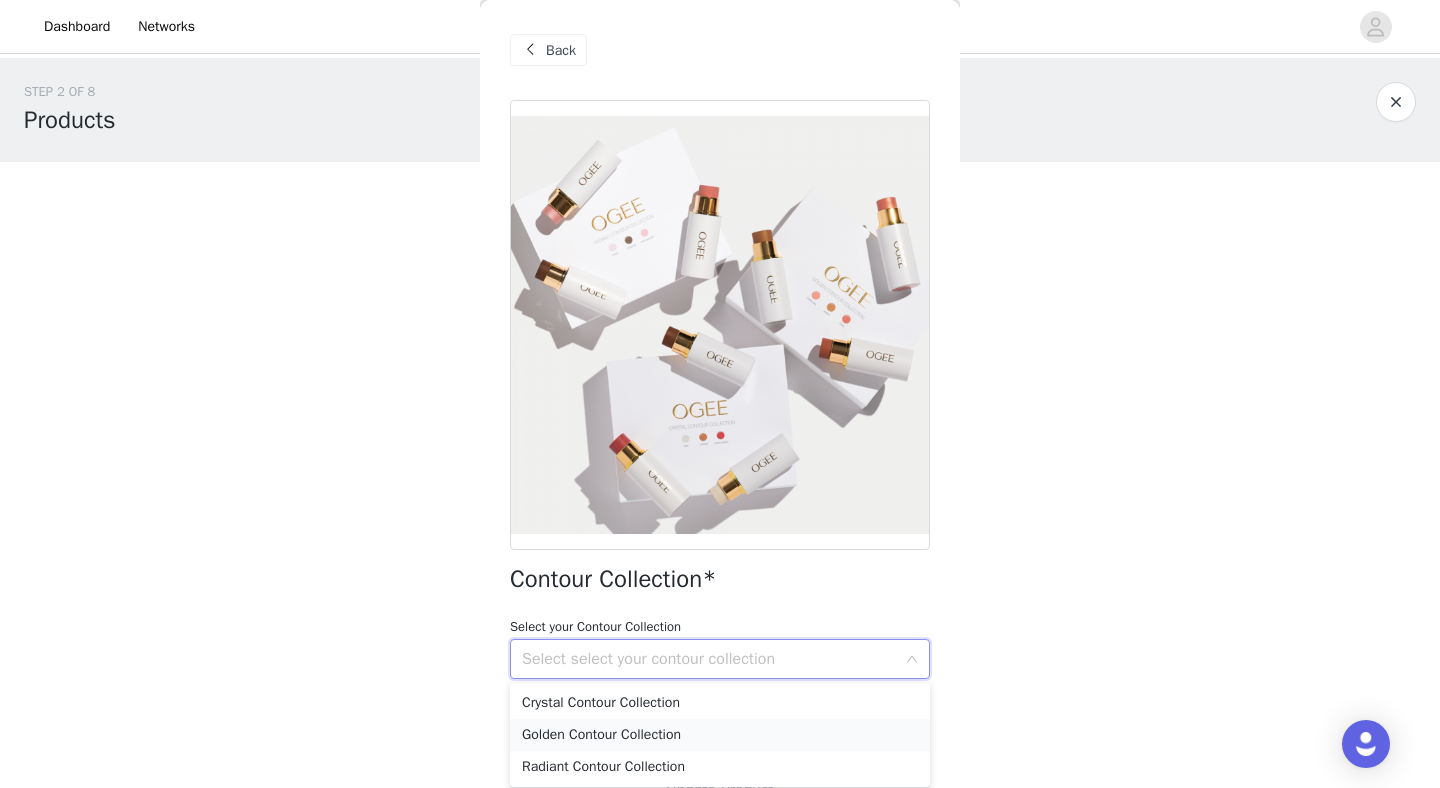 click on "Golden Contour Collection" at bounding box center [720, 735] 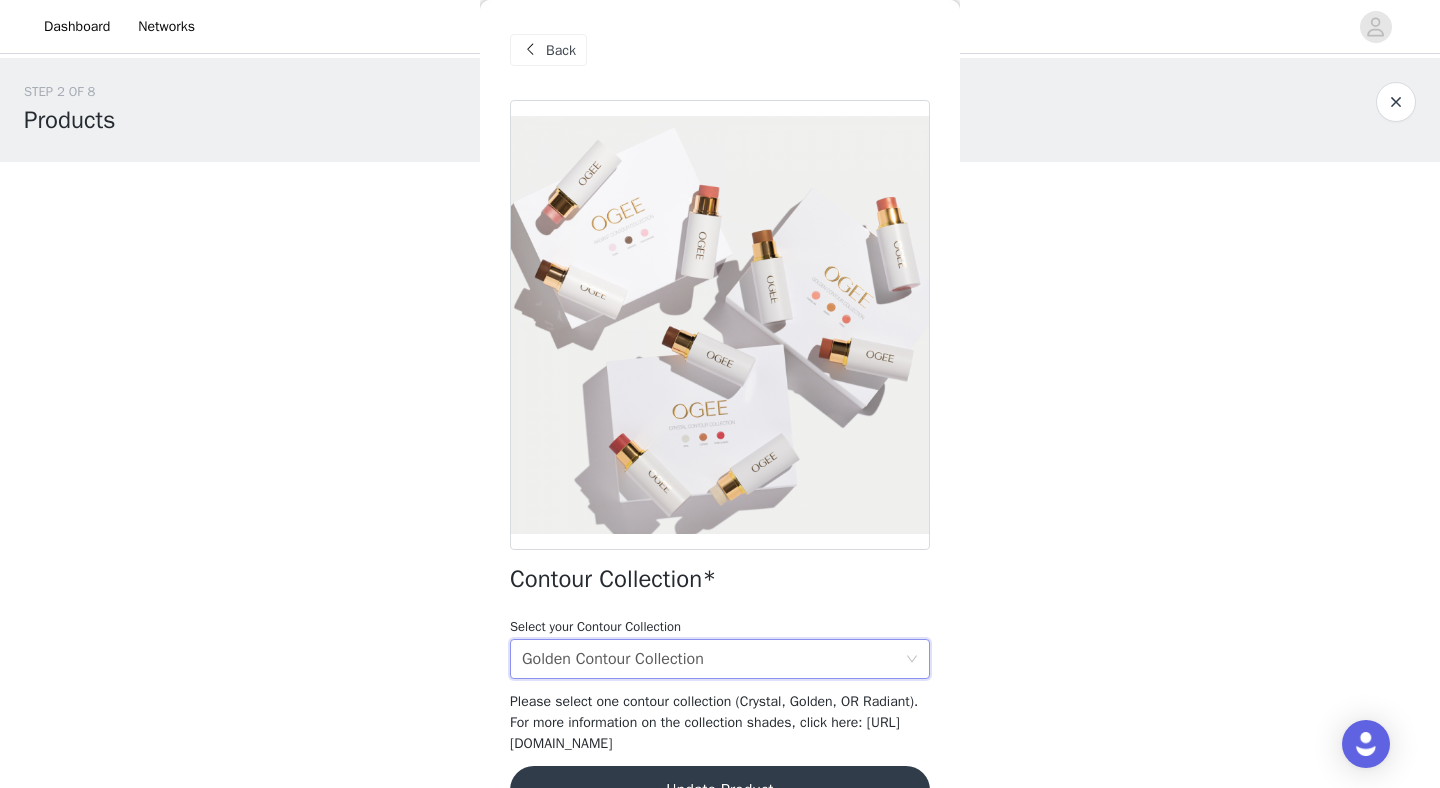 scroll, scrollTop: 70, scrollLeft: 0, axis: vertical 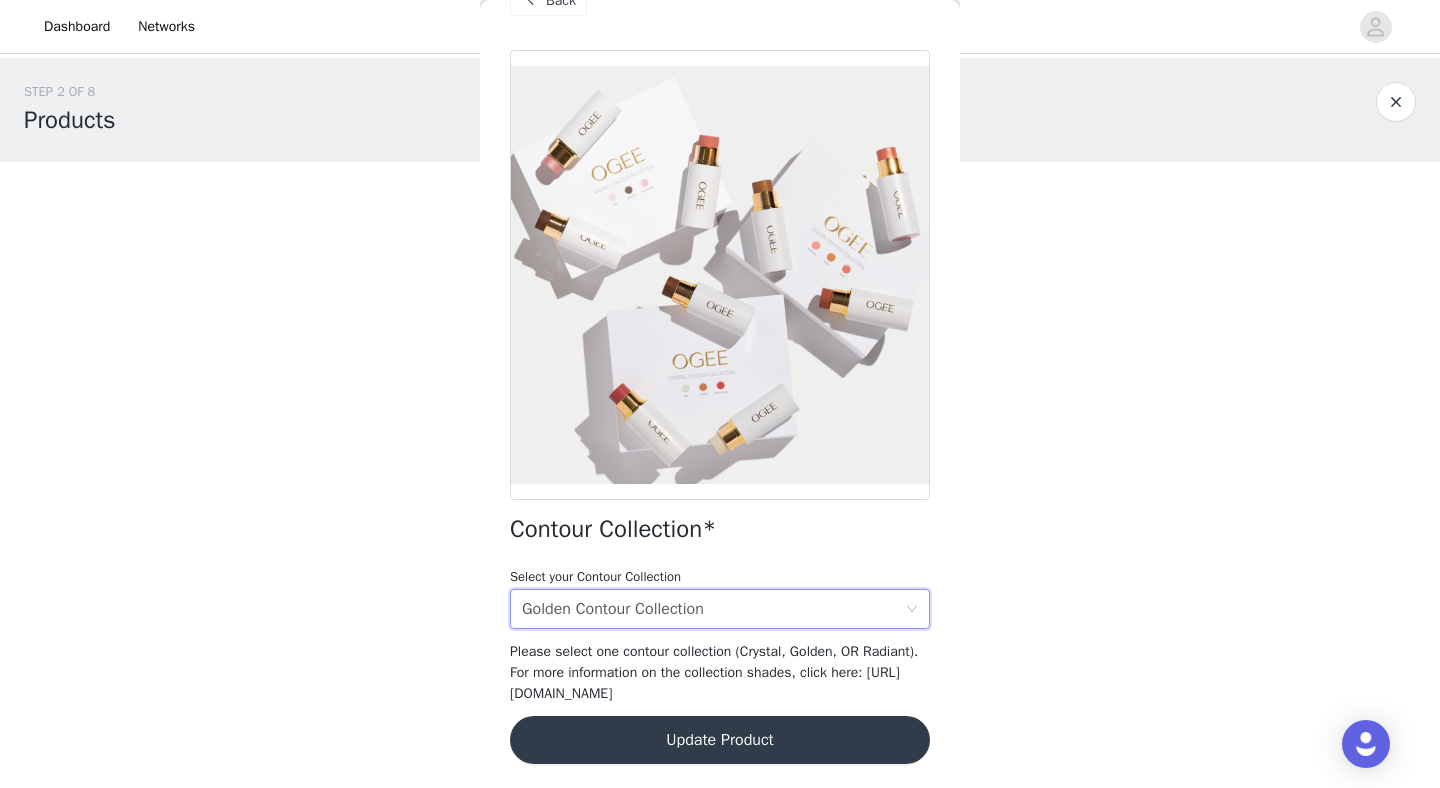 click on "Update Product" at bounding box center [720, 740] 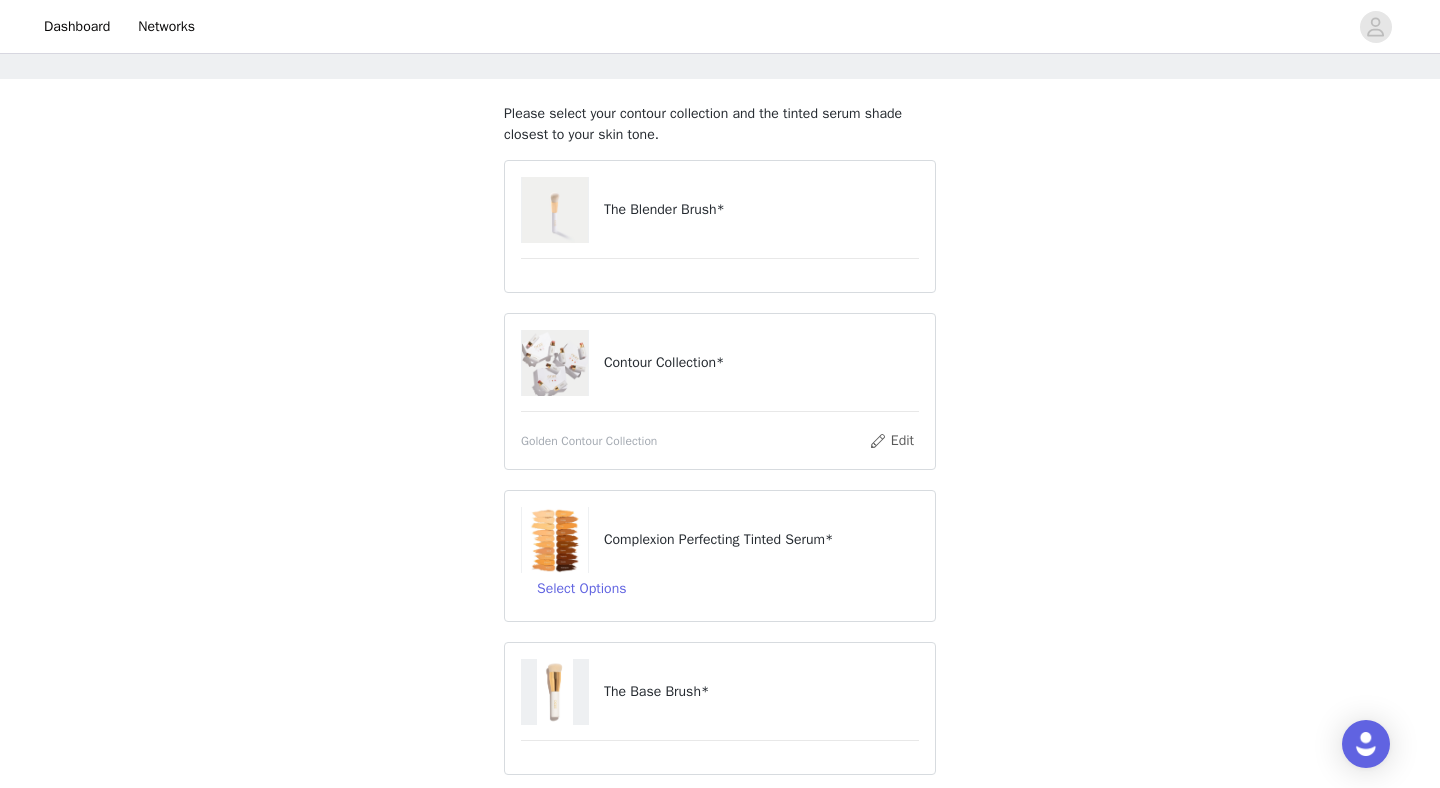 scroll, scrollTop: 85, scrollLeft: 0, axis: vertical 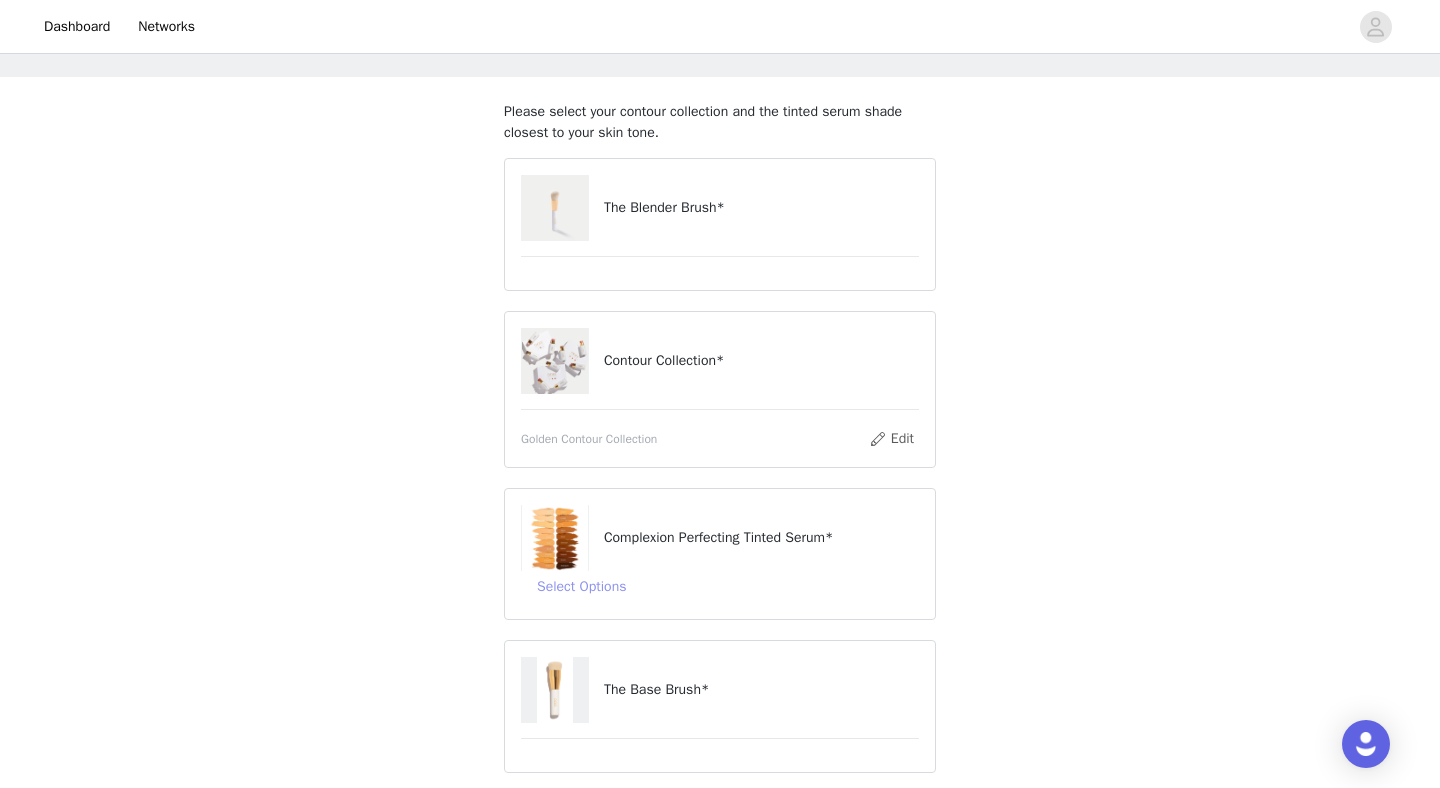 click on "Select Options" at bounding box center [581, 587] 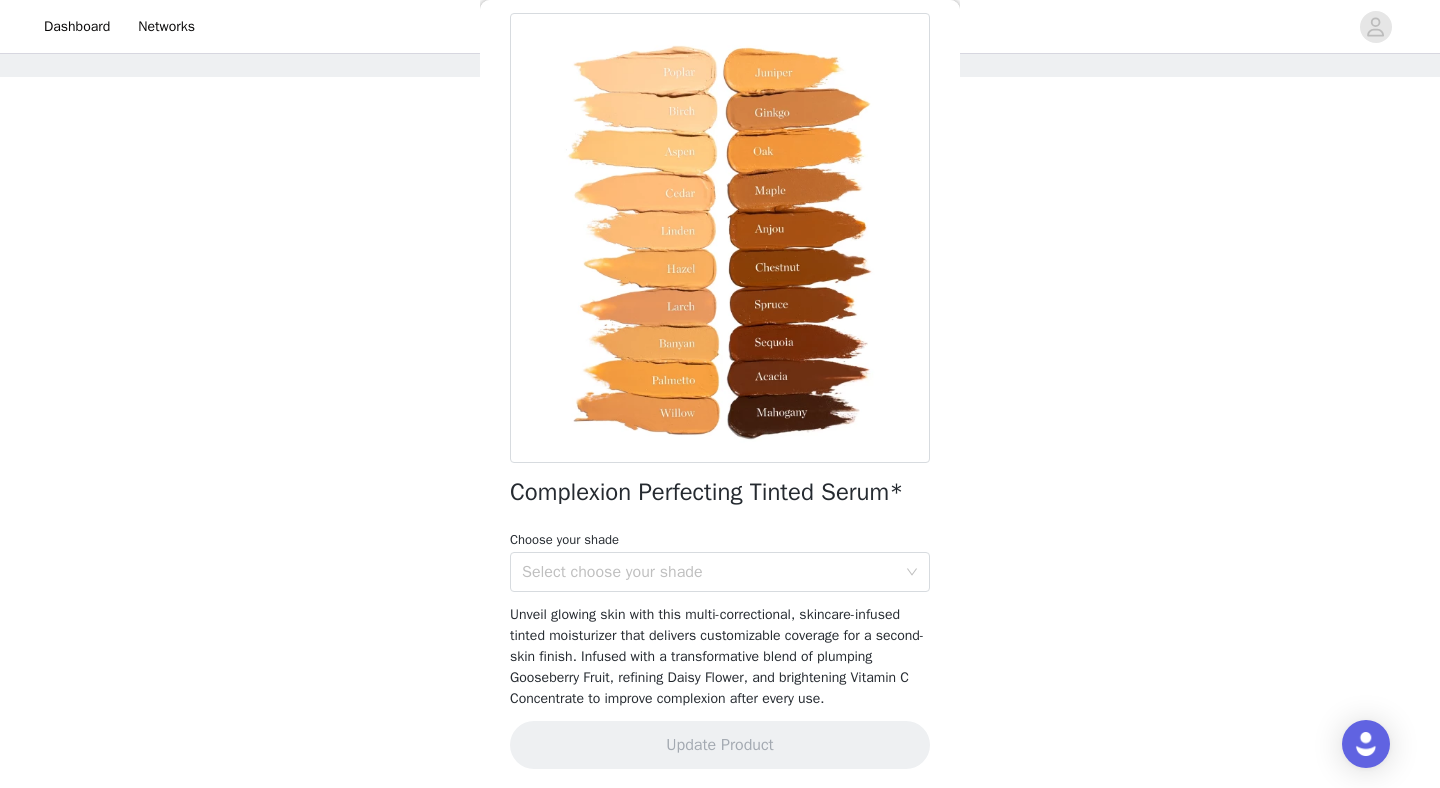 scroll, scrollTop: 88, scrollLeft: 0, axis: vertical 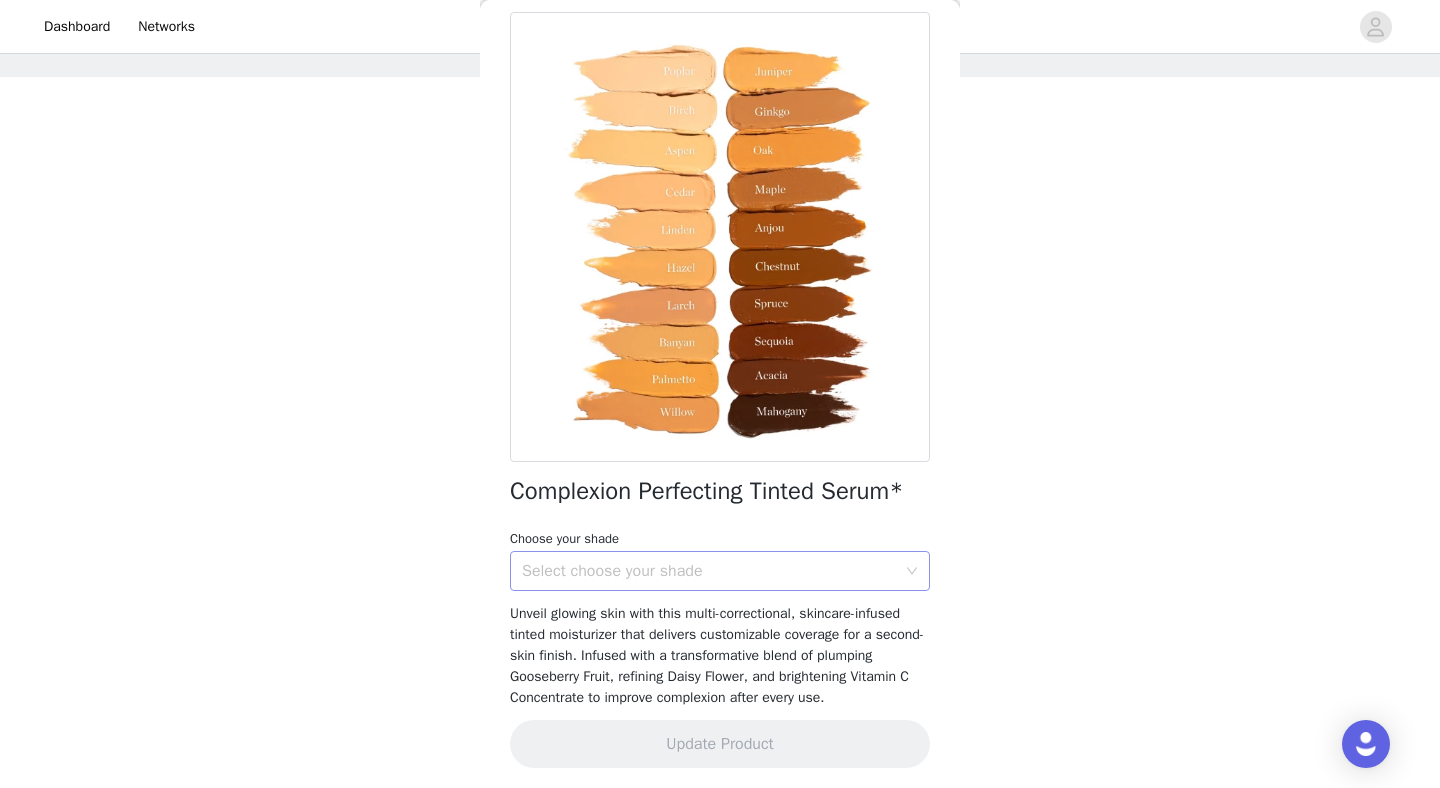 click on "Select choose your shade" at bounding box center [709, 571] 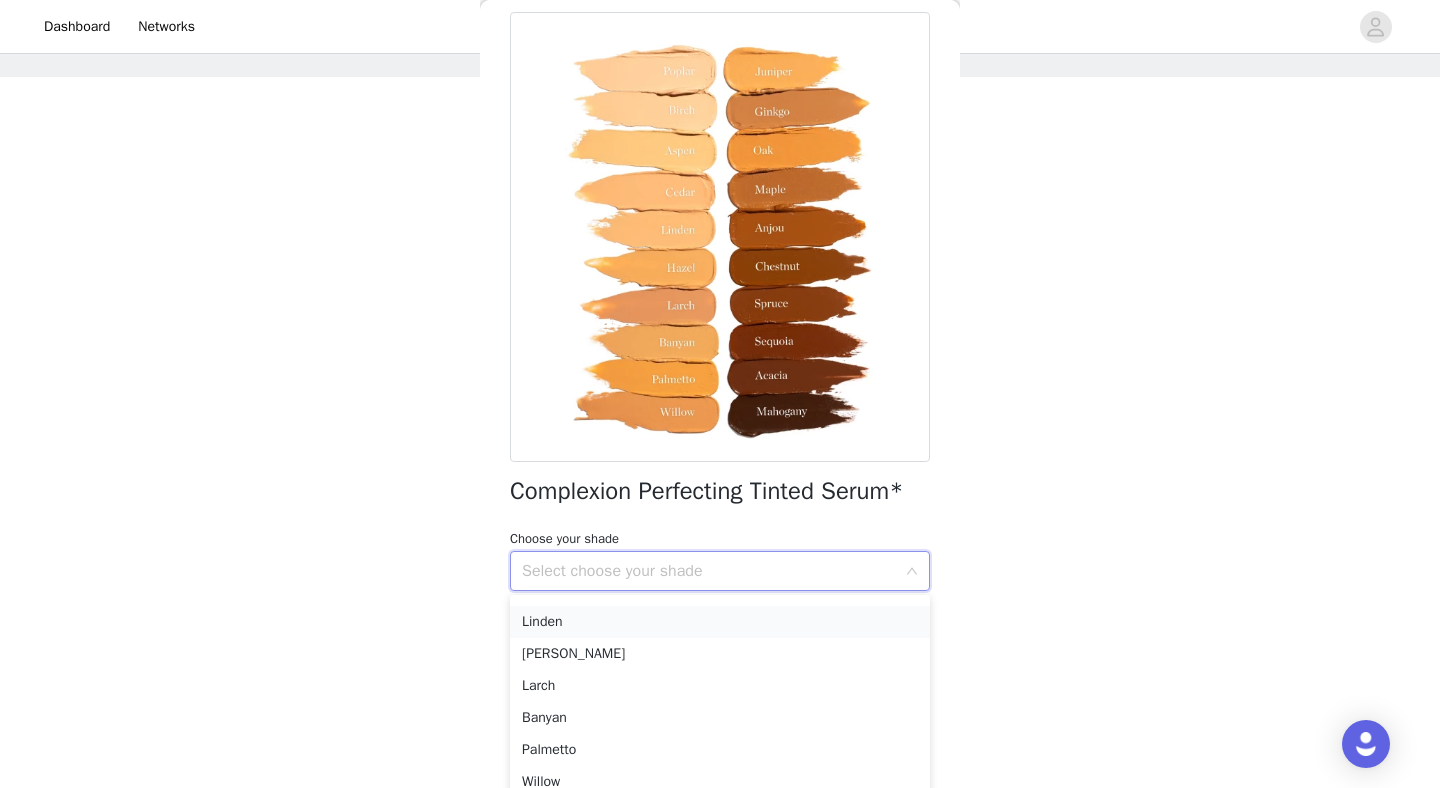 scroll, scrollTop: 123, scrollLeft: 0, axis: vertical 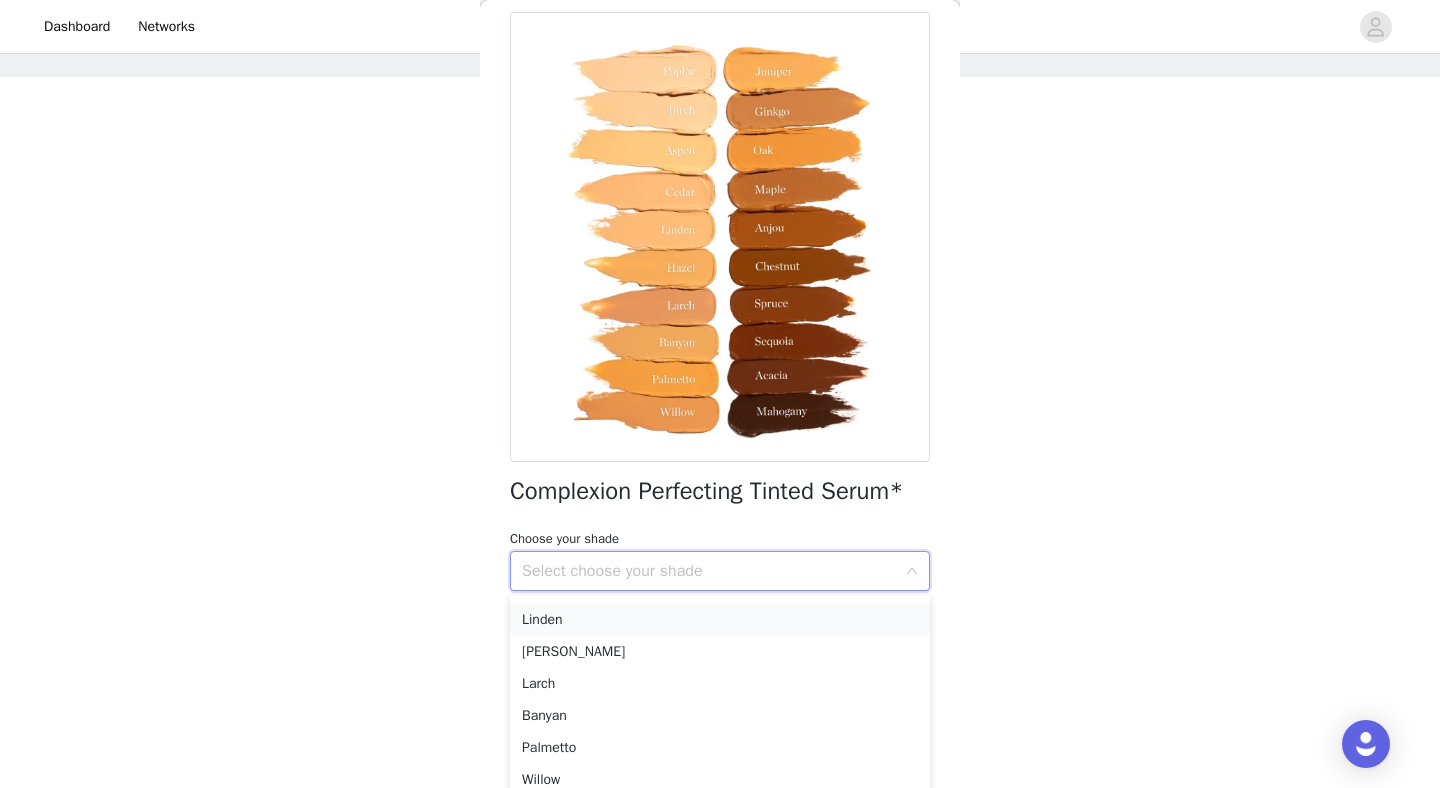 click on "Linden" at bounding box center [720, 620] 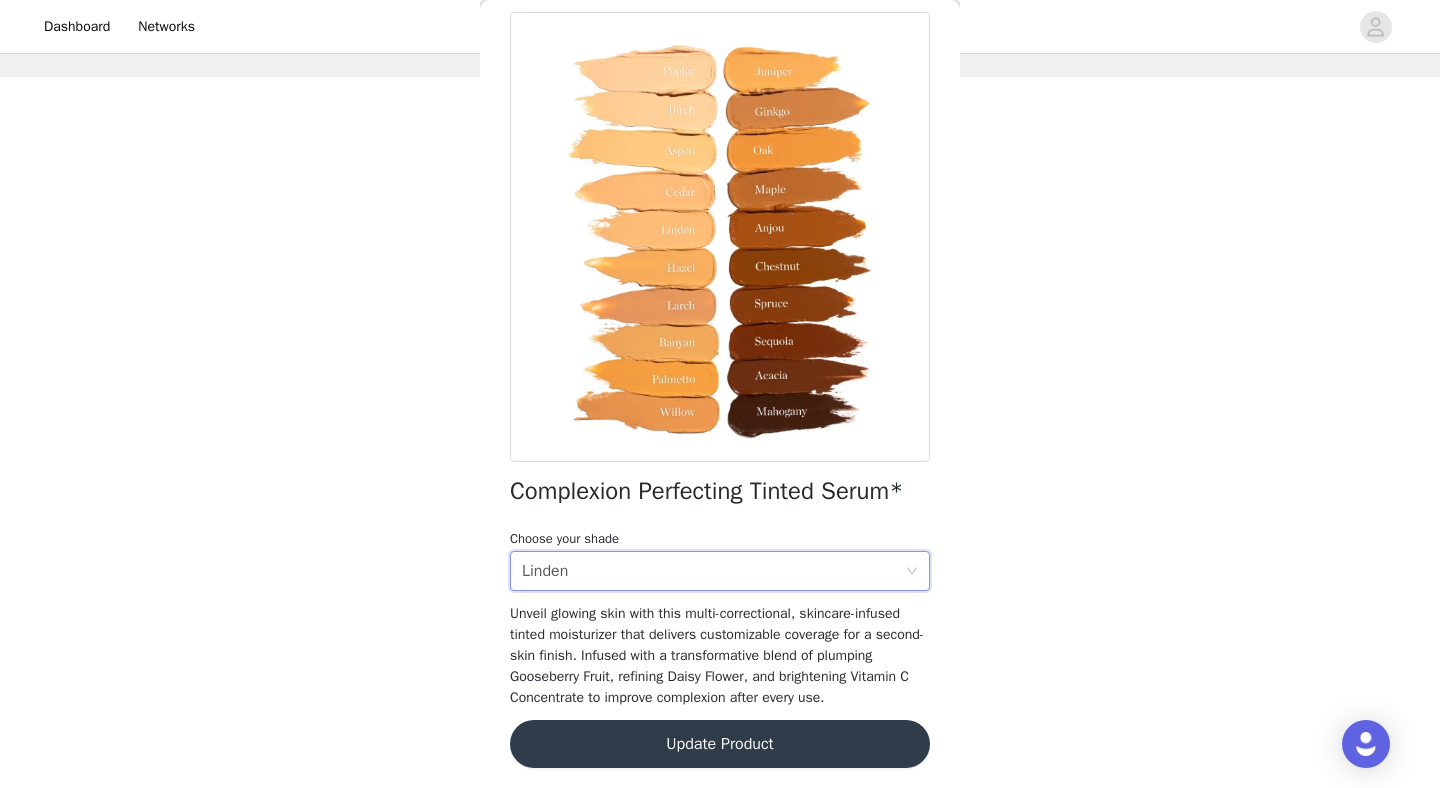 click on "Update Product" at bounding box center (720, 744) 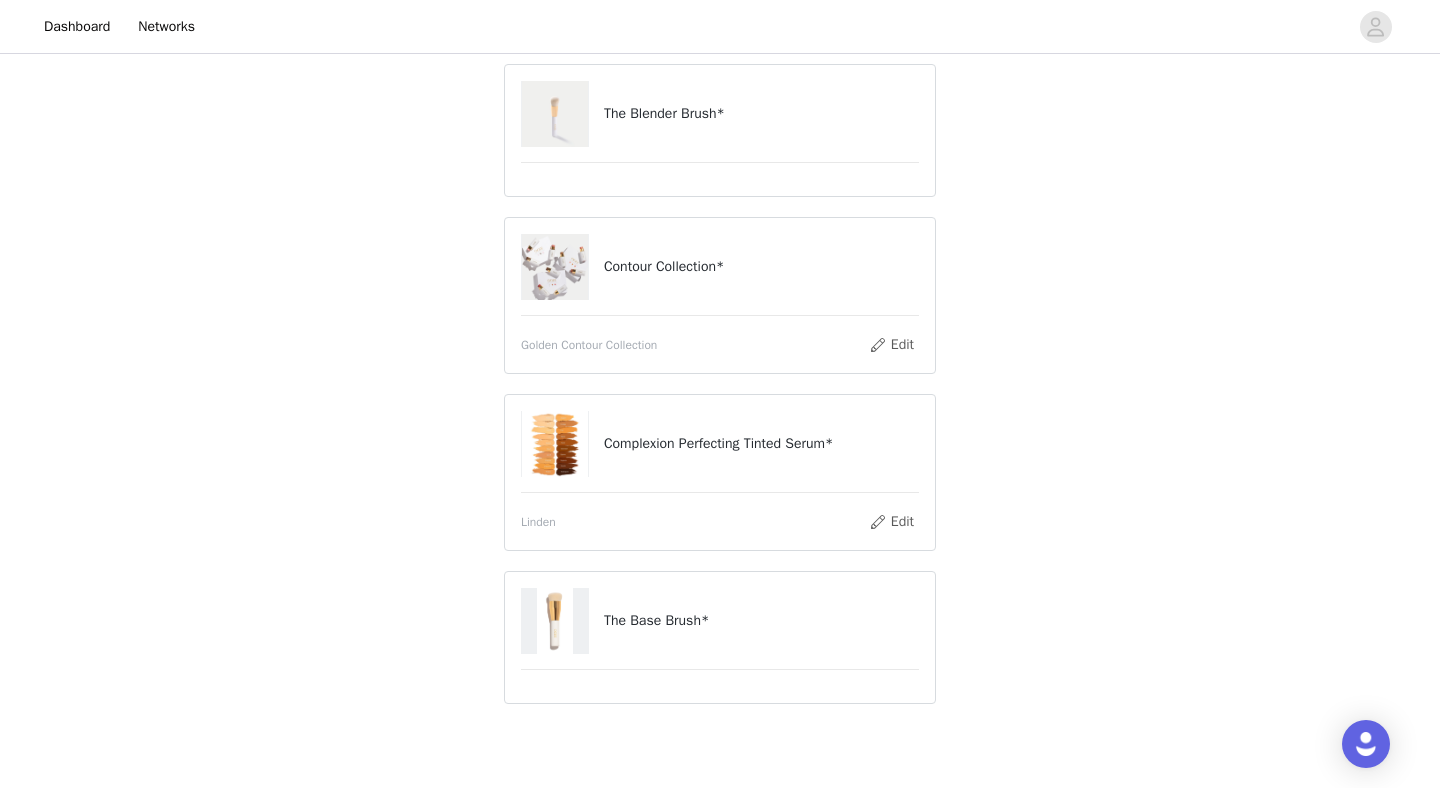 scroll, scrollTop: 282, scrollLeft: 0, axis: vertical 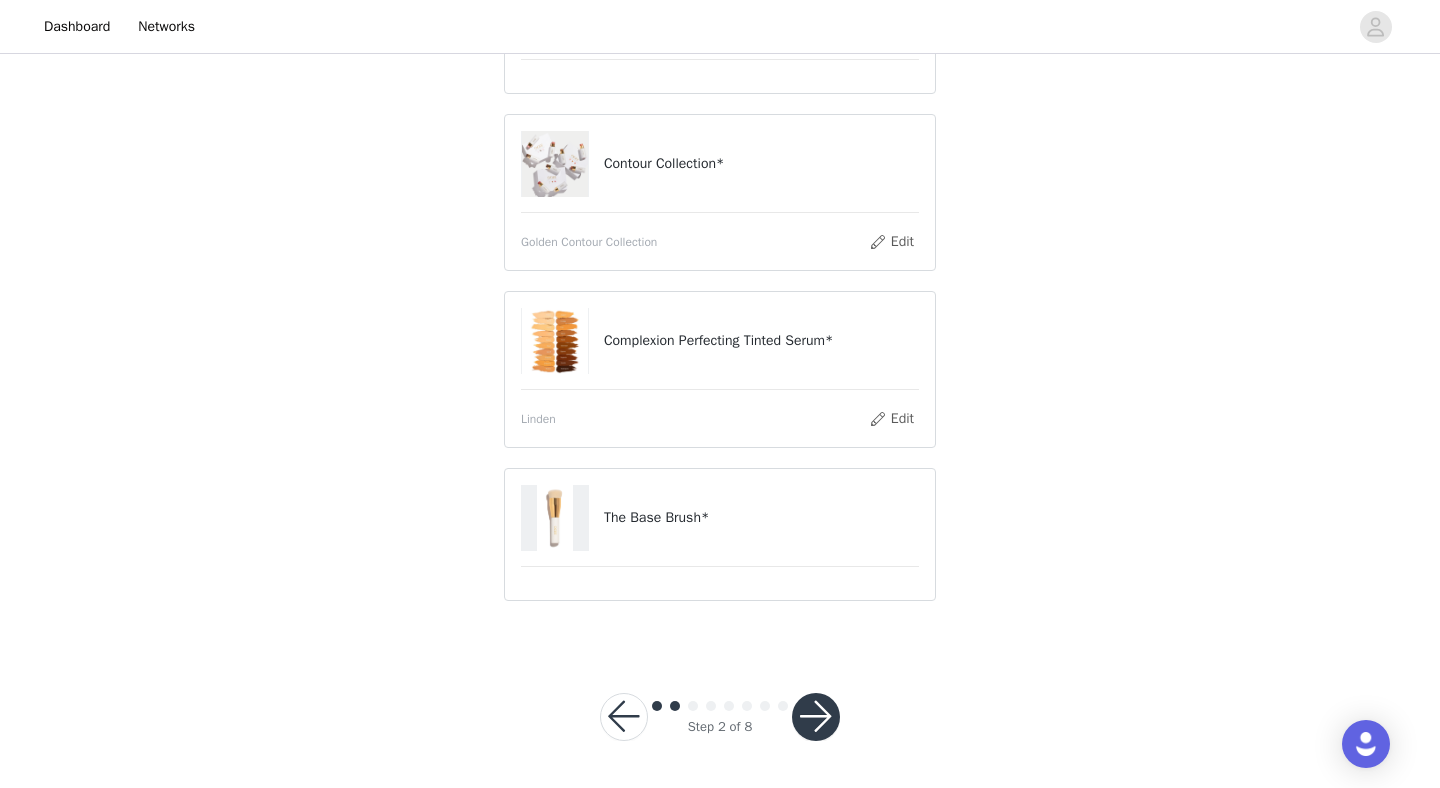 click at bounding box center (816, 717) 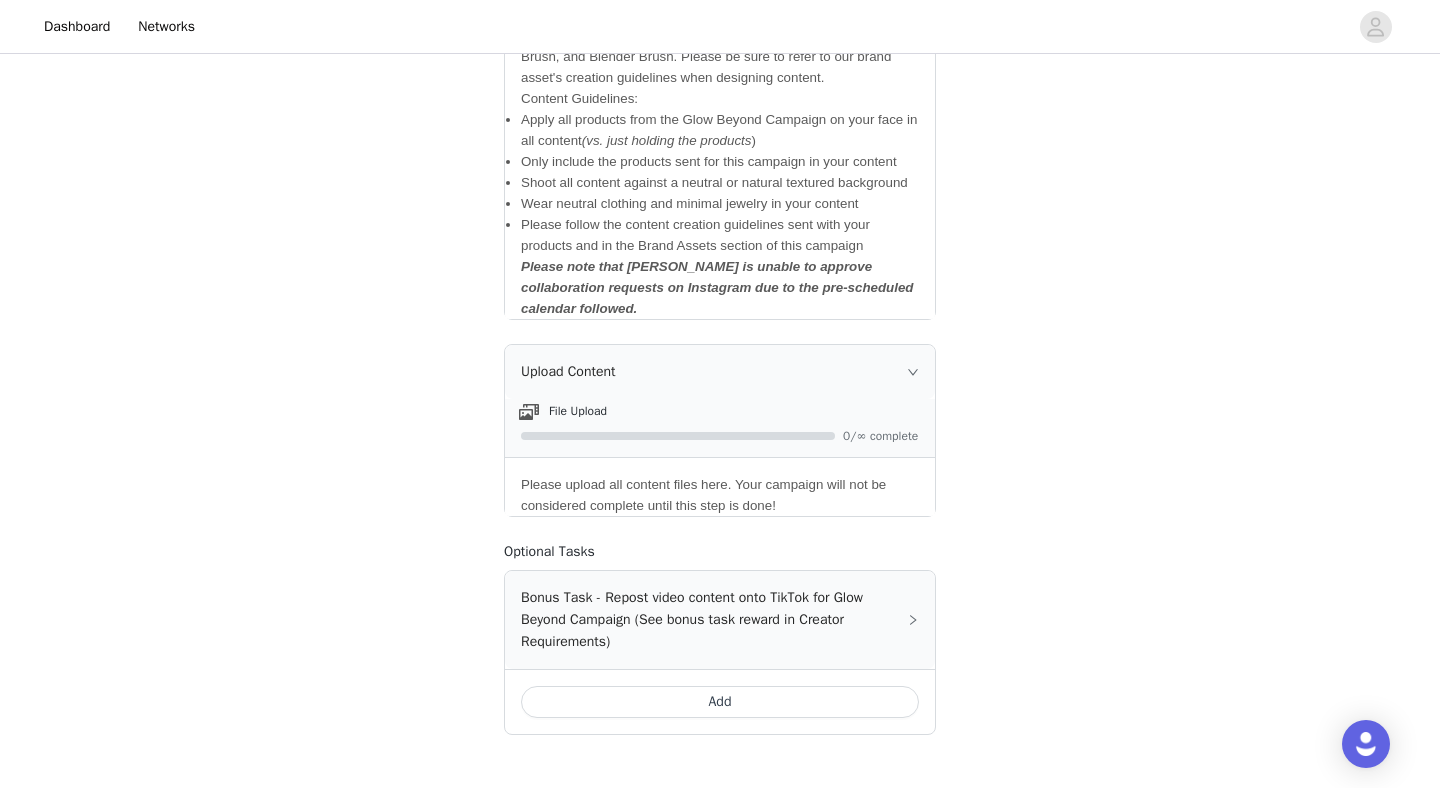 scroll, scrollTop: 1026, scrollLeft: 0, axis: vertical 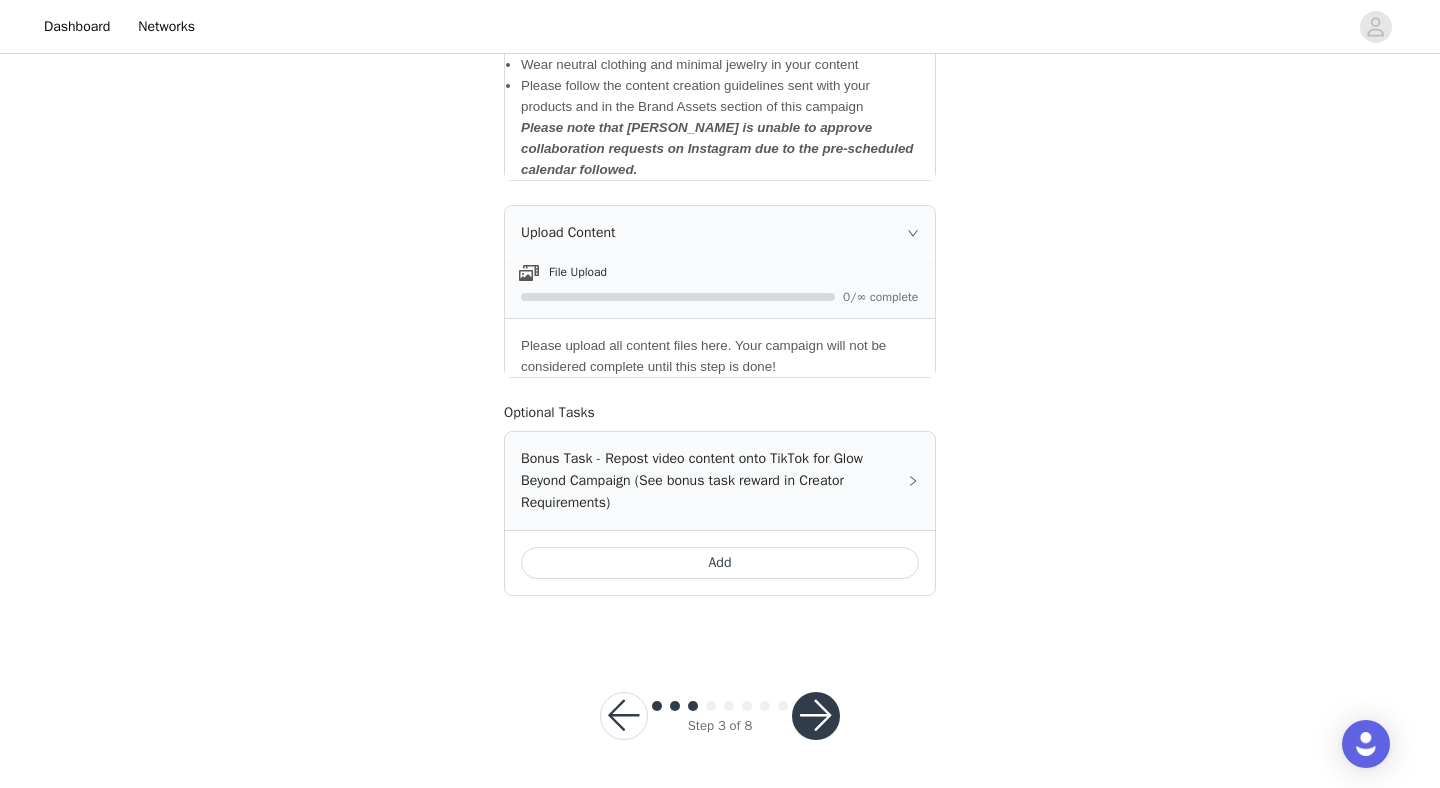 click at bounding box center (816, 716) 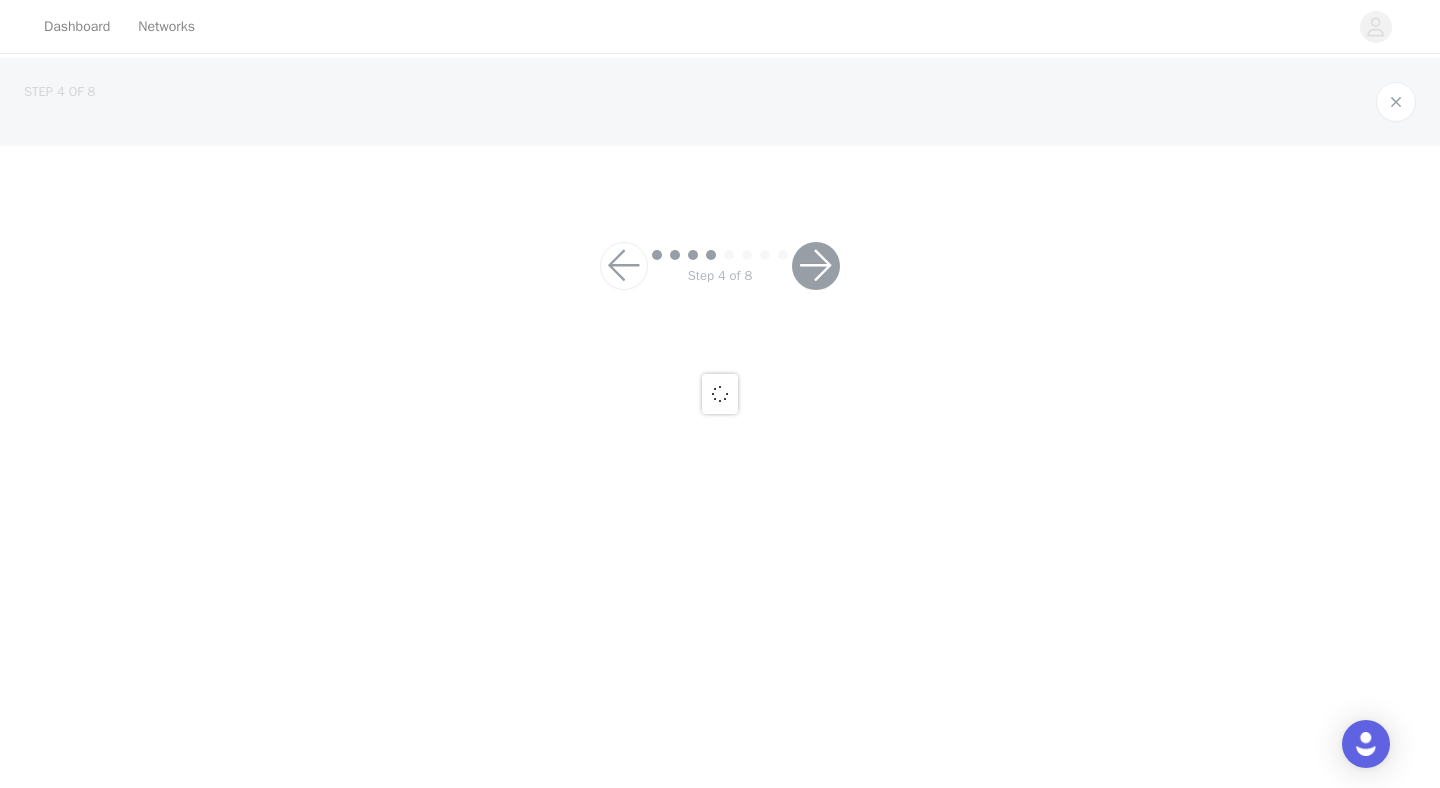 scroll, scrollTop: 0, scrollLeft: 0, axis: both 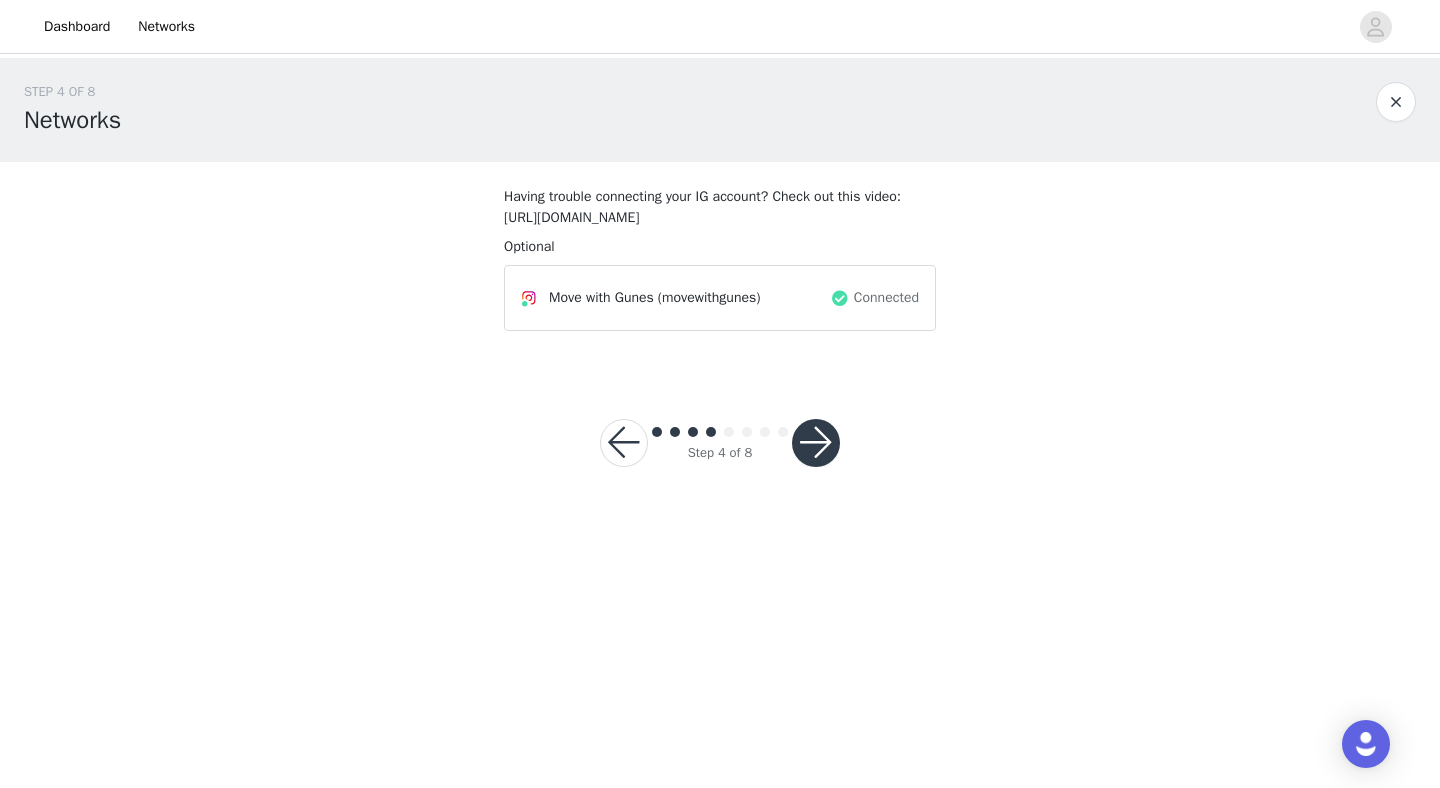 click at bounding box center [816, 443] 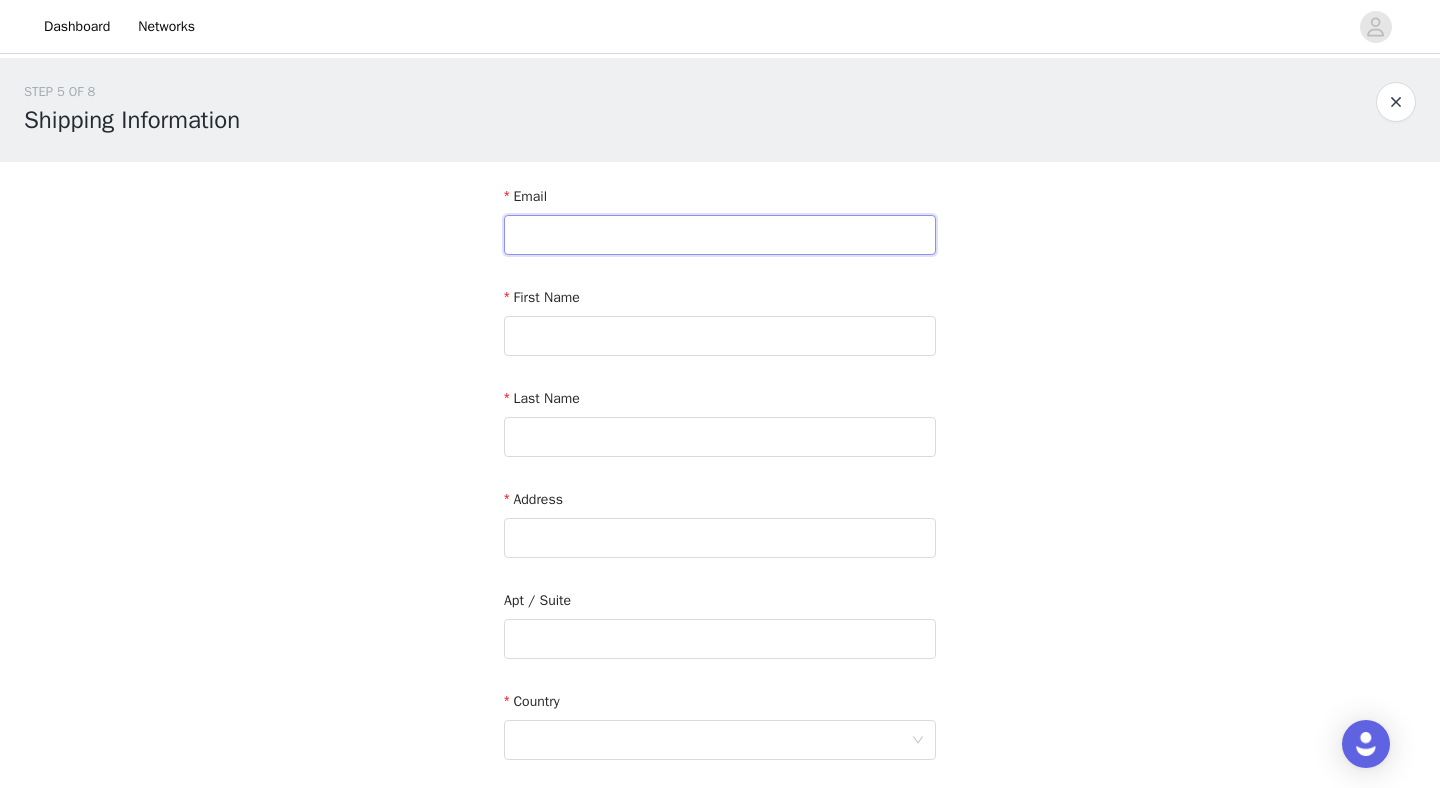 click at bounding box center [720, 235] 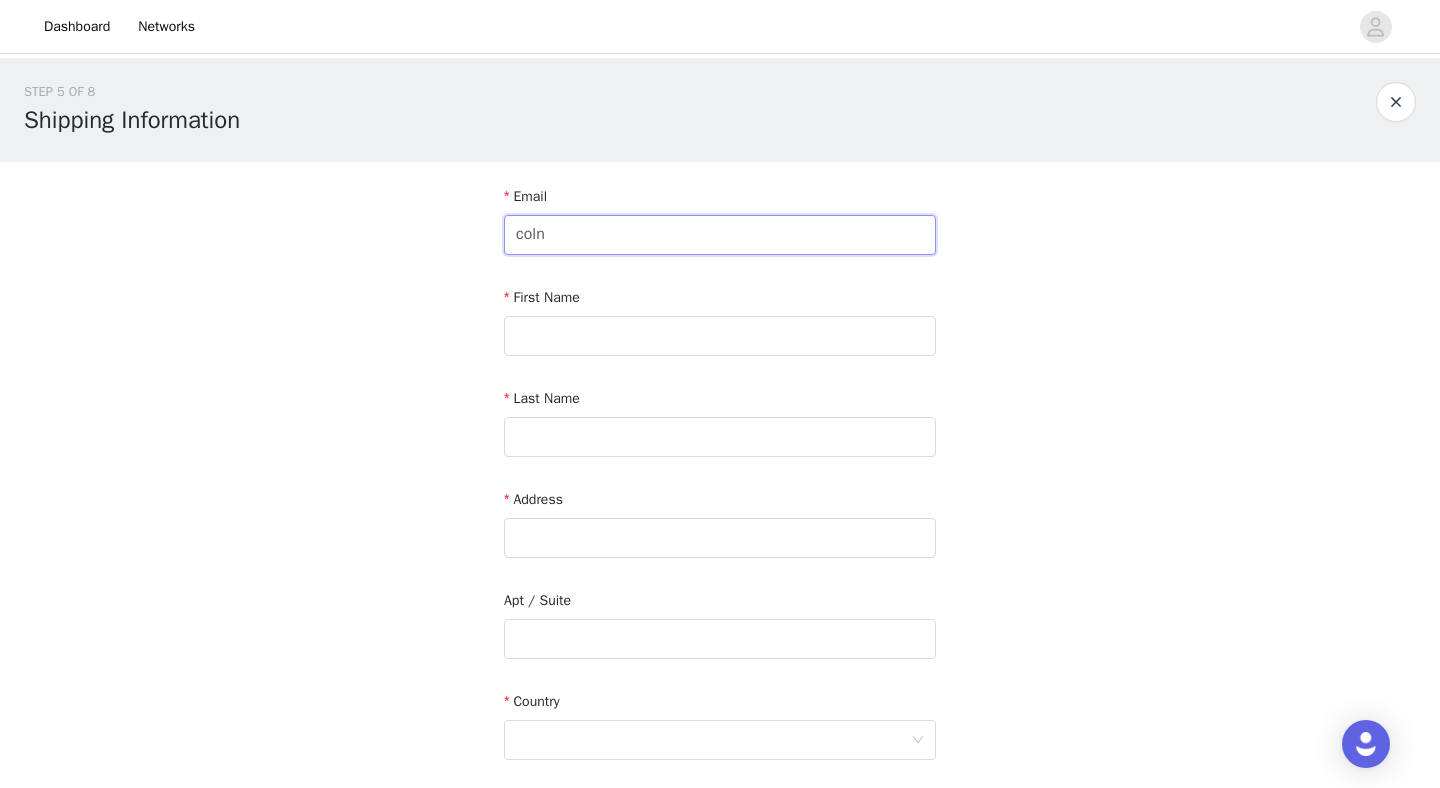 type on "[EMAIL_ADDRESS][DOMAIN_NAME]" 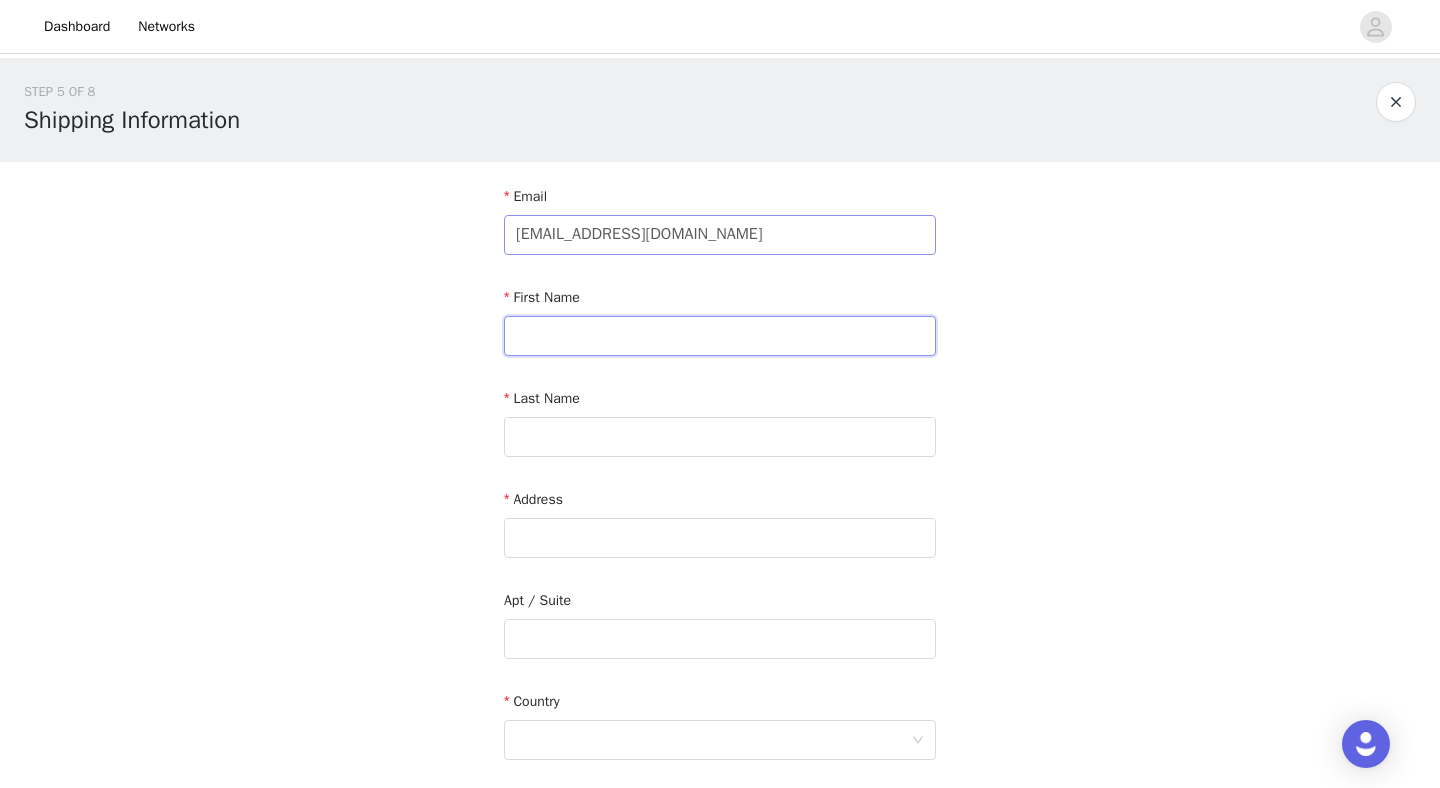 type on "Gunes" 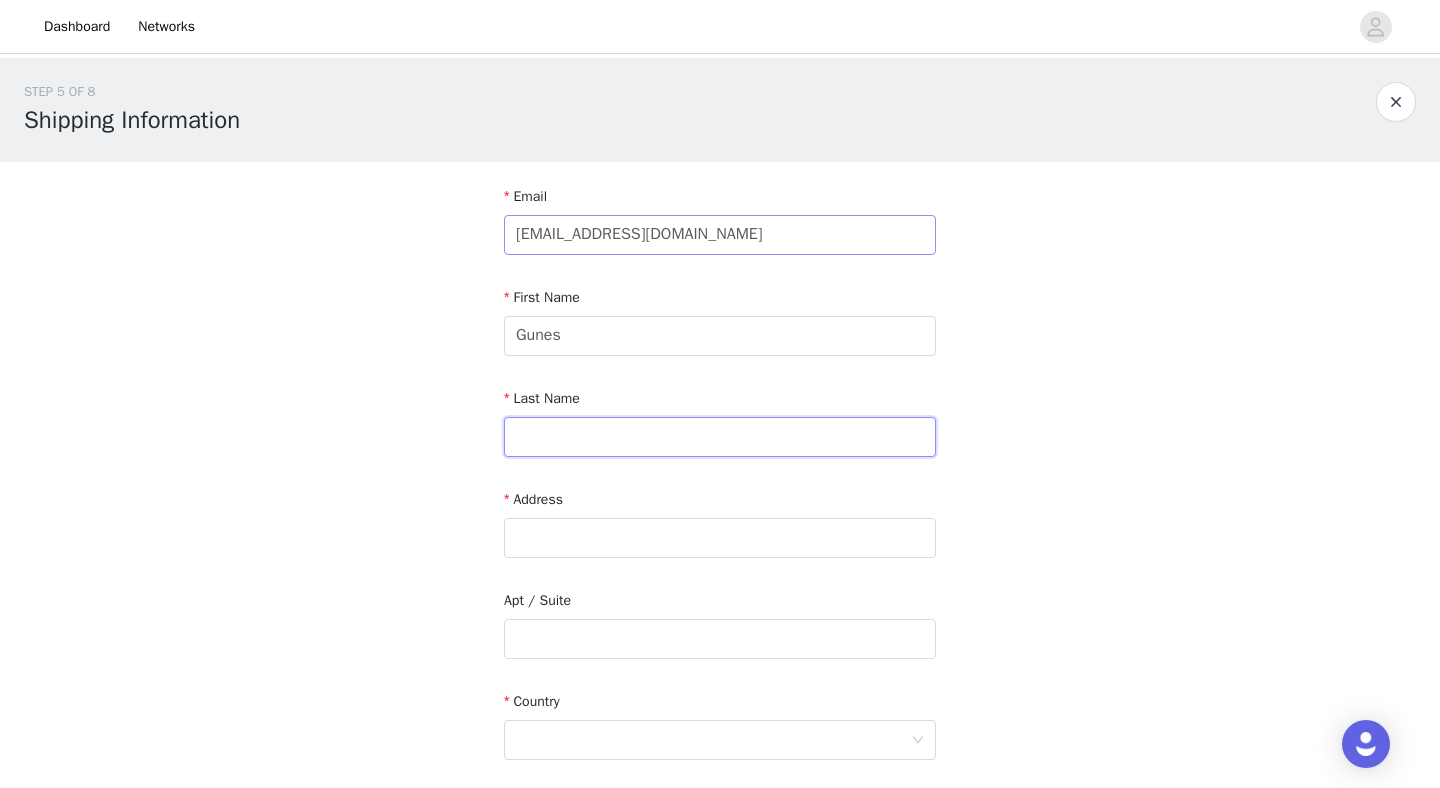 type on "Caliskan" 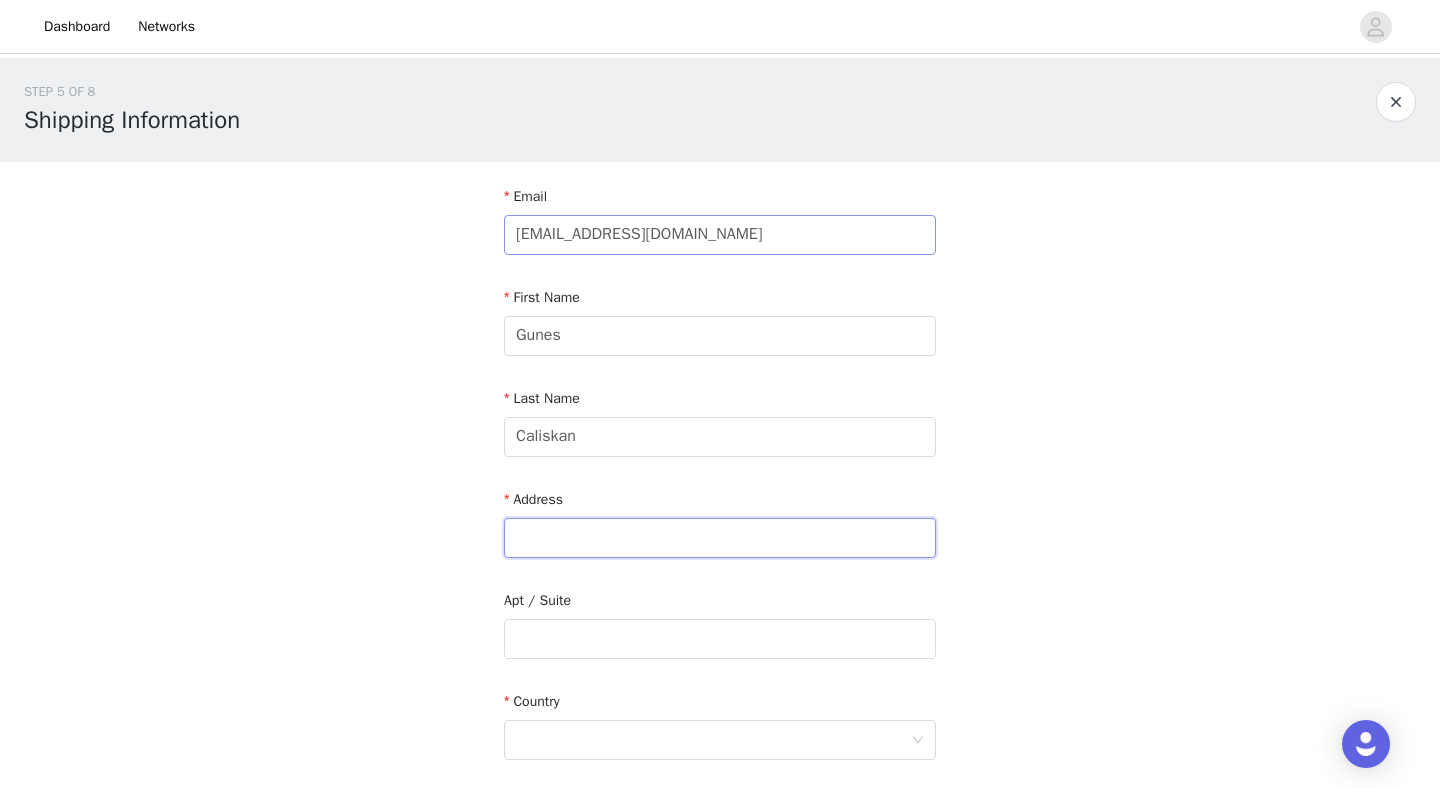 type on "[STREET_ADDRESS]" 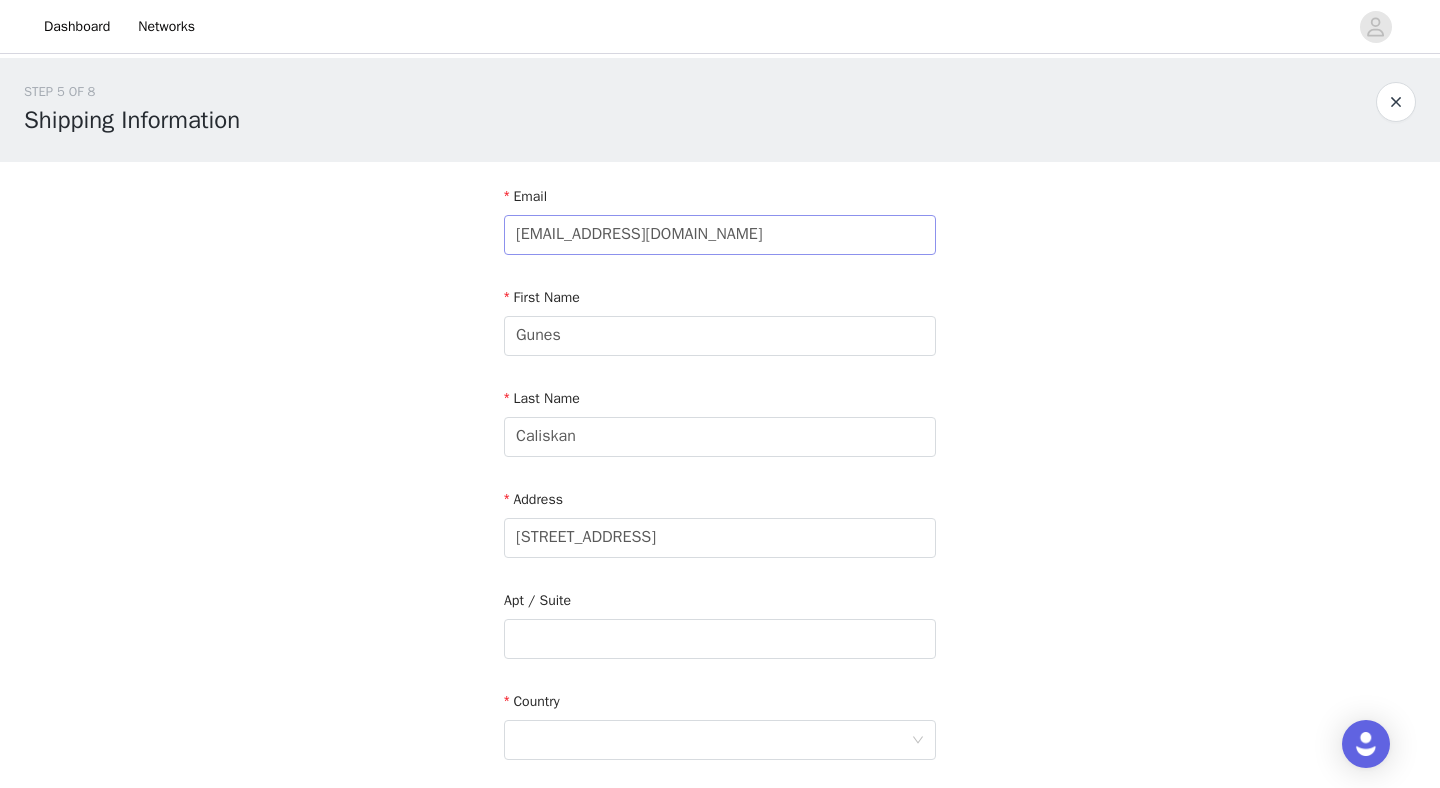 type on "Barrie" 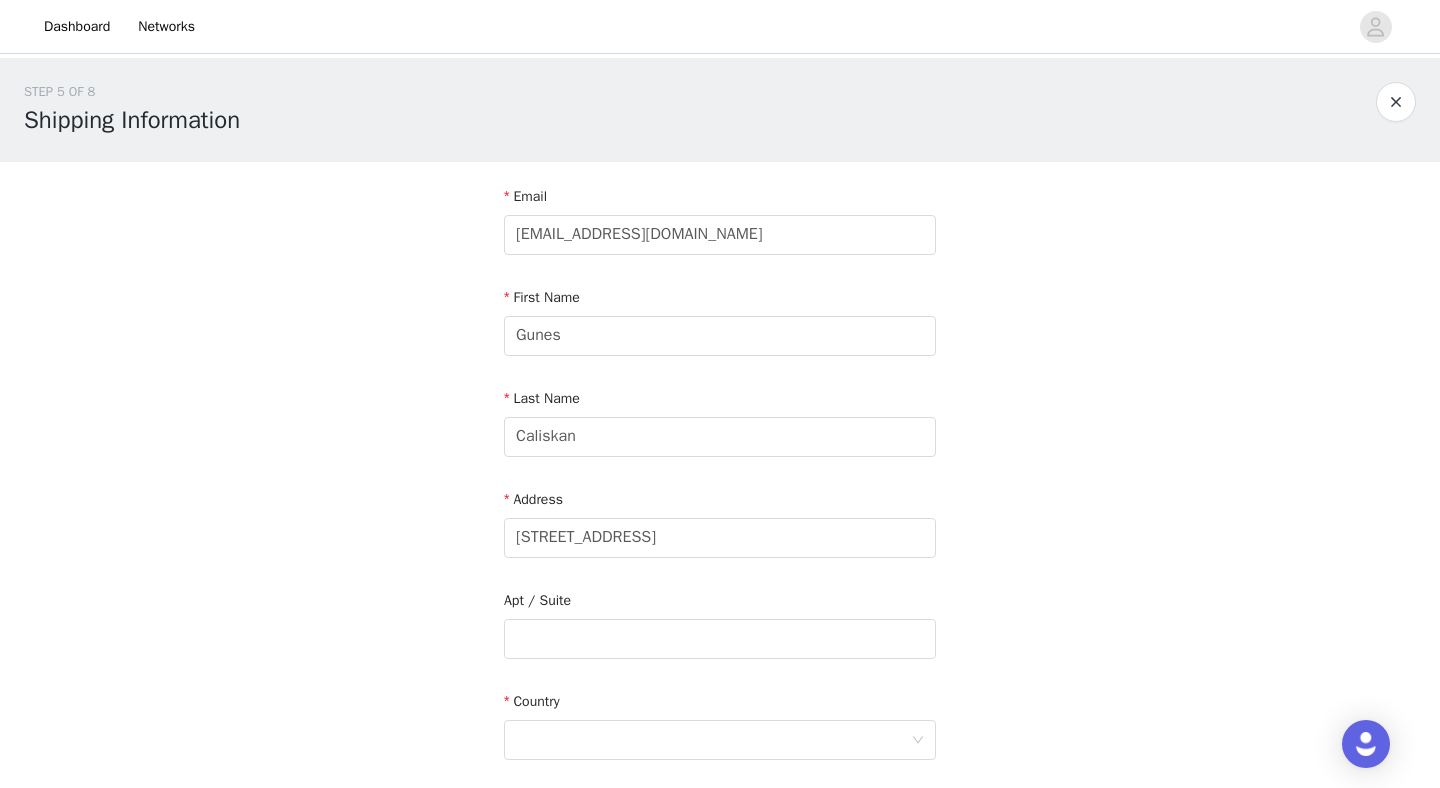 click on "Address [STREET_ADDRESS]" at bounding box center [720, 527] 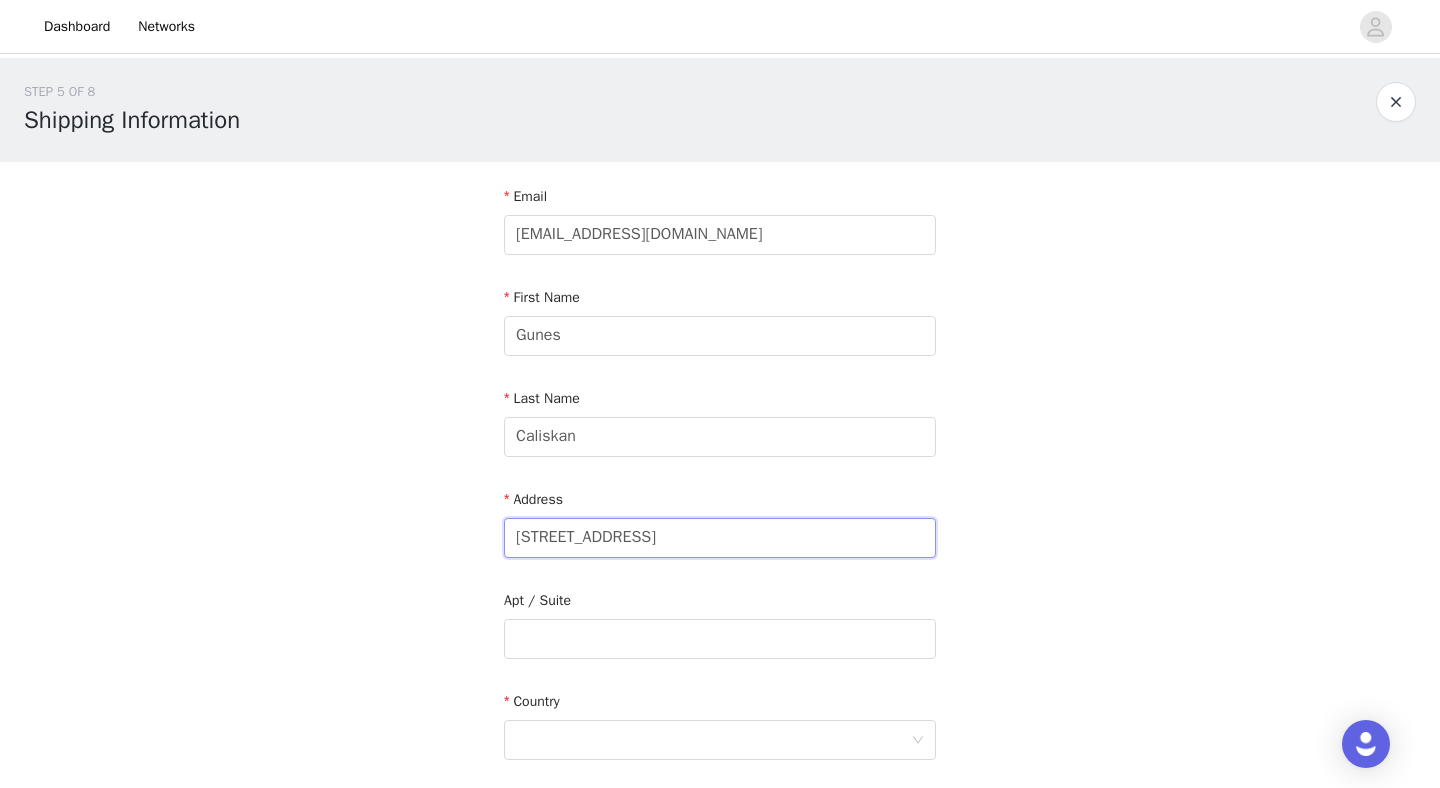 drag, startPoint x: 741, startPoint y: 543, endPoint x: 490, endPoint y: 535, distance: 251.12746 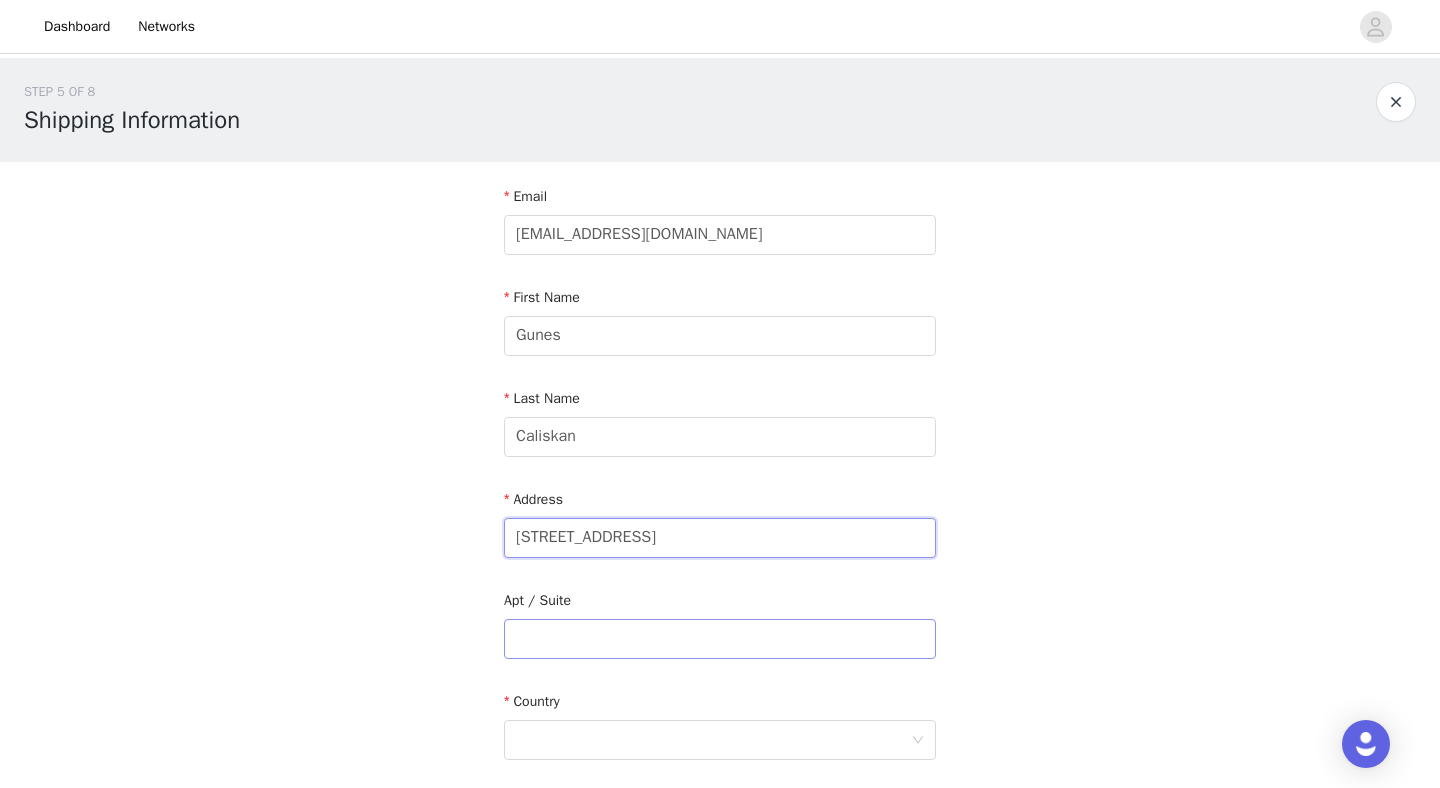 type on "[STREET_ADDRESS]" 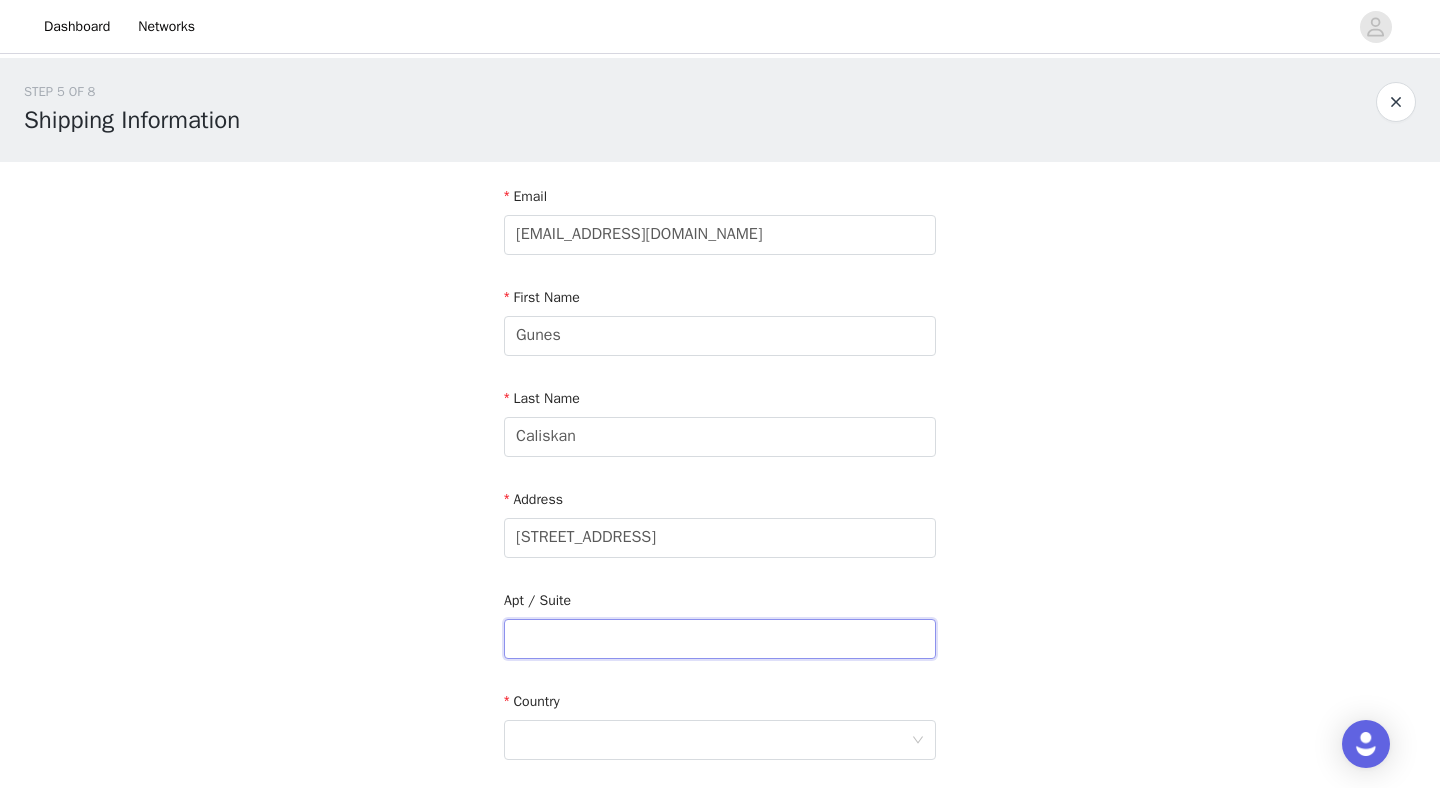 click at bounding box center [720, 639] 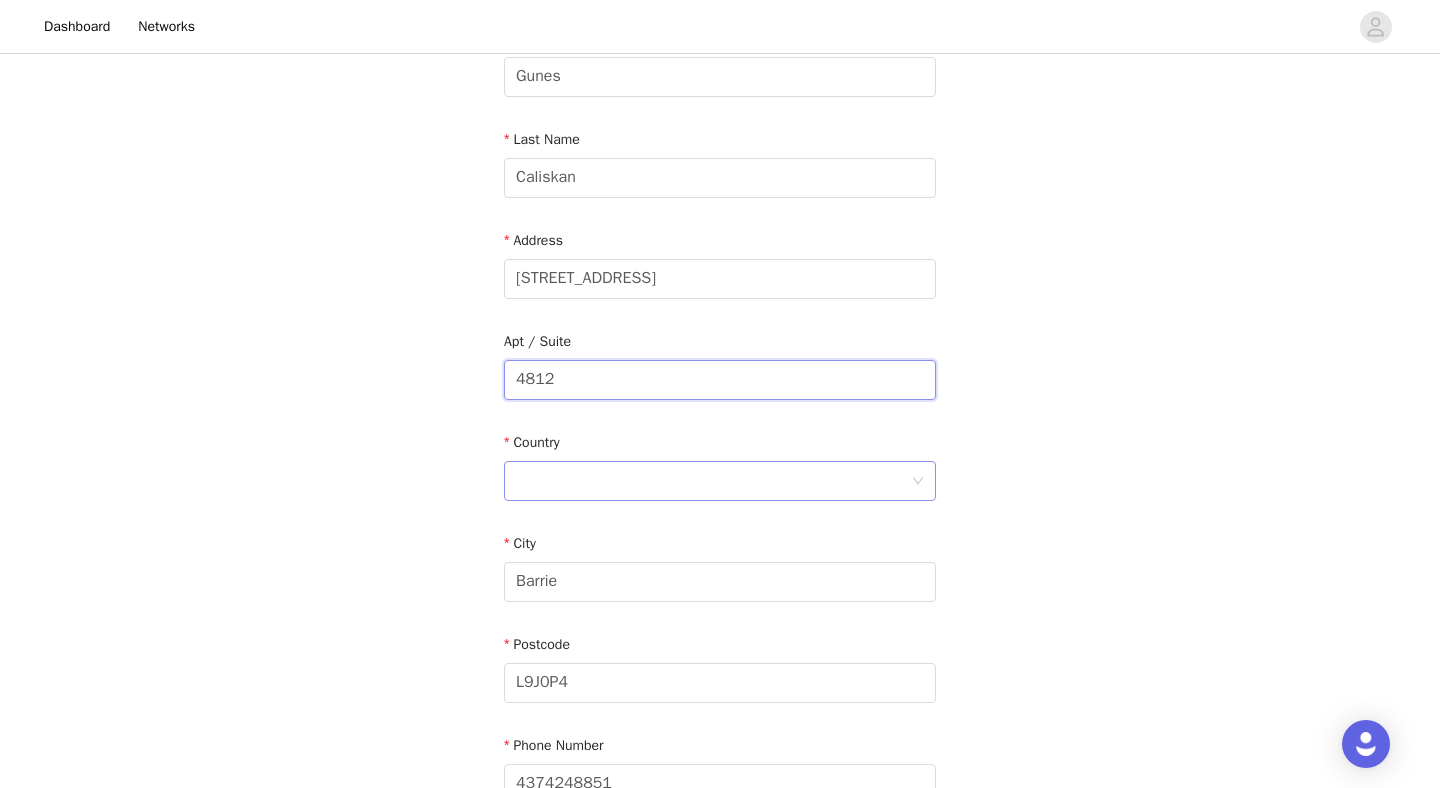 type on "4812" 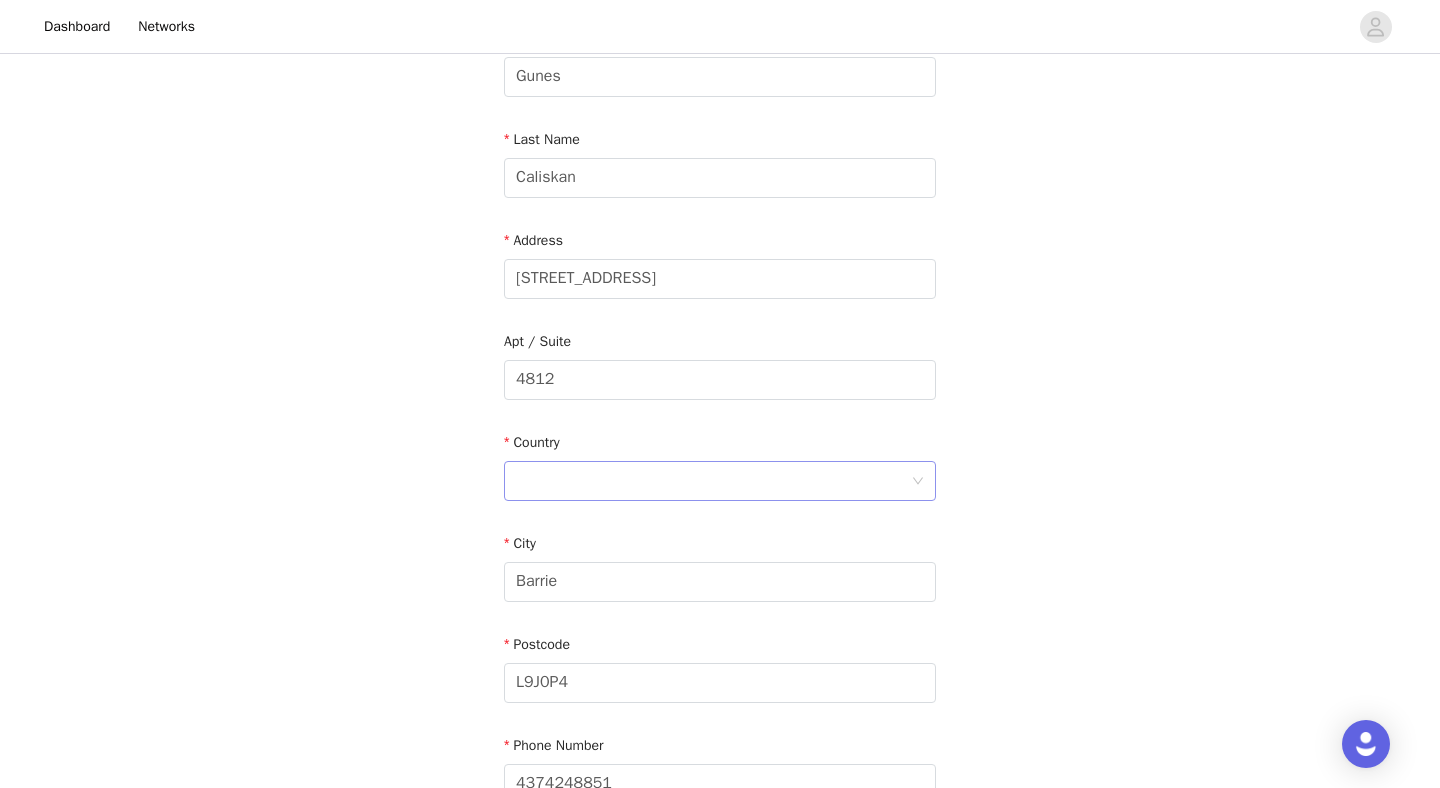 scroll, scrollTop: 260, scrollLeft: 0, axis: vertical 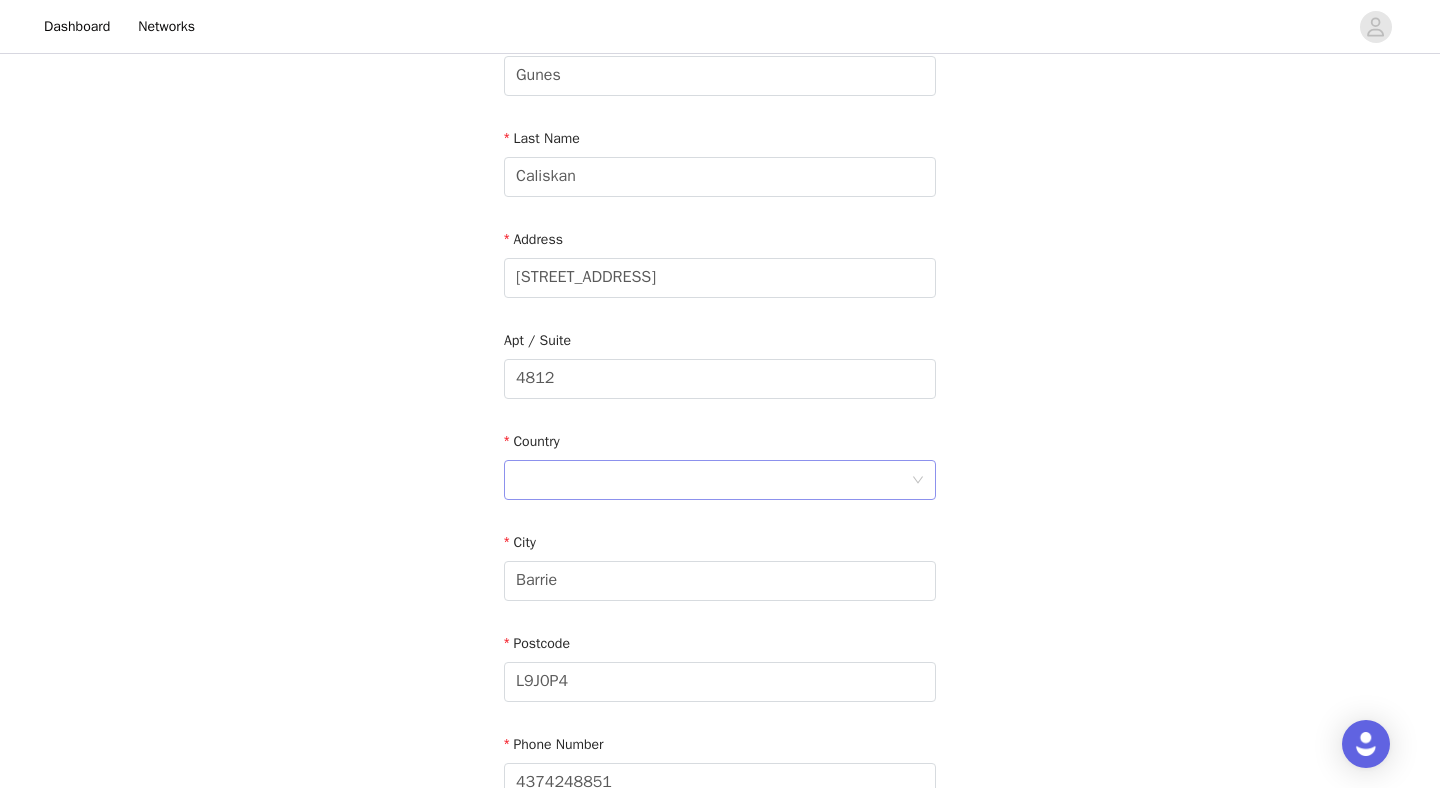 click on "Country" at bounding box center (720, 469) 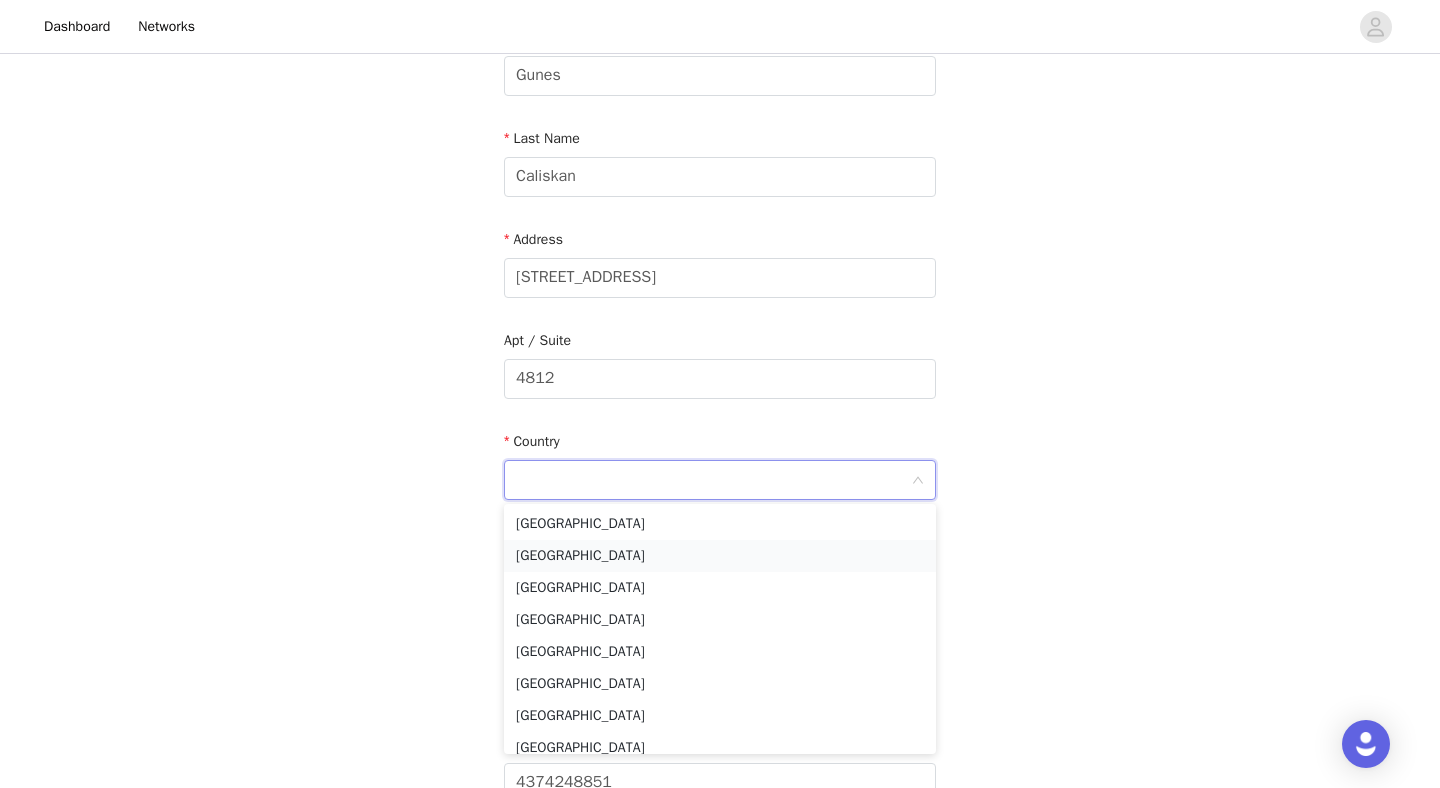 click on "[GEOGRAPHIC_DATA]" at bounding box center [720, 556] 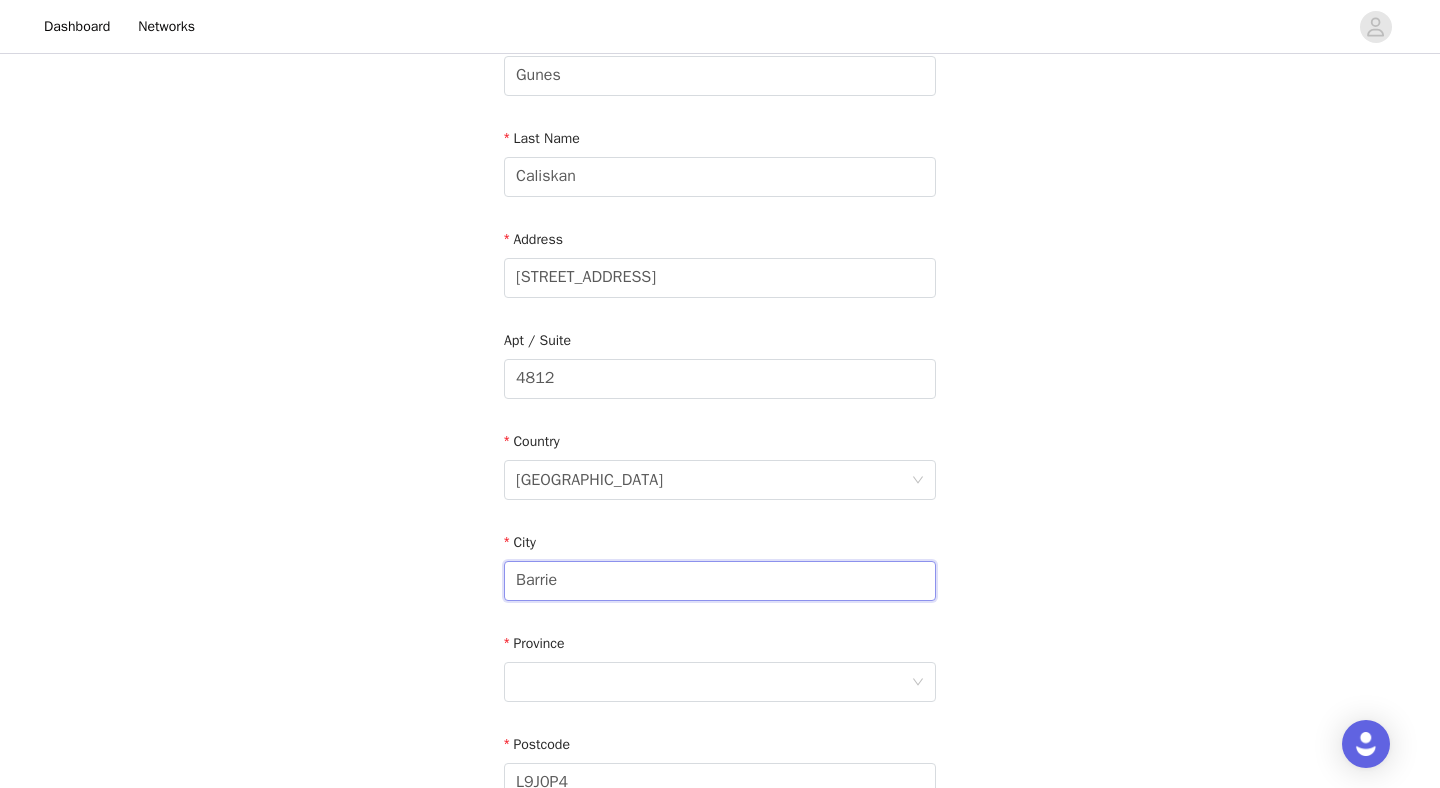 click on "Barrie" at bounding box center (720, 581) 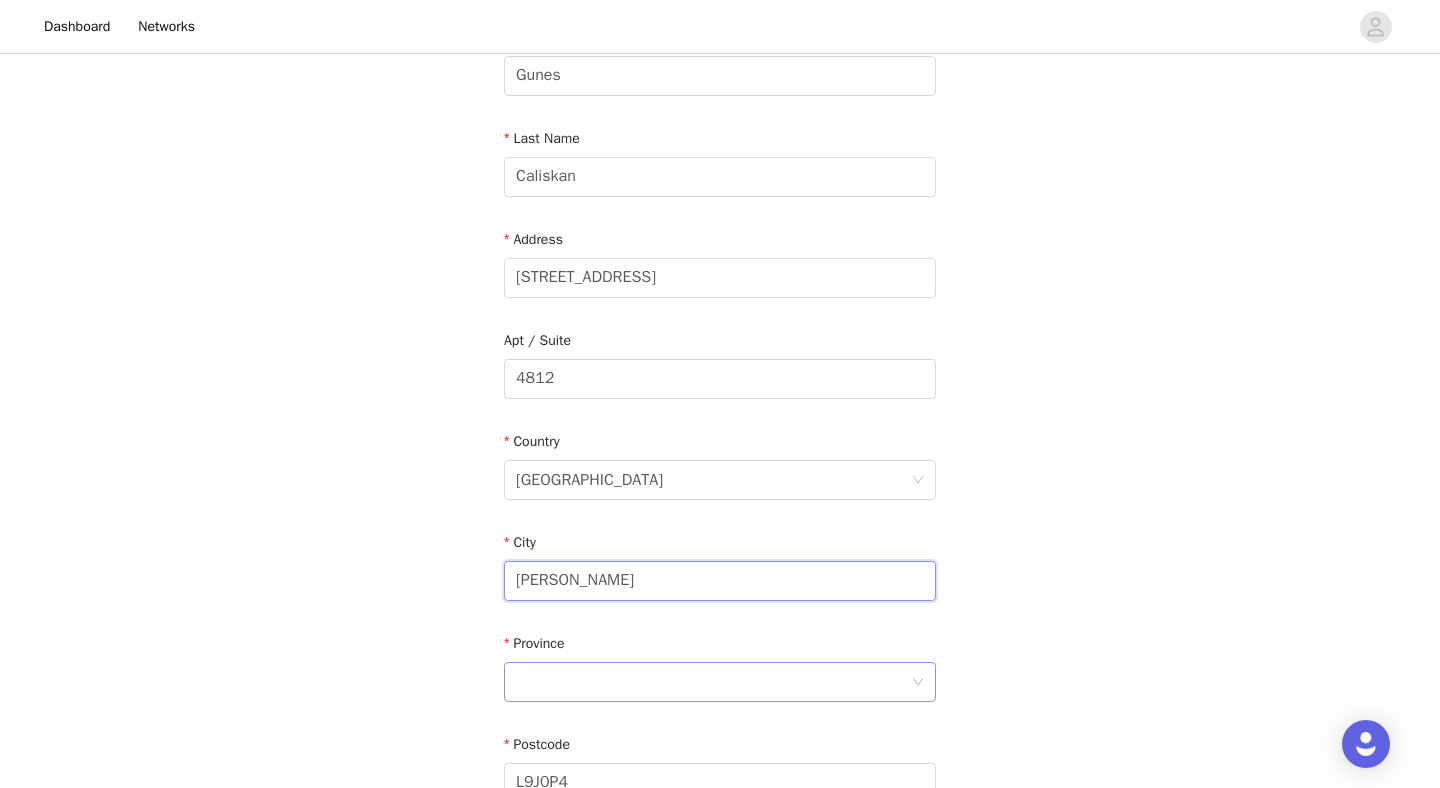 type on "[PERSON_NAME]" 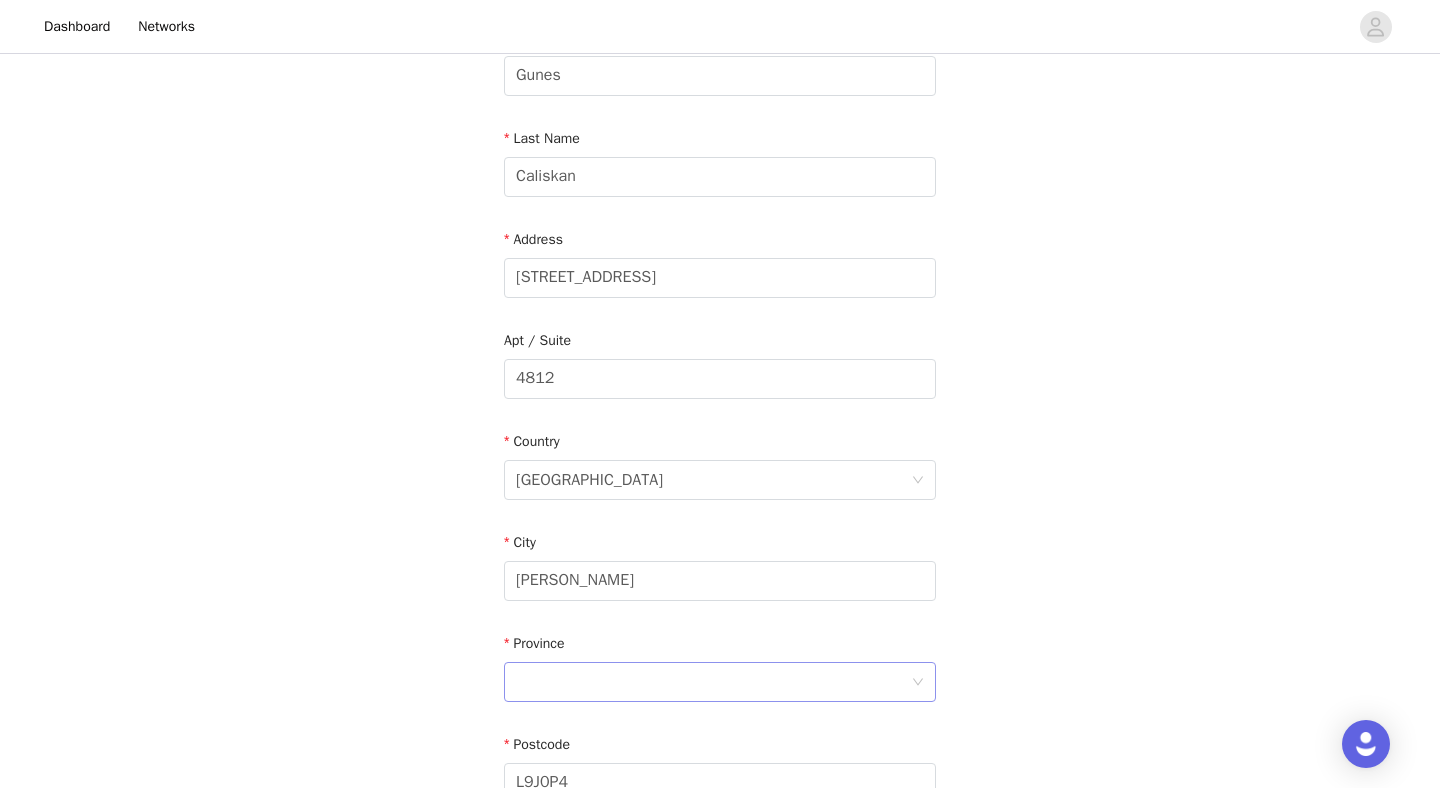 click at bounding box center [713, 682] 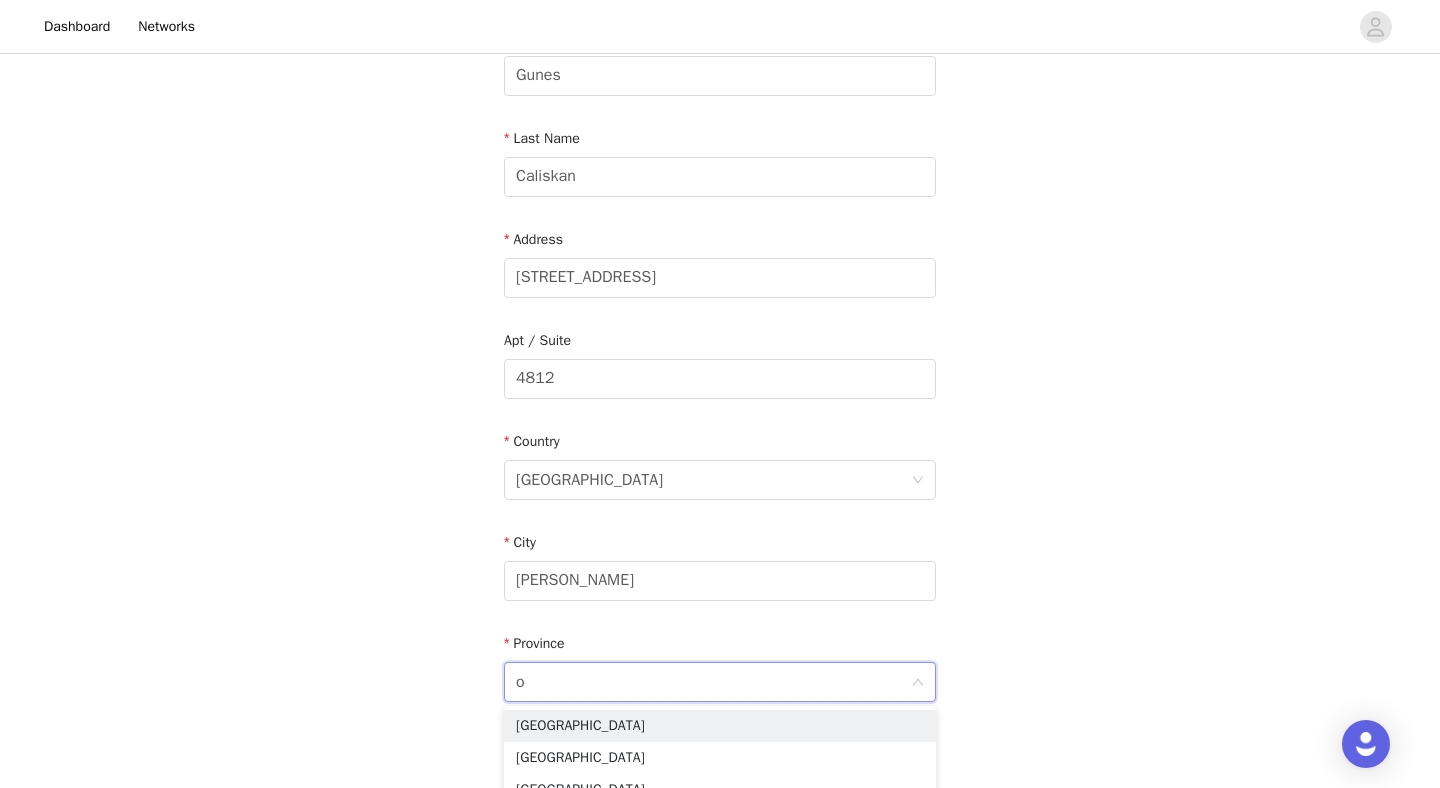 type on "on" 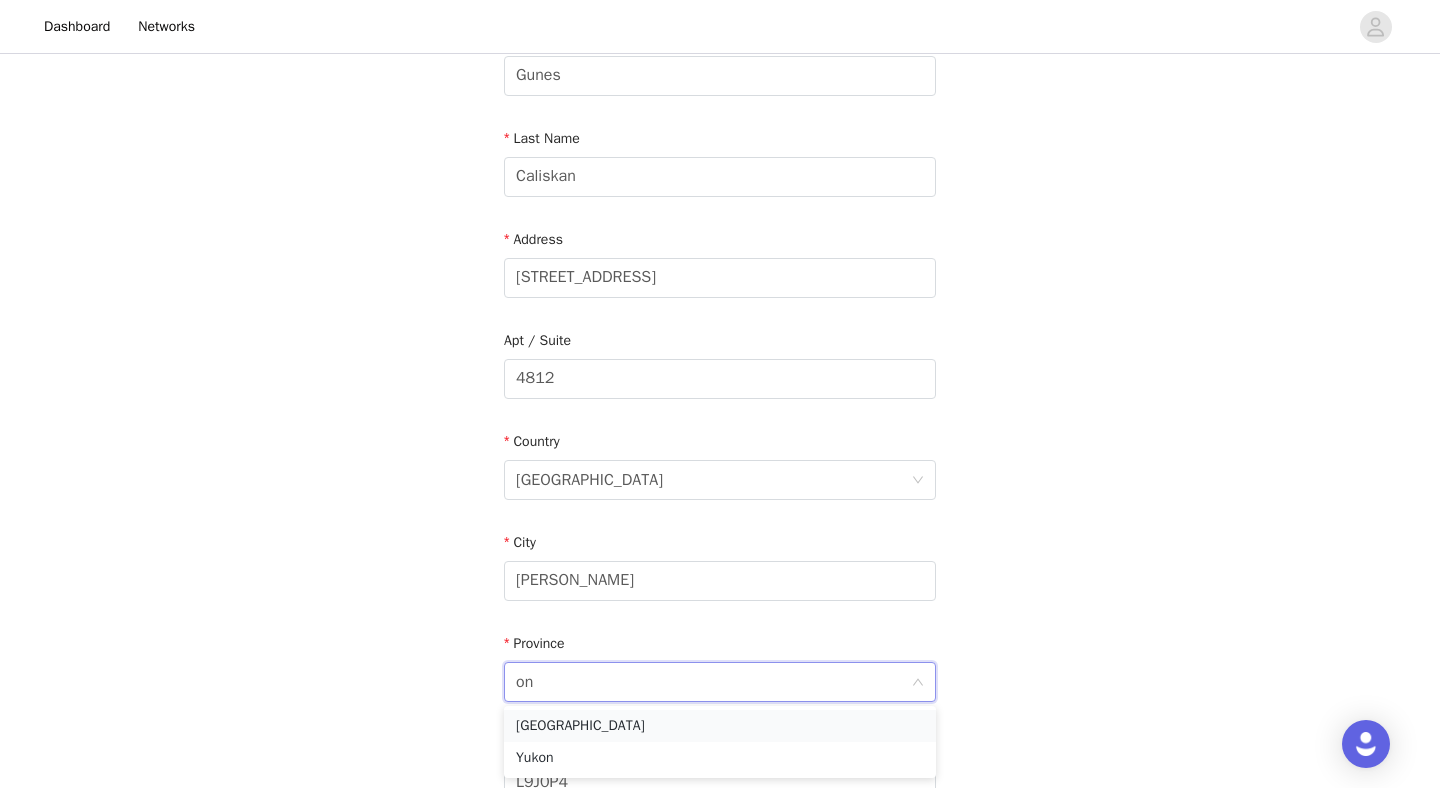 click on "[GEOGRAPHIC_DATA]" at bounding box center (720, 726) 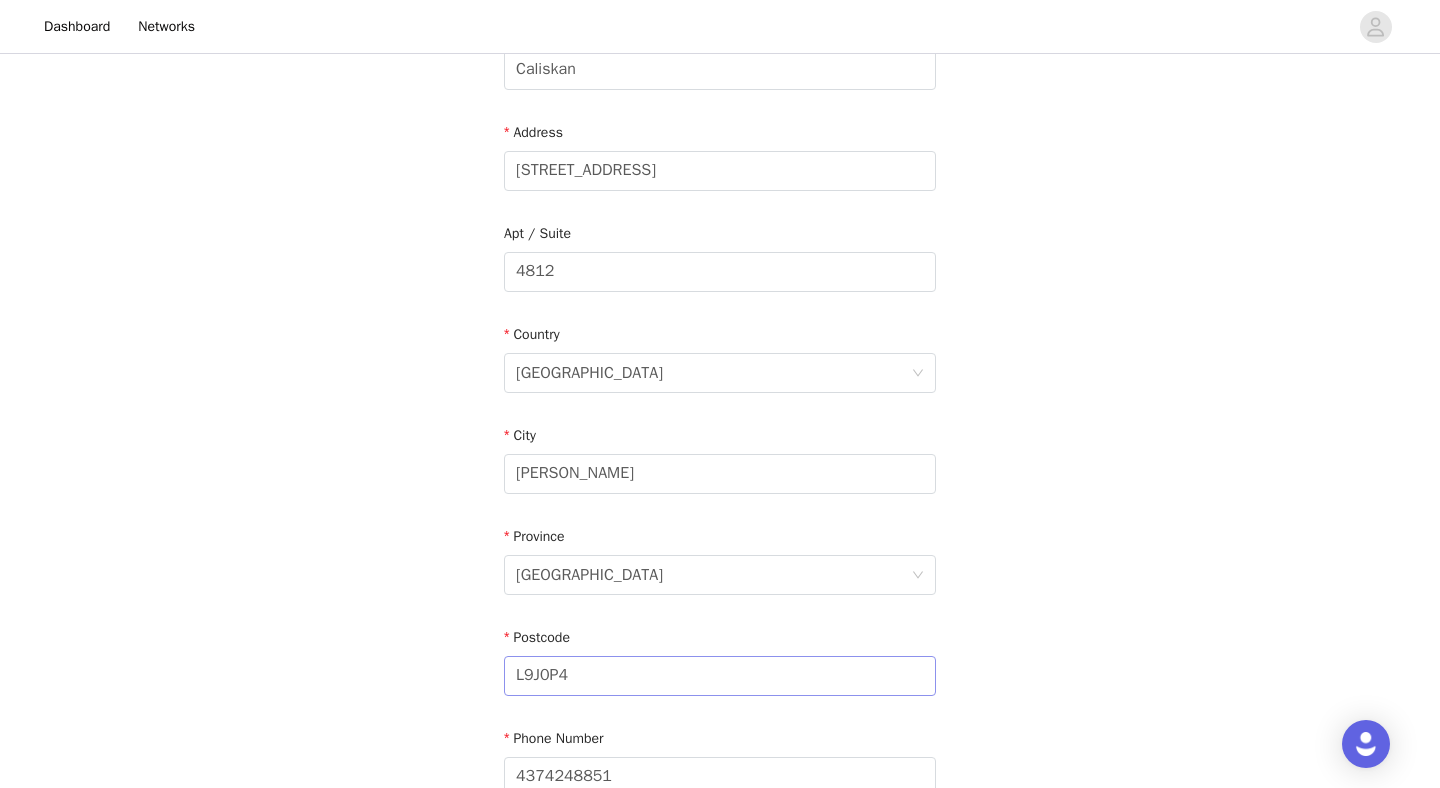 scroll, scrollTop: 368, scrollLeft: 0, axis: vertical 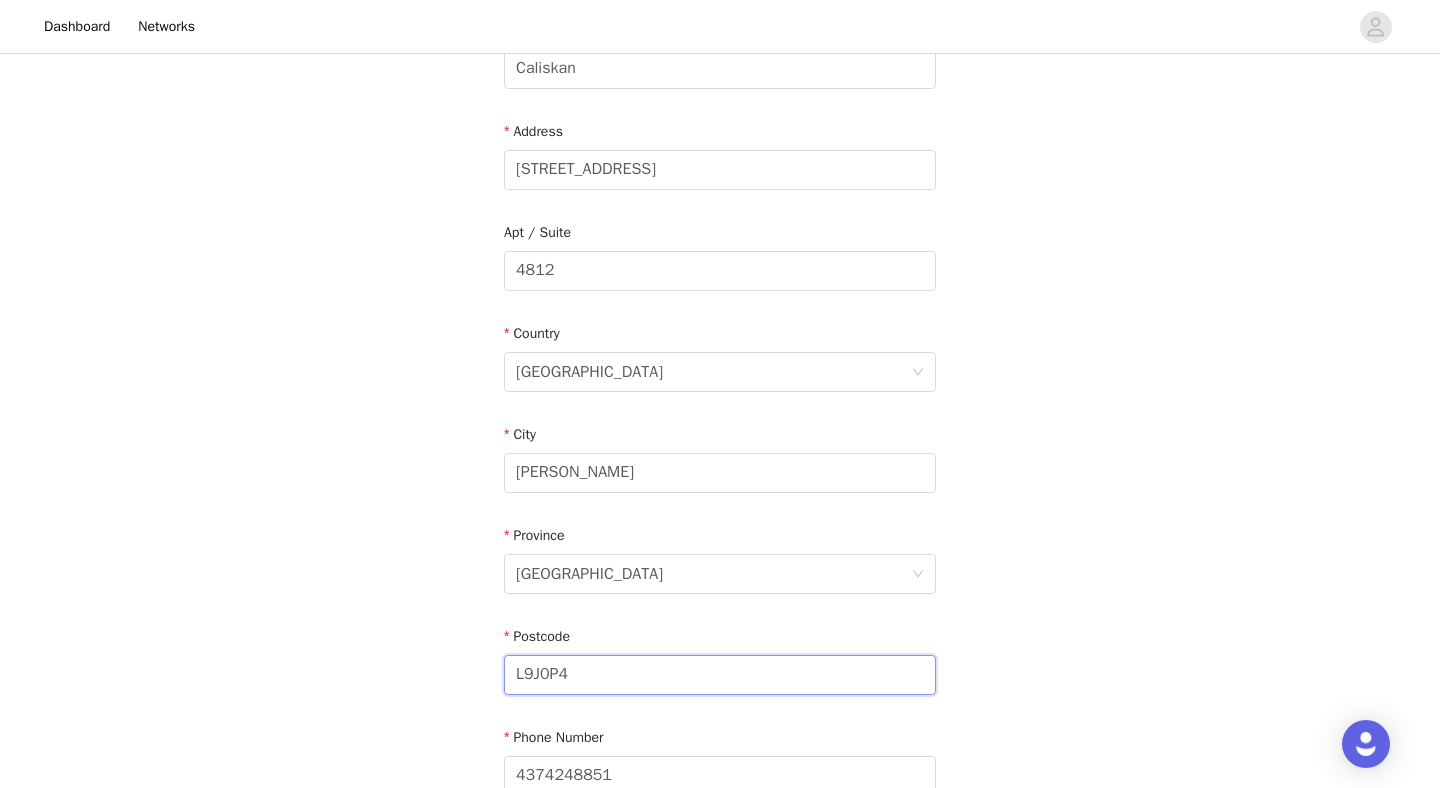 drag, startPoint x: 622, startPoint y: 667, endPoint x: 454, endPoint y: 673, distance: 168.1071 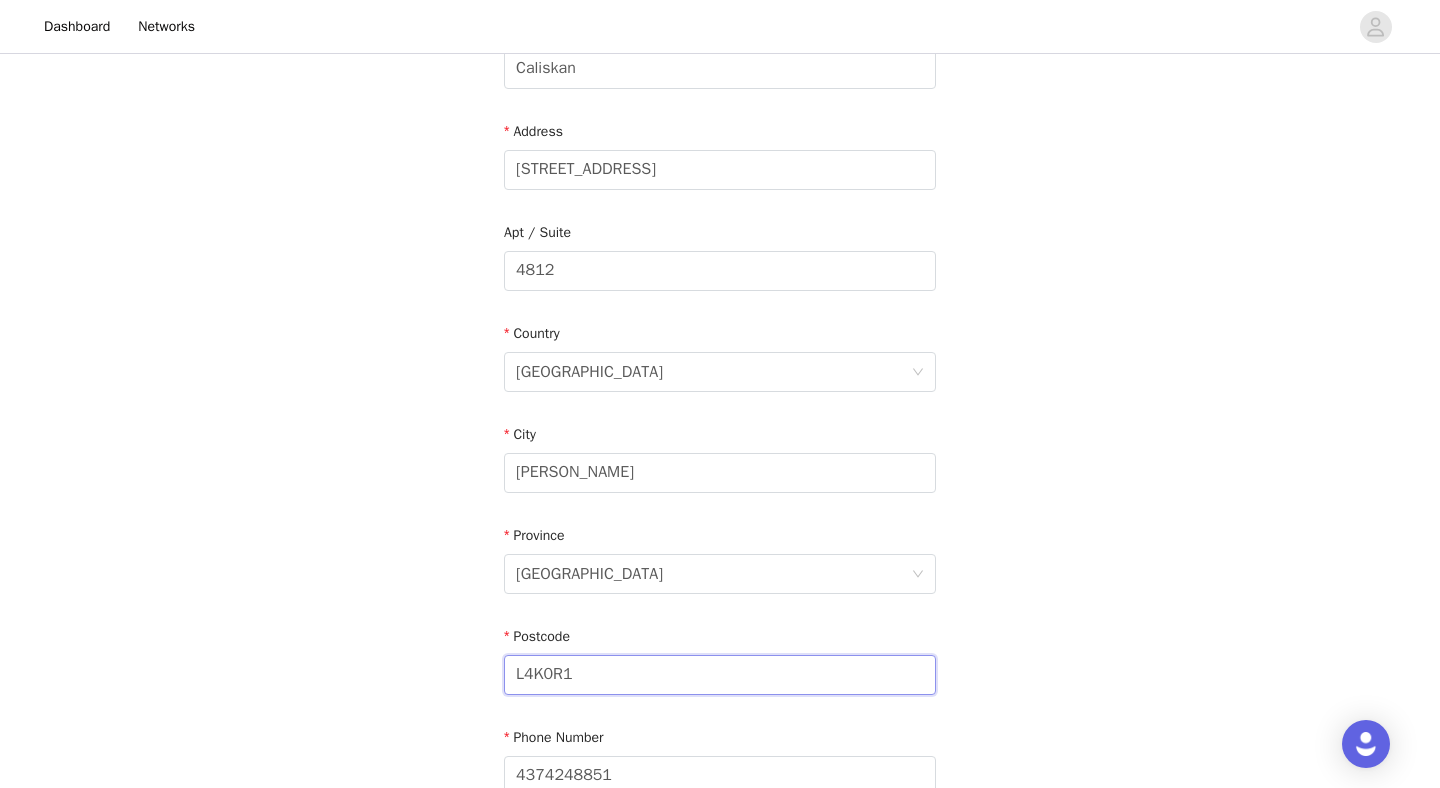type on "L4K0R1" 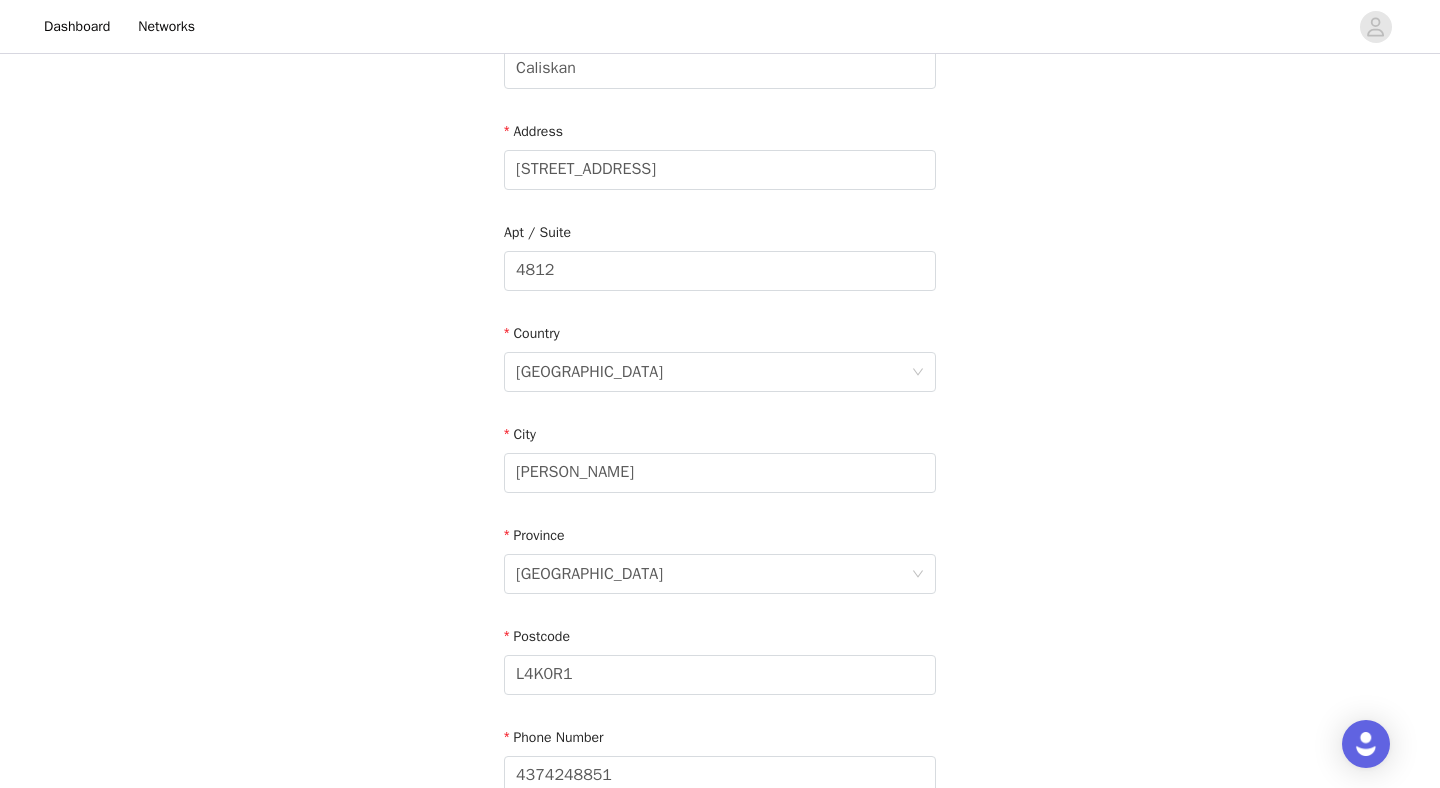 click on "STEP 5 OF 8
Shipping Information
Email [EMAIL_ADDRESS][DOMAIN_NAME]   First Name Gunes   Last Name Caliskan   Address [STREET_ADDRESS]   Phone Number [PHONE_NUMBER]" at bounding box center [720, 271] 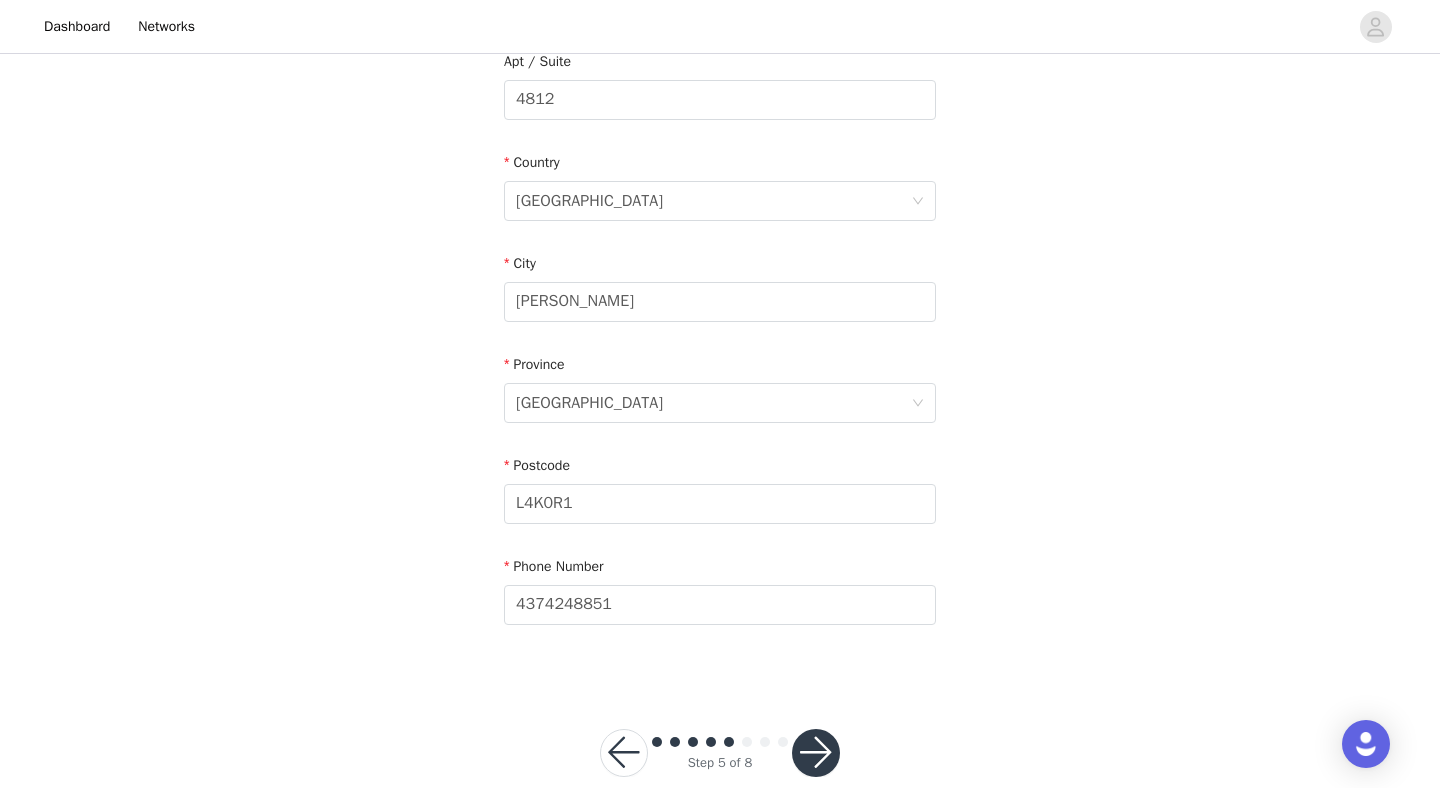scroll, scrollTop: 575, scrollLeft: 0, axis: vertical 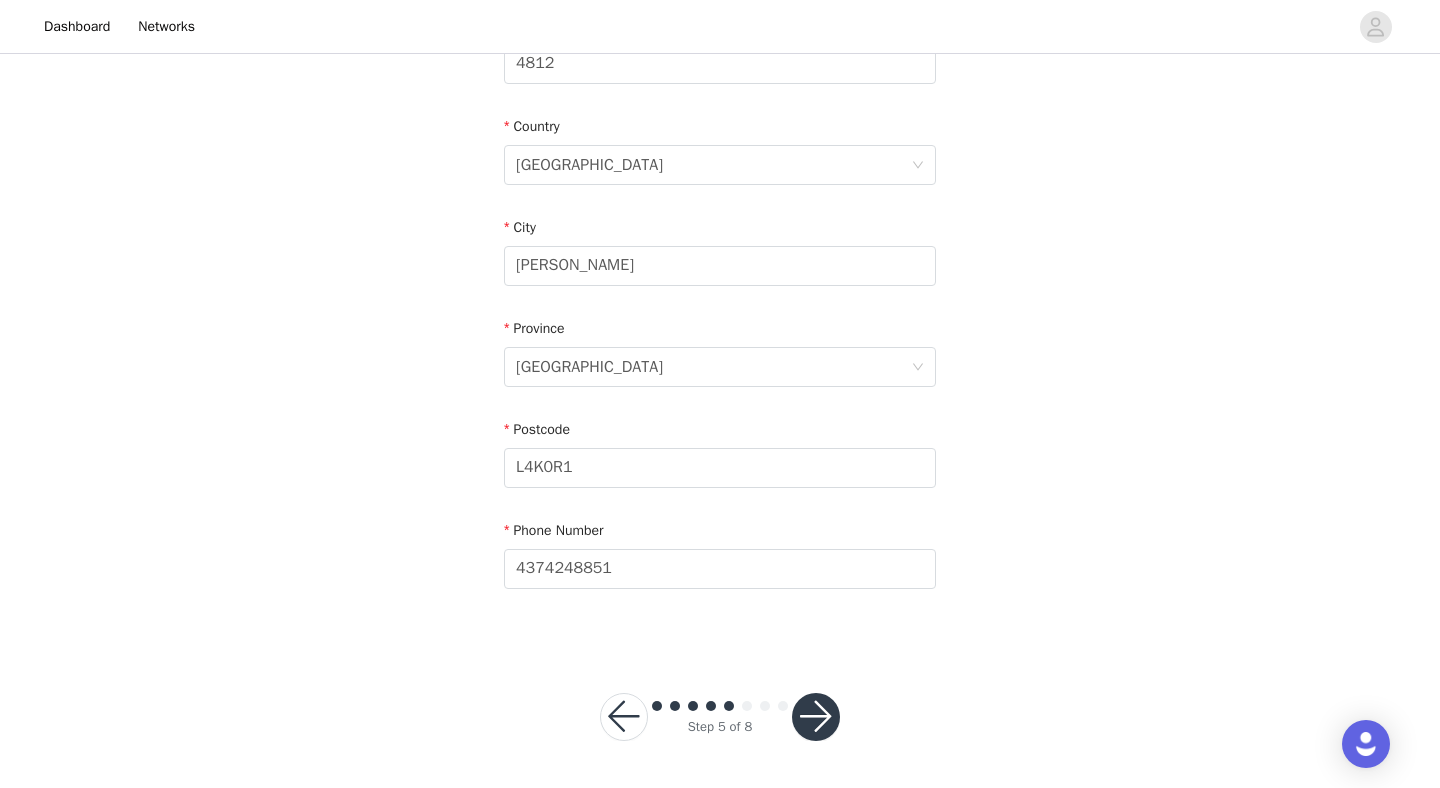 click at bounding box center [816, 717] 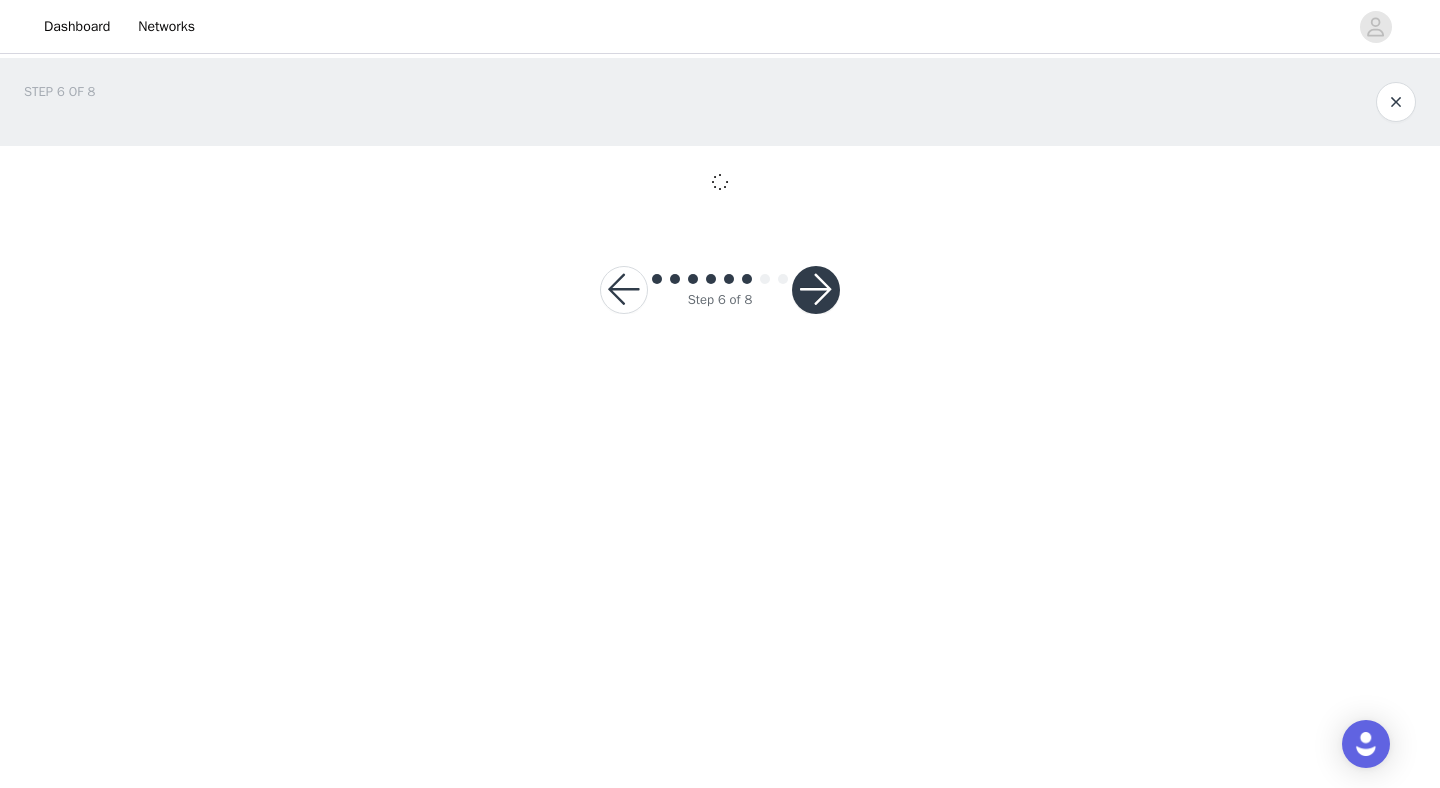 scroll, scrollTop: 0, scrollLeft: 0, axis: both 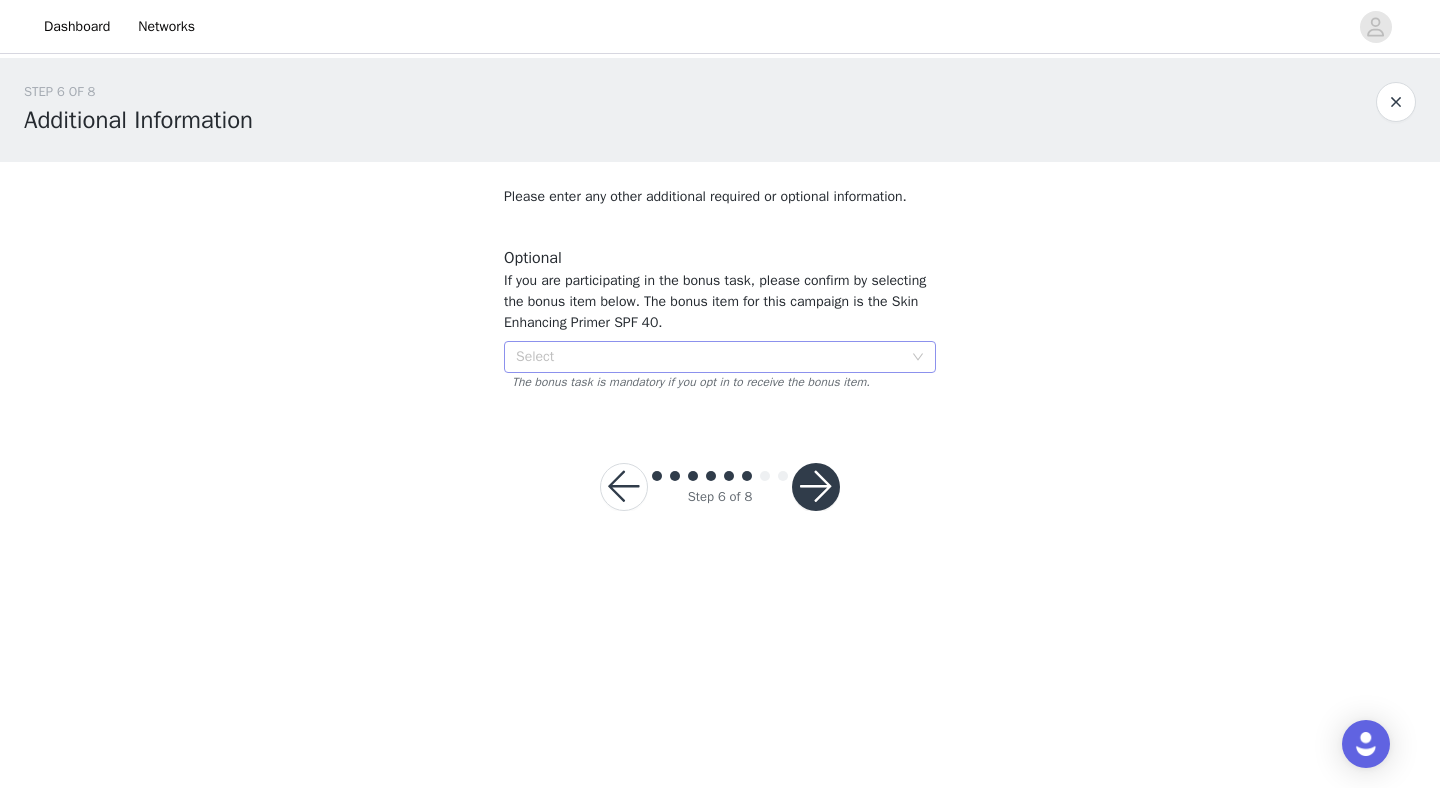 click on "Select" at bounding box center (709, 357) 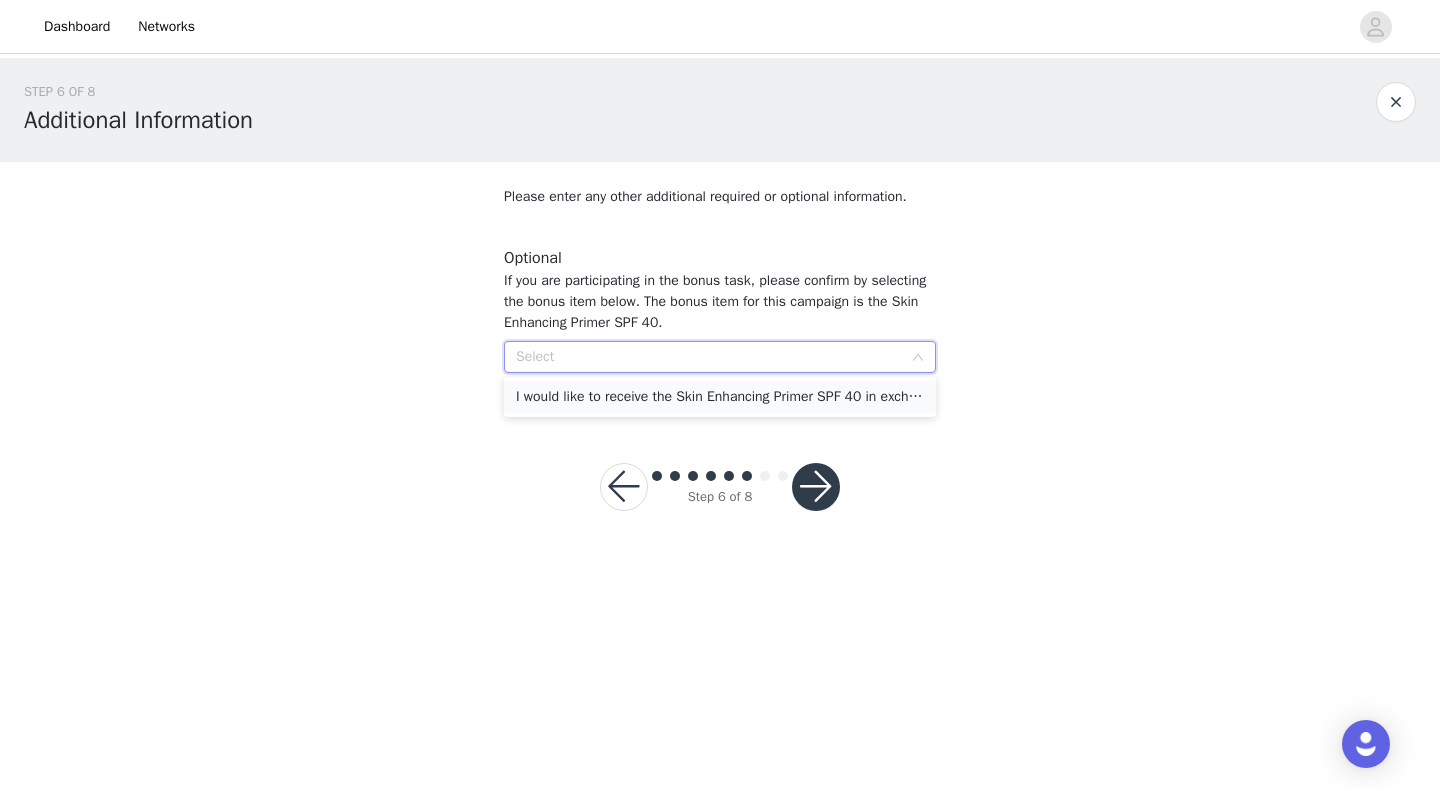 click on "I would like to receive the Skin Enhancing Primer SPF 40 in exchange for participation in the bonus task." at bounding box center [720, 397] 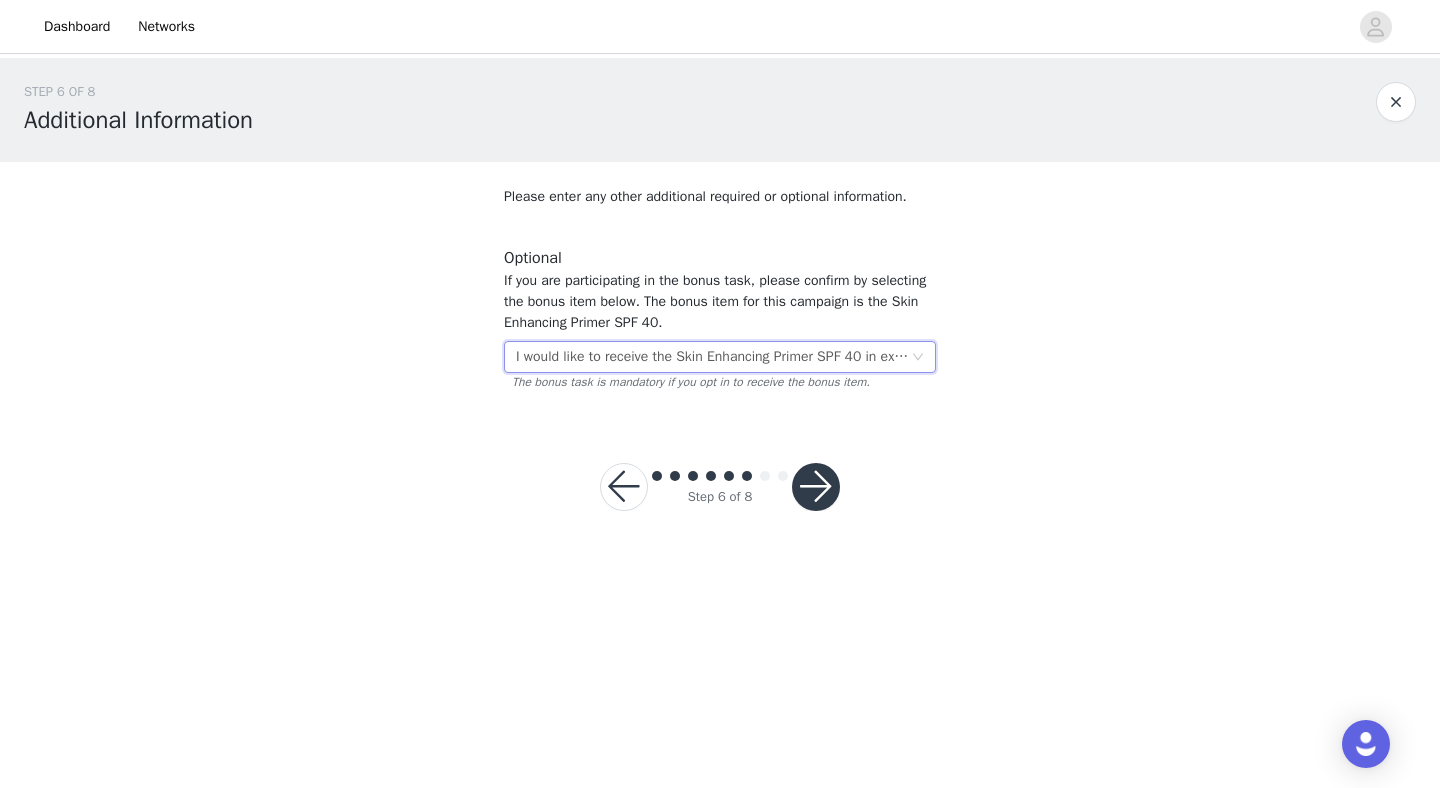 click at bounding box center (816, 487) 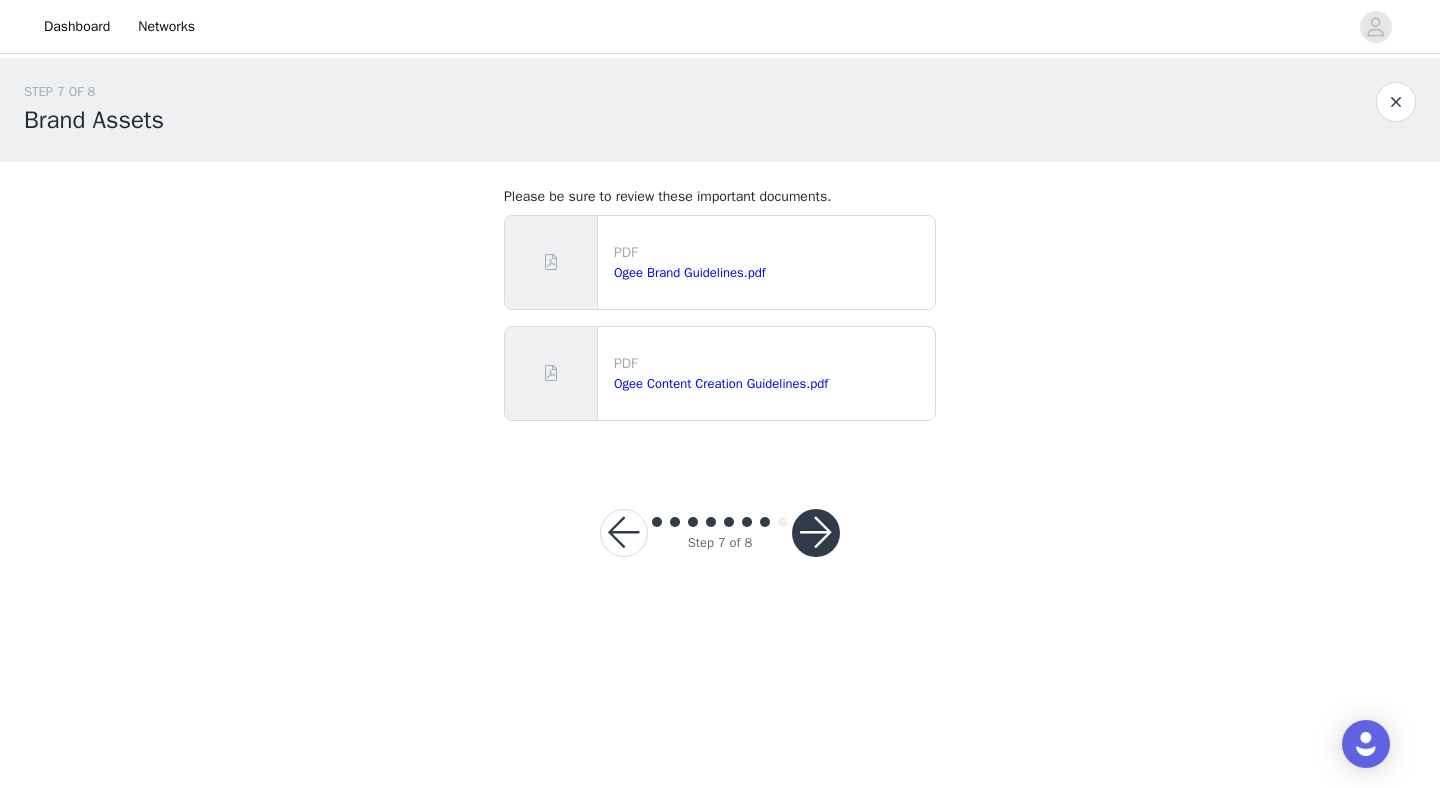 click at bounding box center (816, 533) 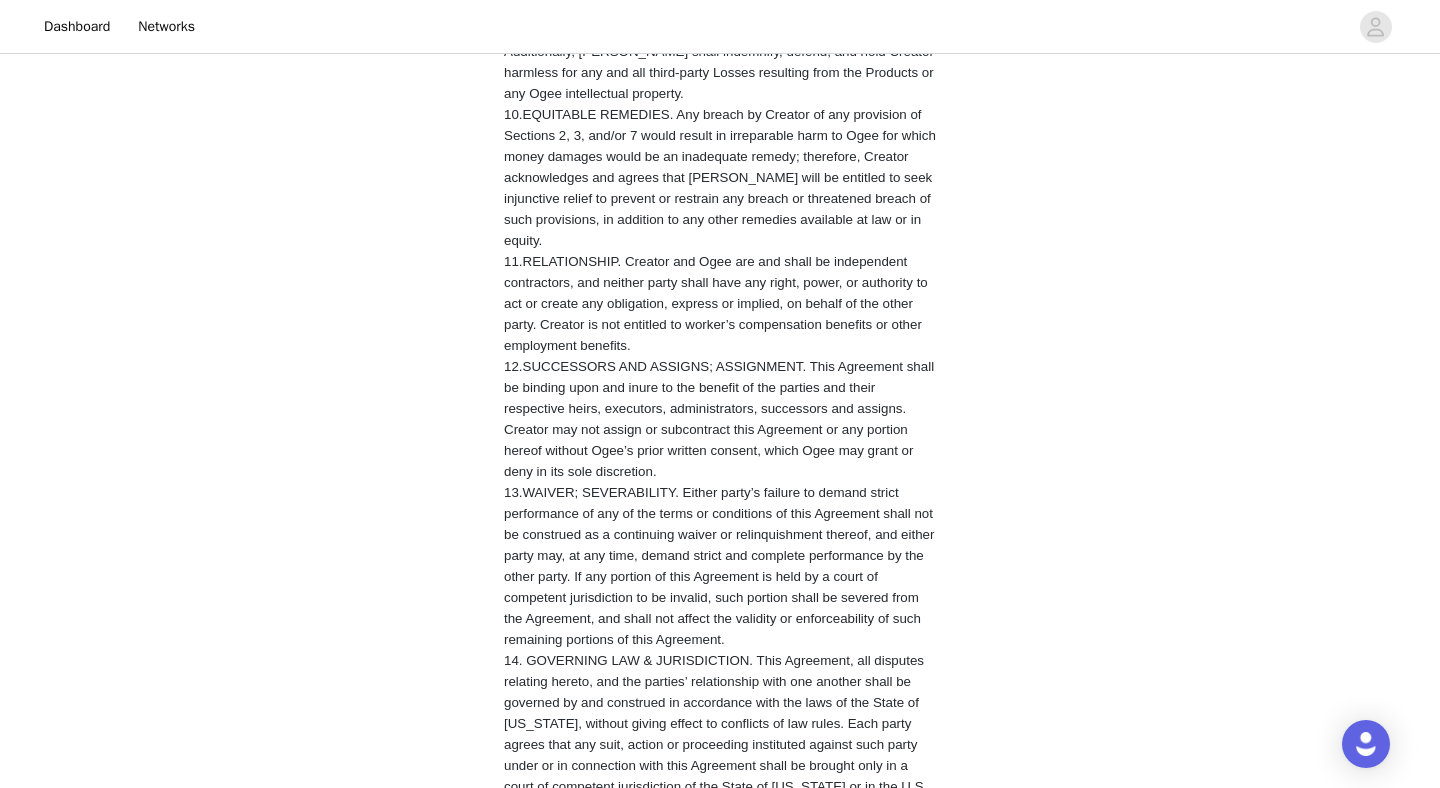 scroll, scrollTop: 3769, scrollLeft: 0, axis: vertical 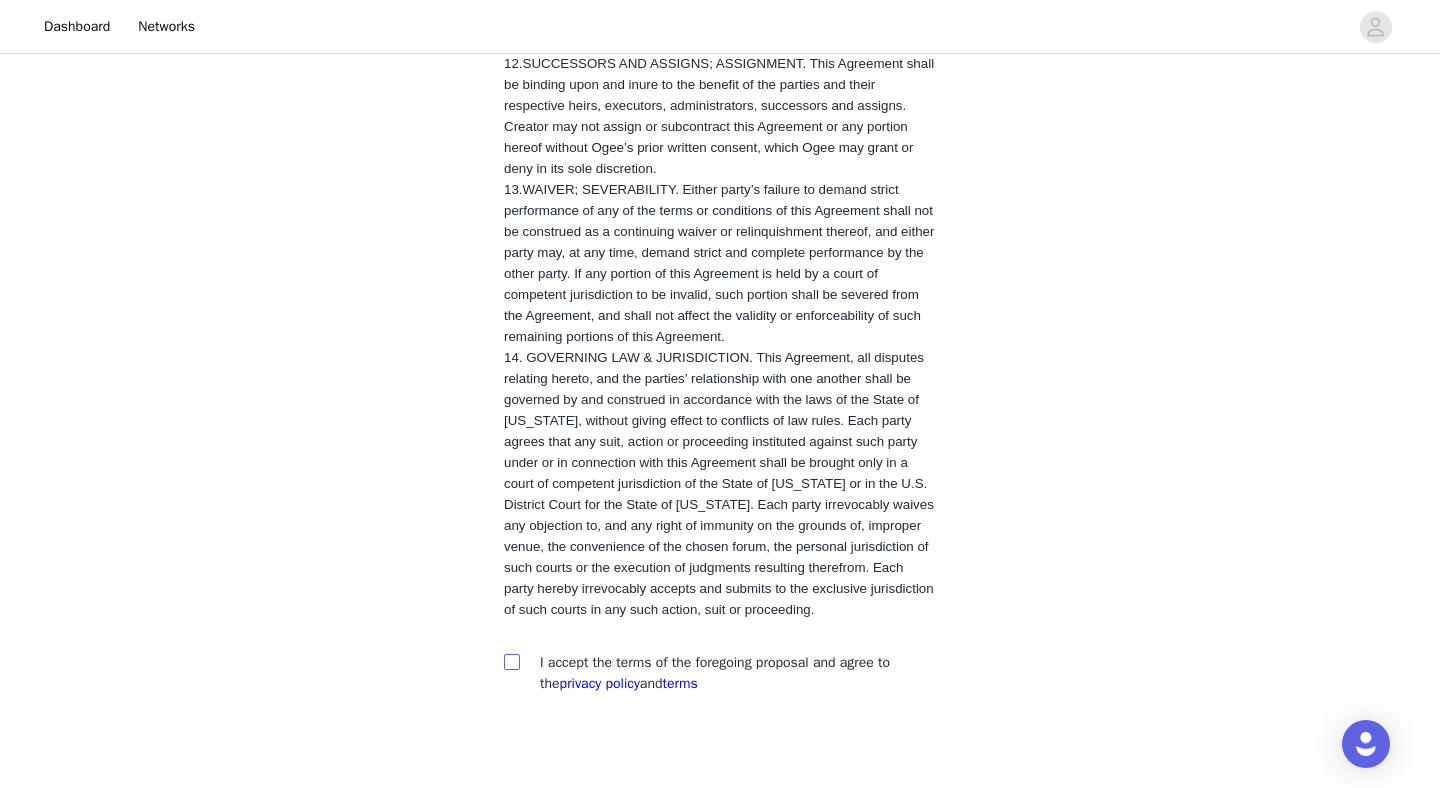 click at bounding box center (511, 661) 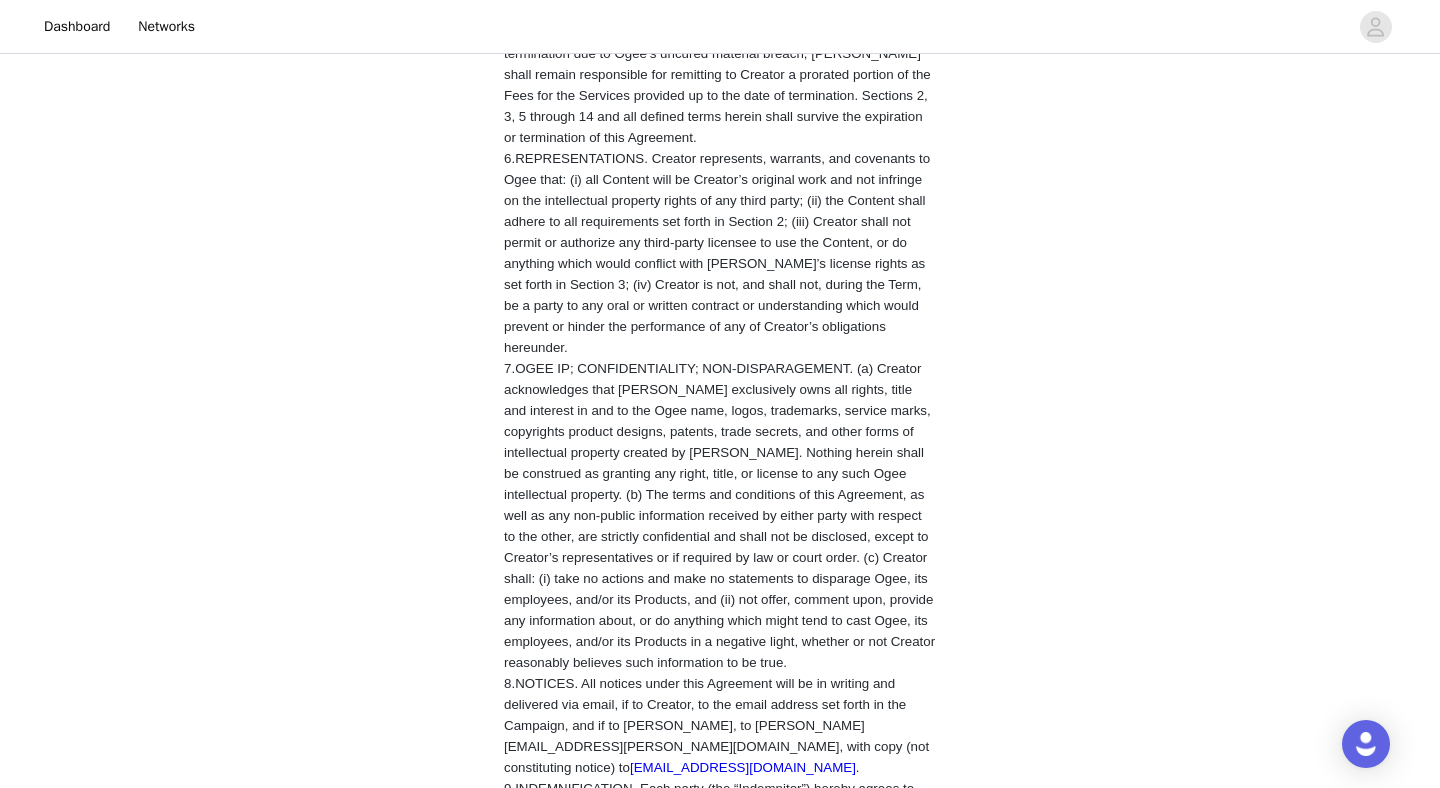 scroll, scrollTop: 3769, scrollLeft: 0, axis: vertical 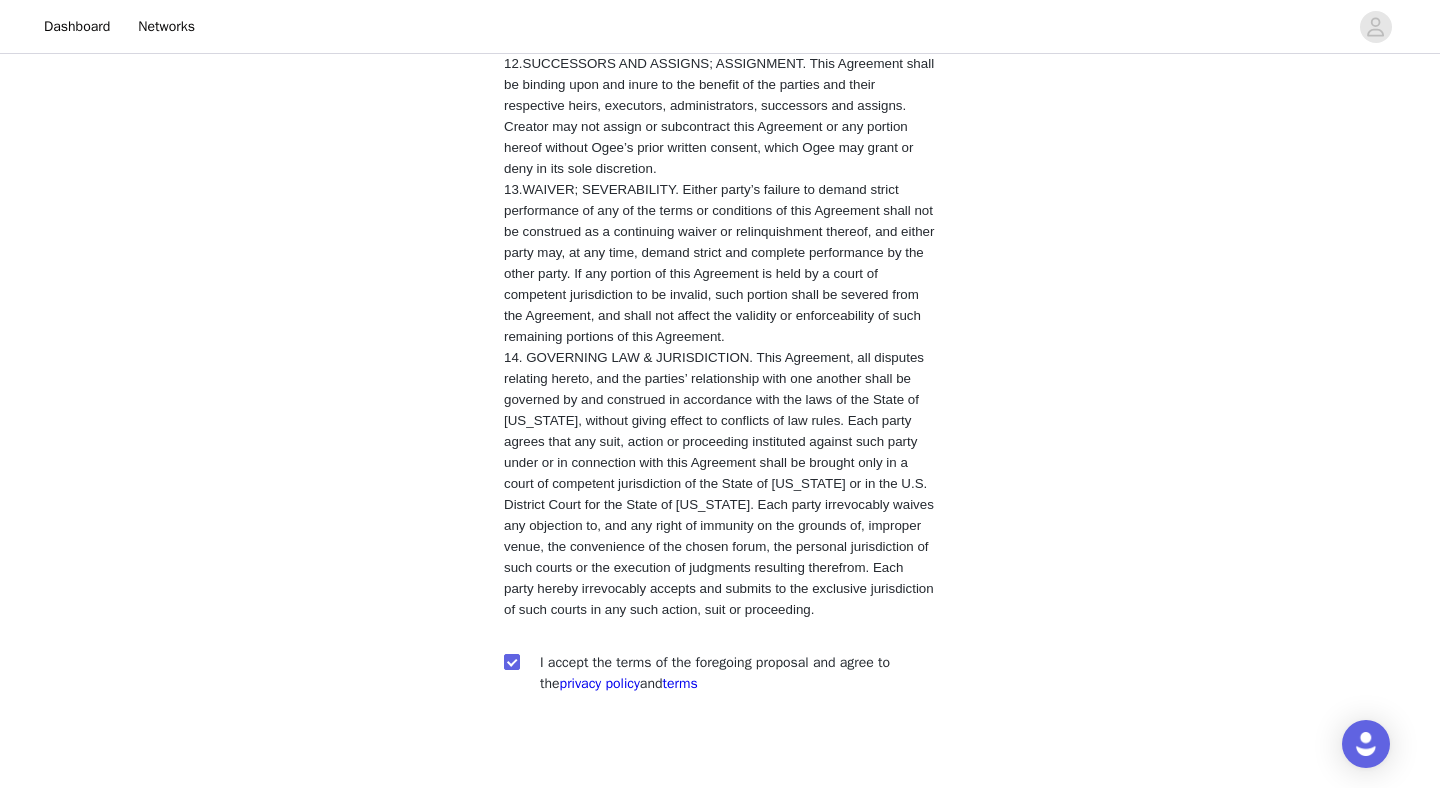 click at bounding box center [816, 822] 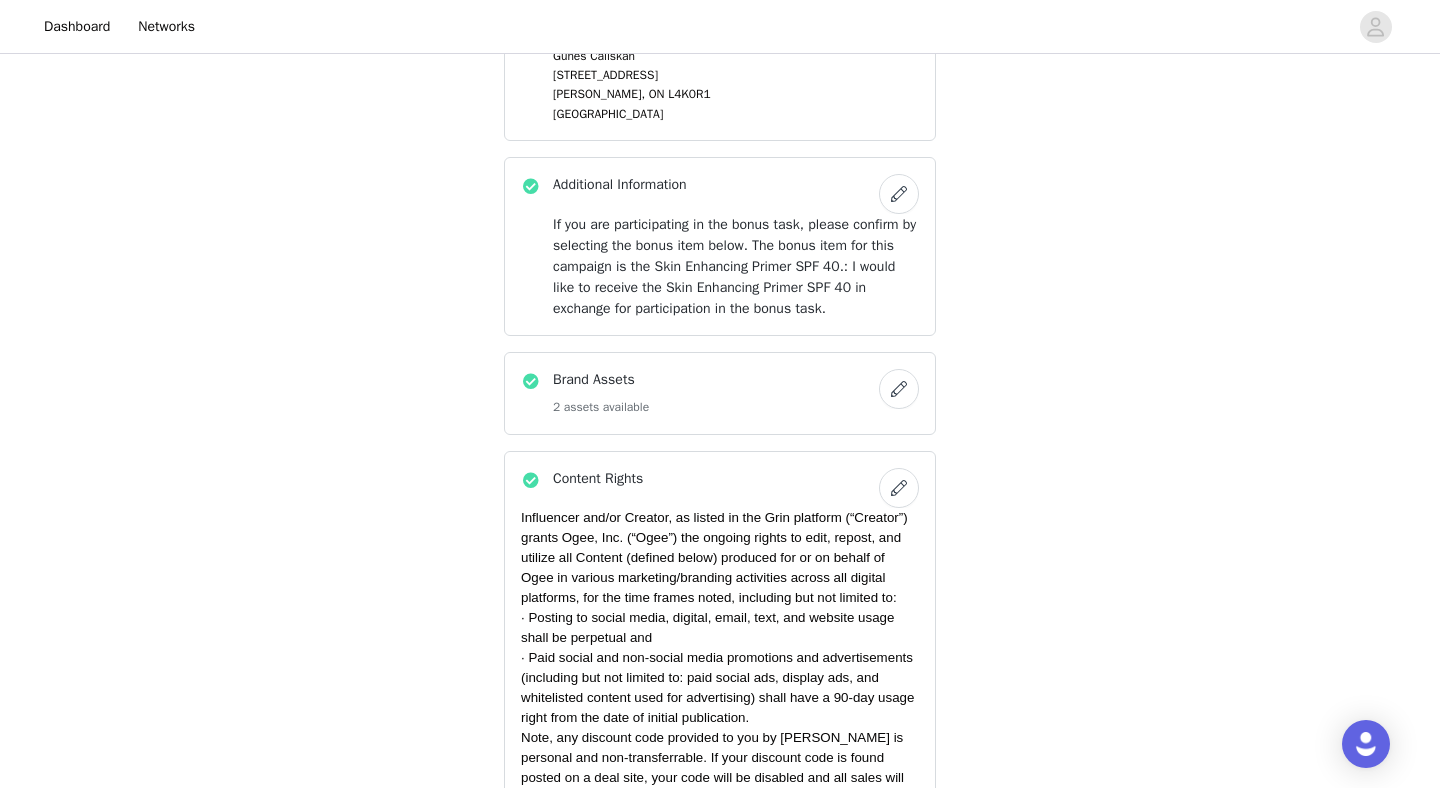 scroll, scrollTop: 1440, scrollLeft: 0, axis: vertical 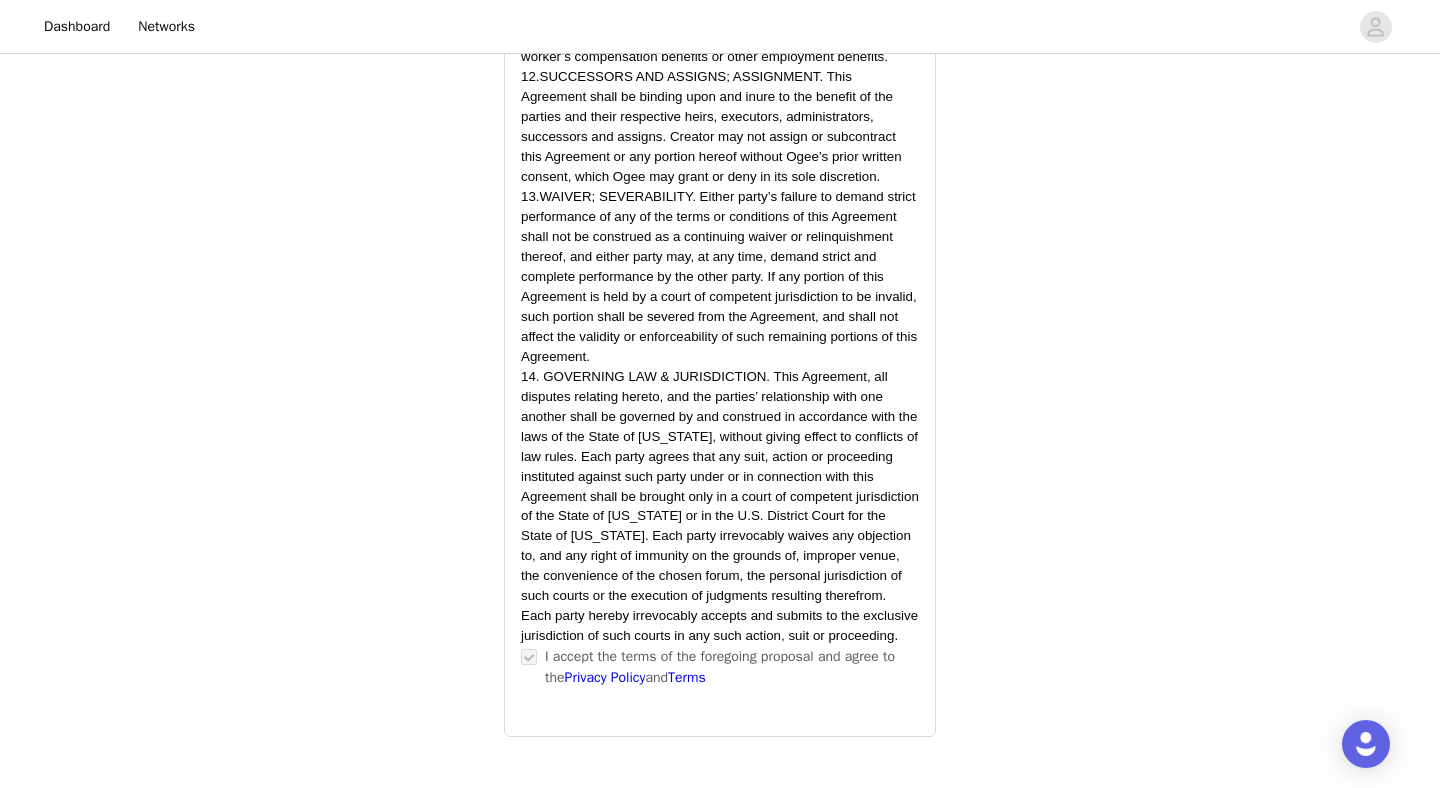 click on "Submit Proposal" at bounding box center (720, 825) 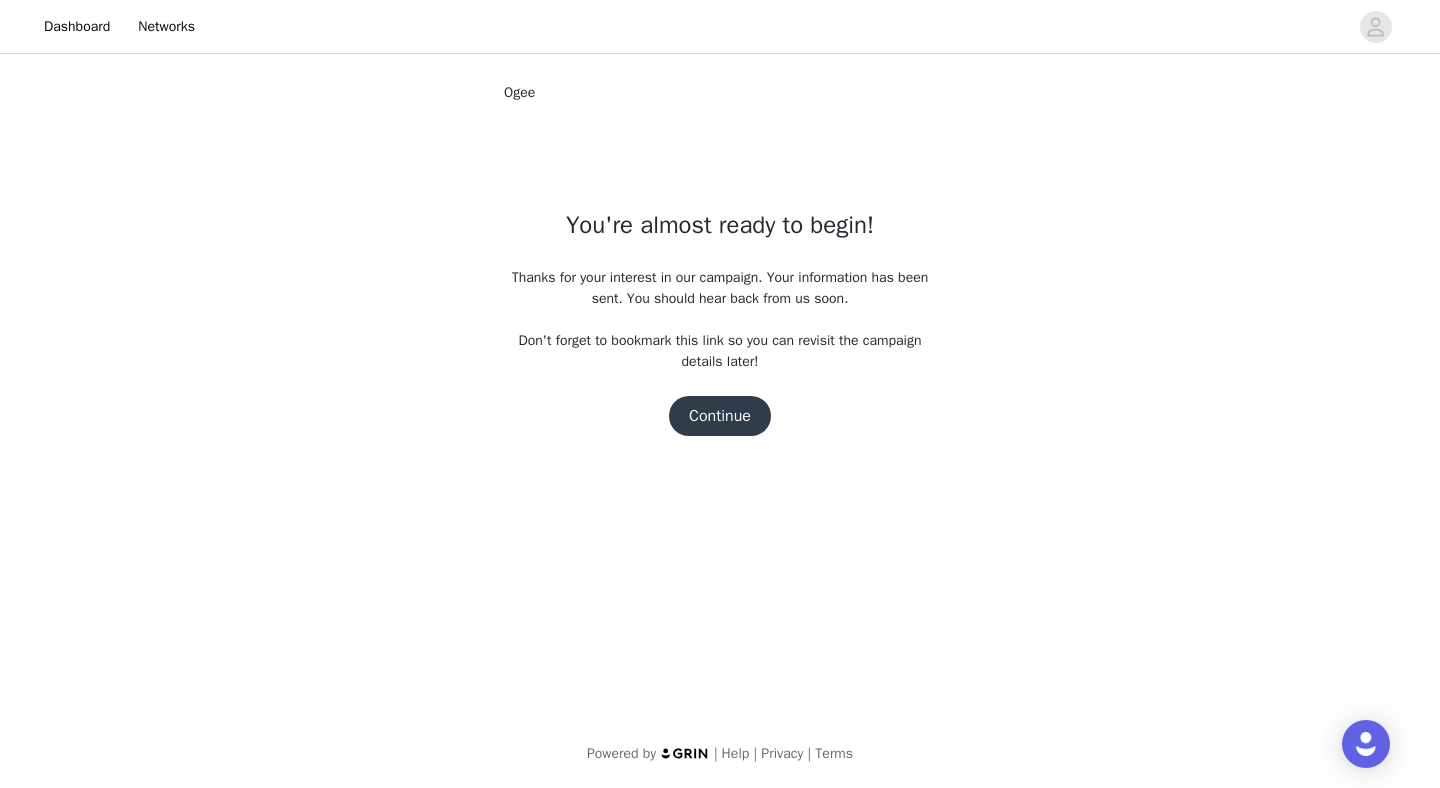 scroll, scrollTop: 0, scrollLeft: 0, axis: both 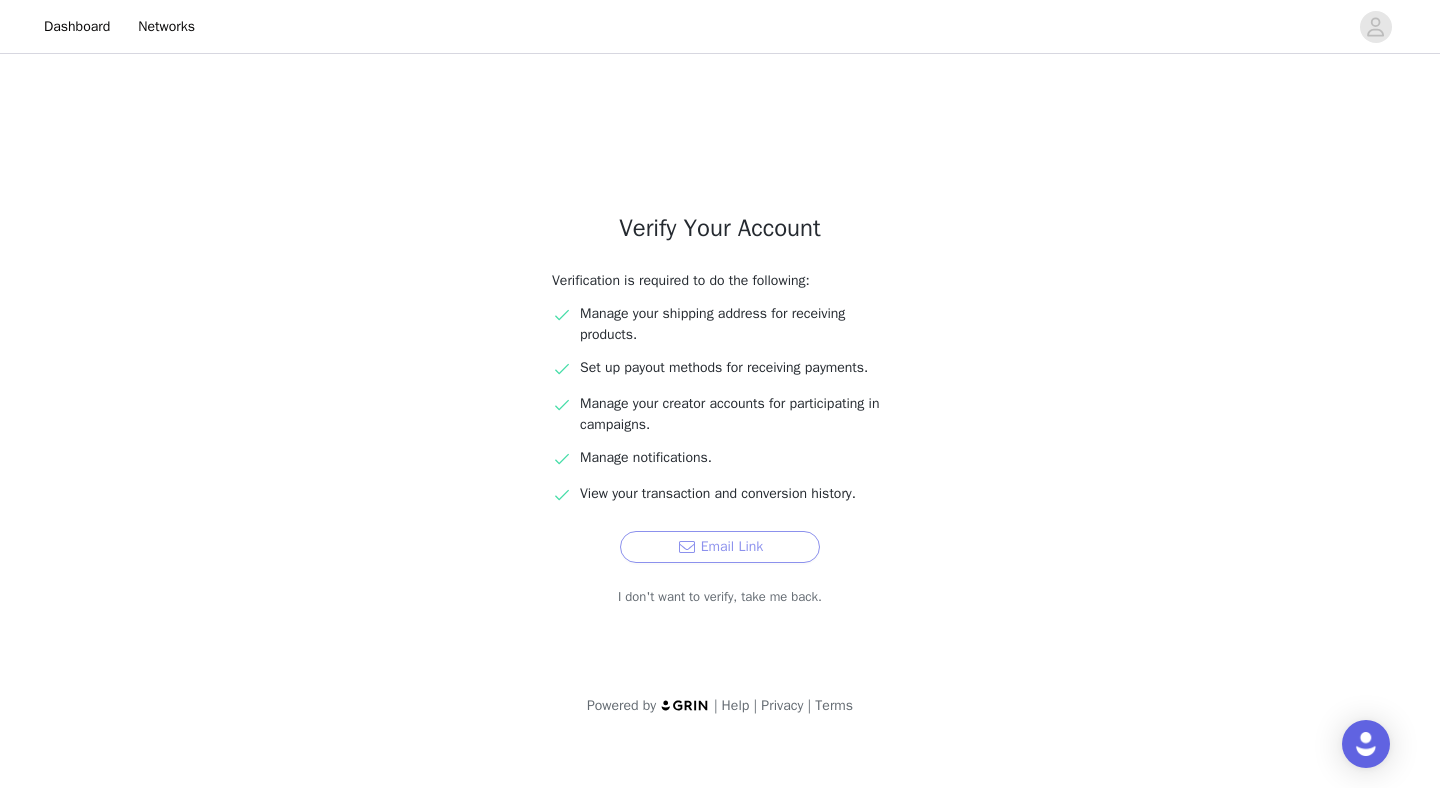 click on "Email Link" at bounding box center [720, 547] 